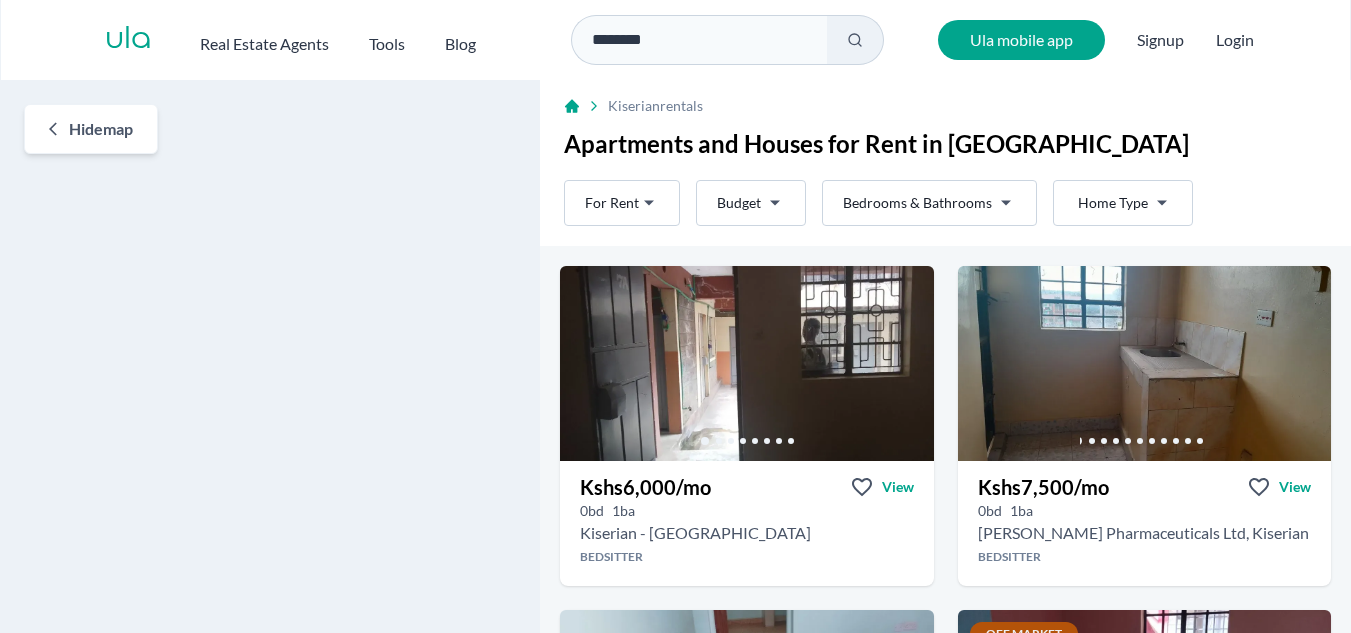 scroll, scrollTop: 0, scrollLeft: 0, axis: both 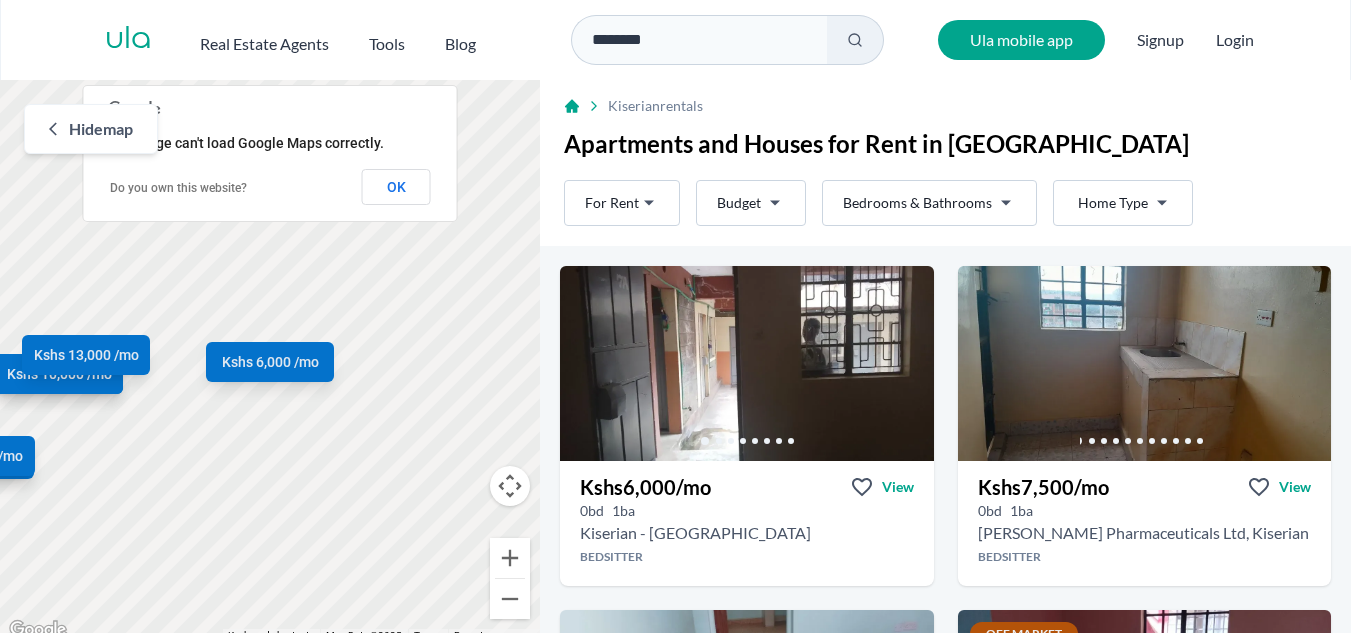 click on "Hide  map" at bounding box center [91, 129] 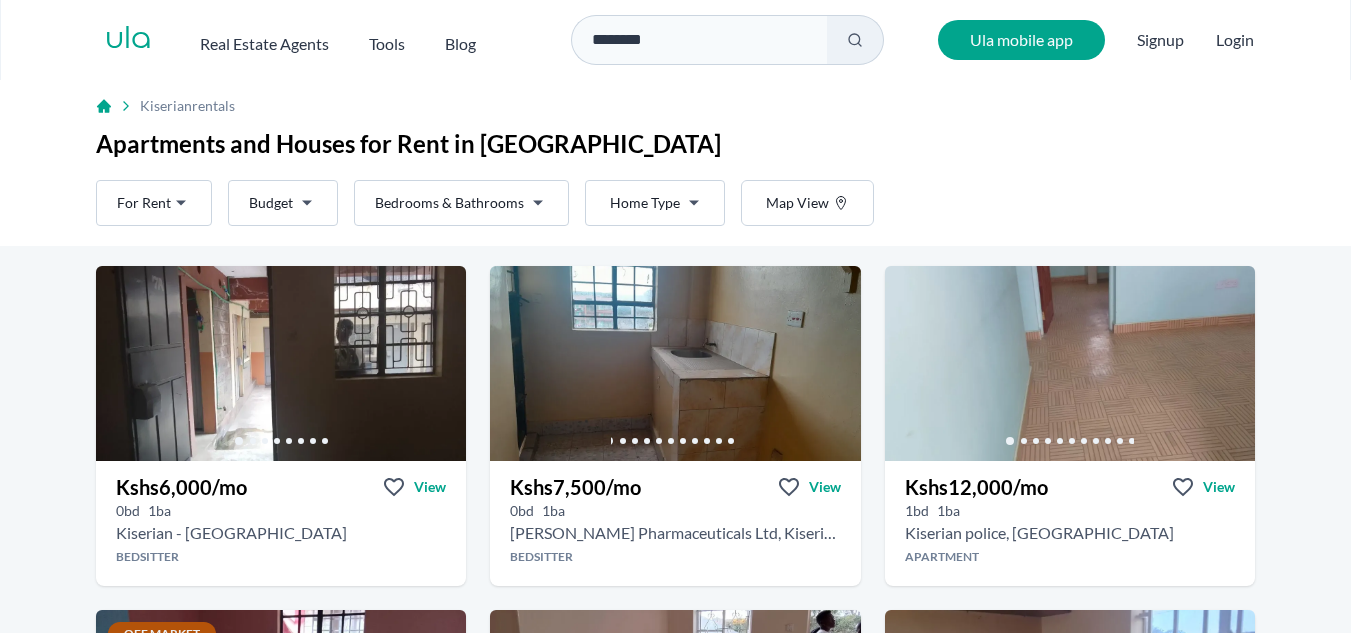 scroll, scrollTop: 100, scrollLeft: 0, axis: vertical 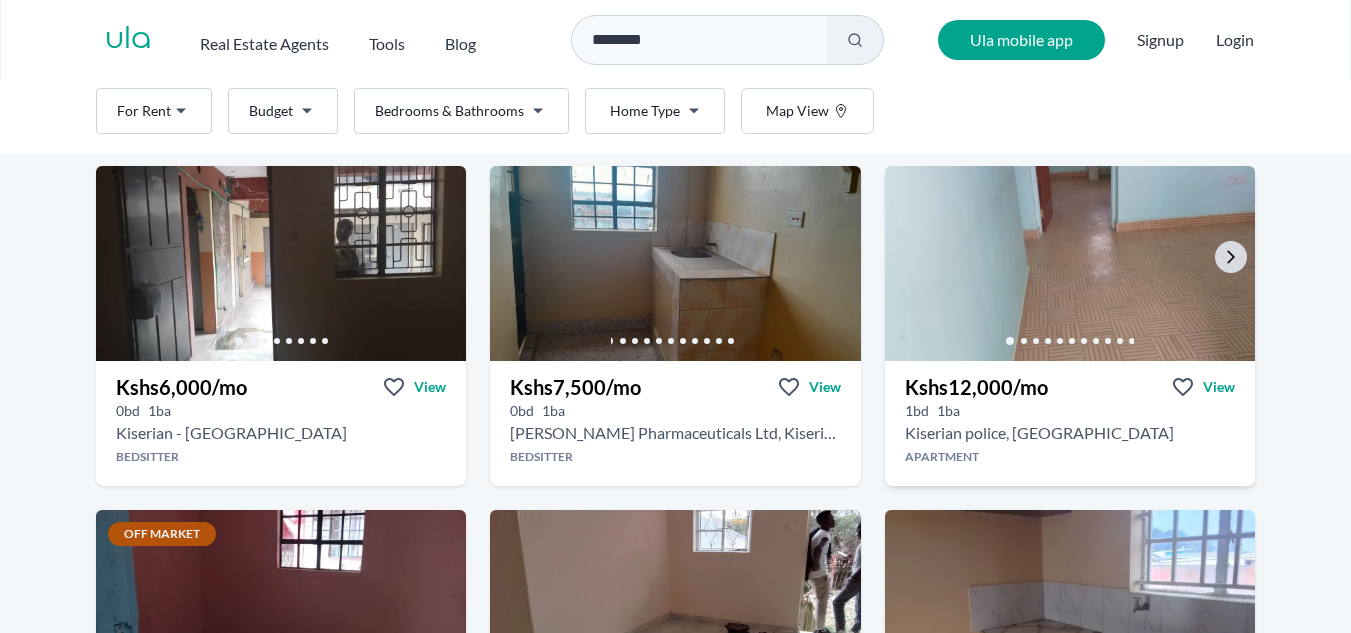 click at bounding box center (1069, 263) 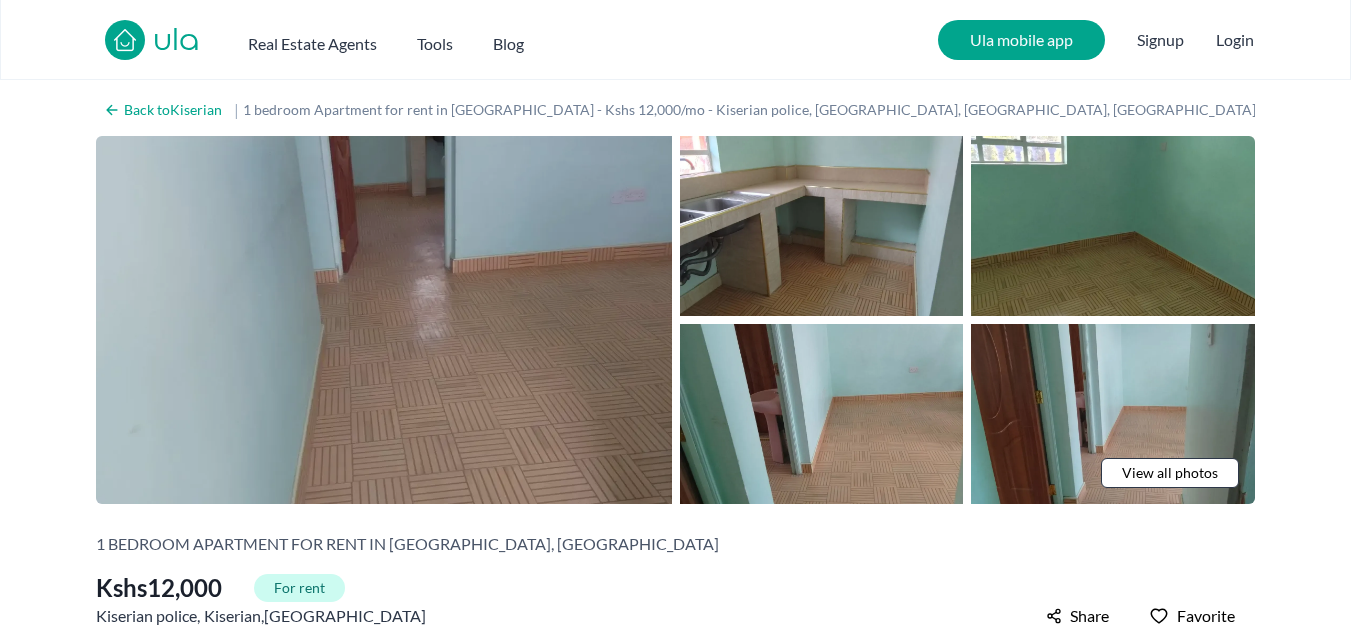 click at bounding box center (384, 320) 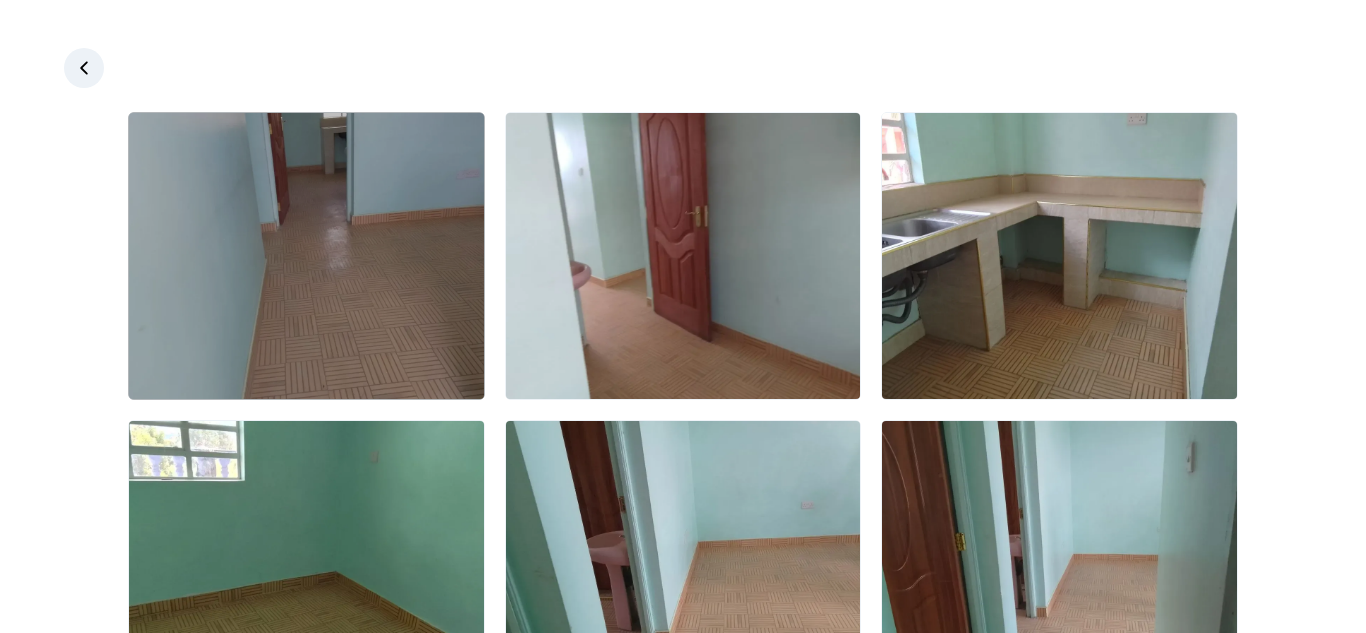 click at bounding box center (306, 256) 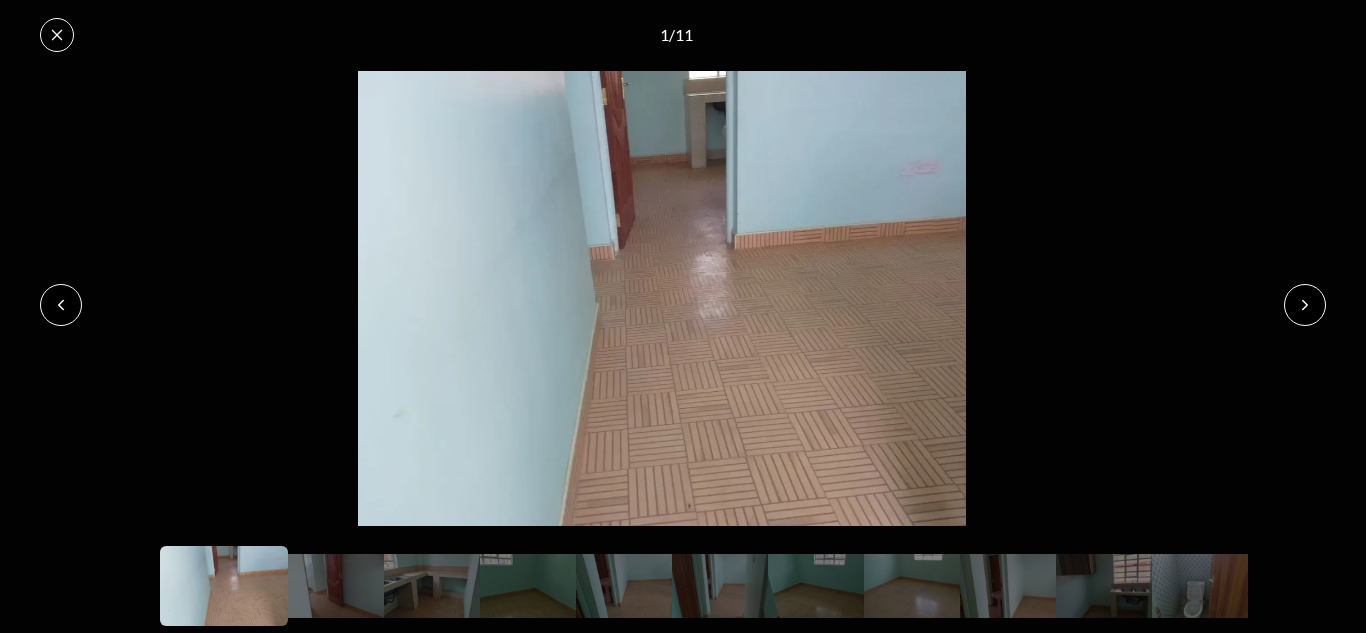 click 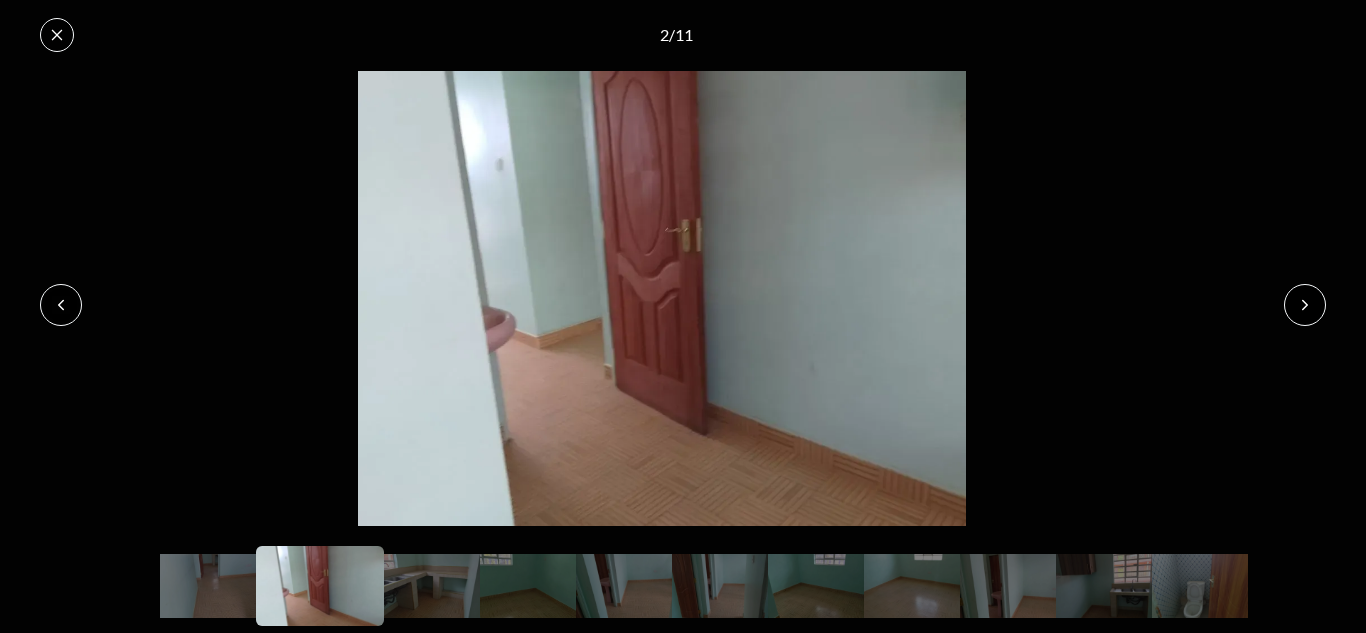 click 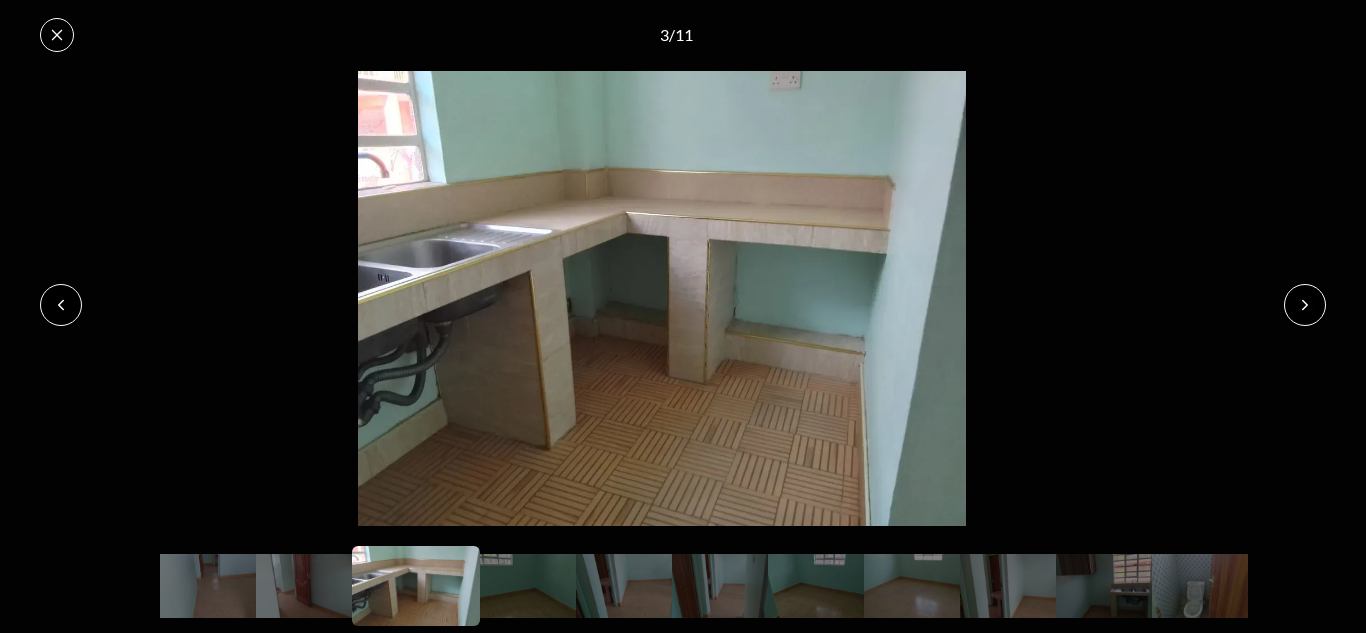 click at bounding box center [61, 305] 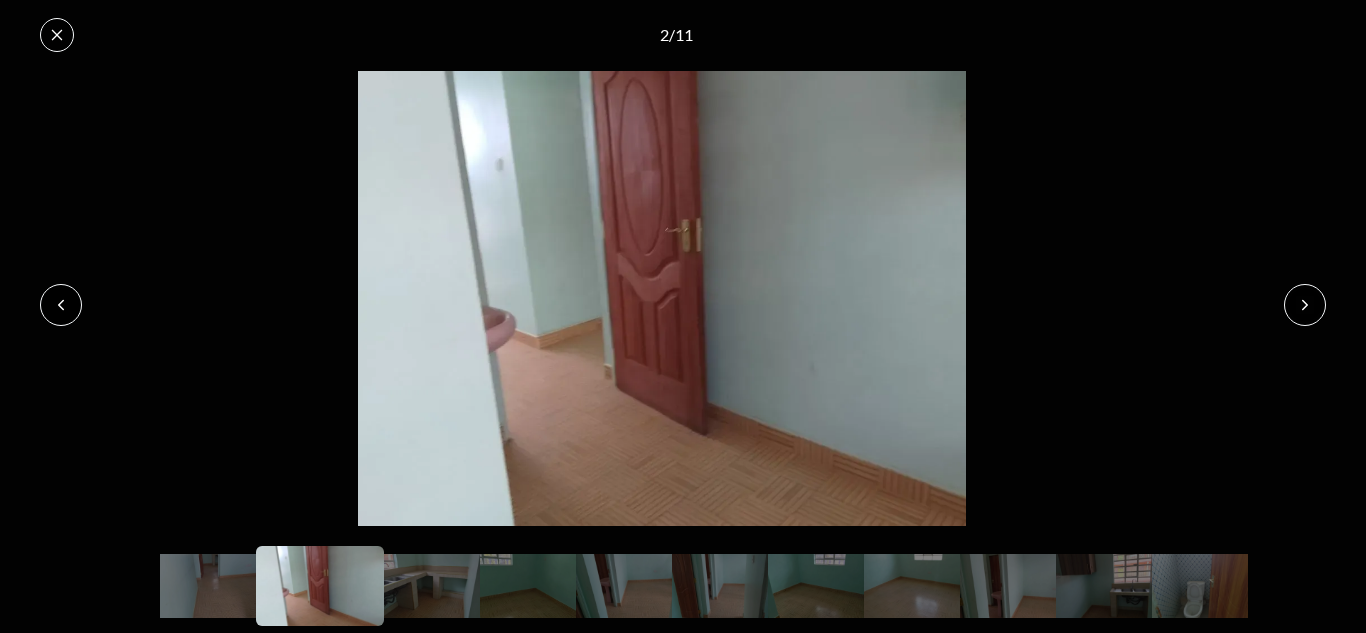 click at bounding box center [61, 305] 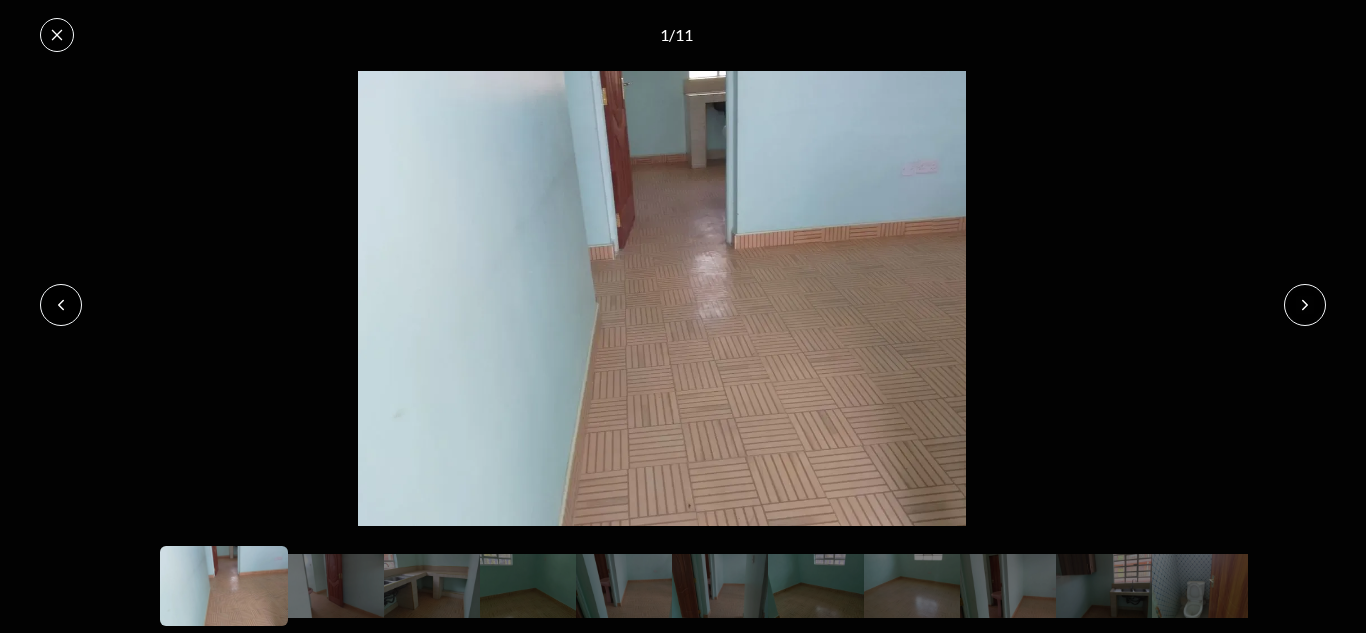 click at bounding box center [61, 305] 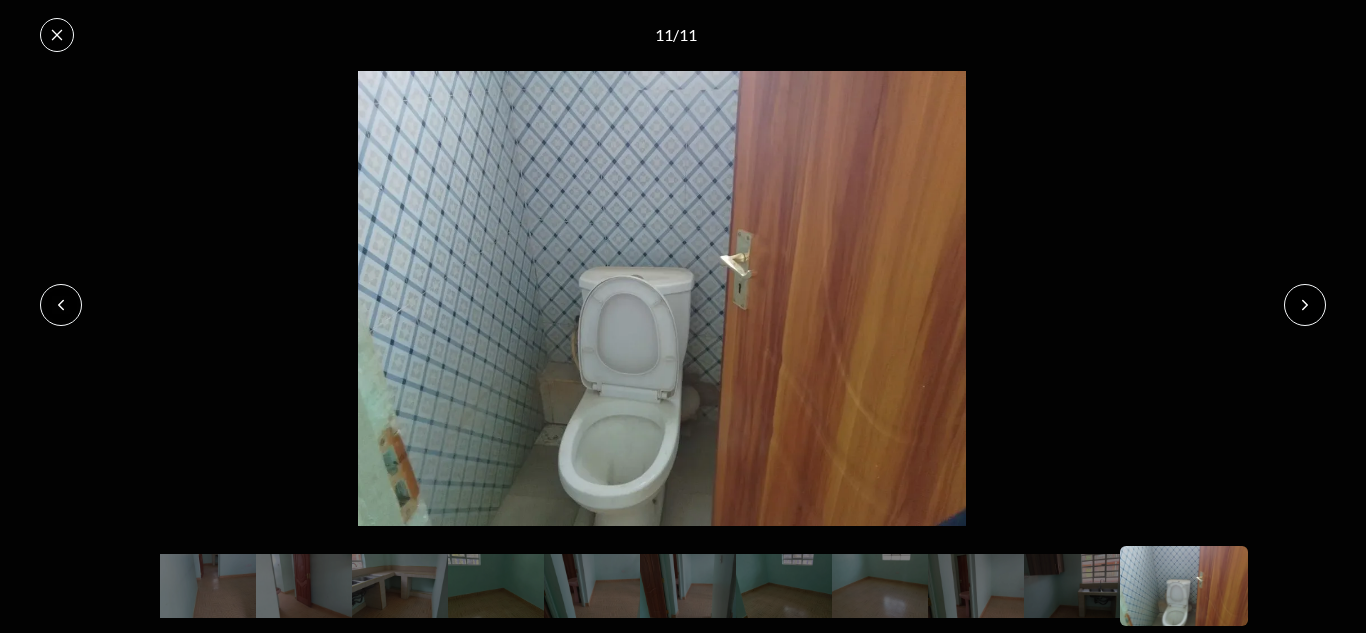 click 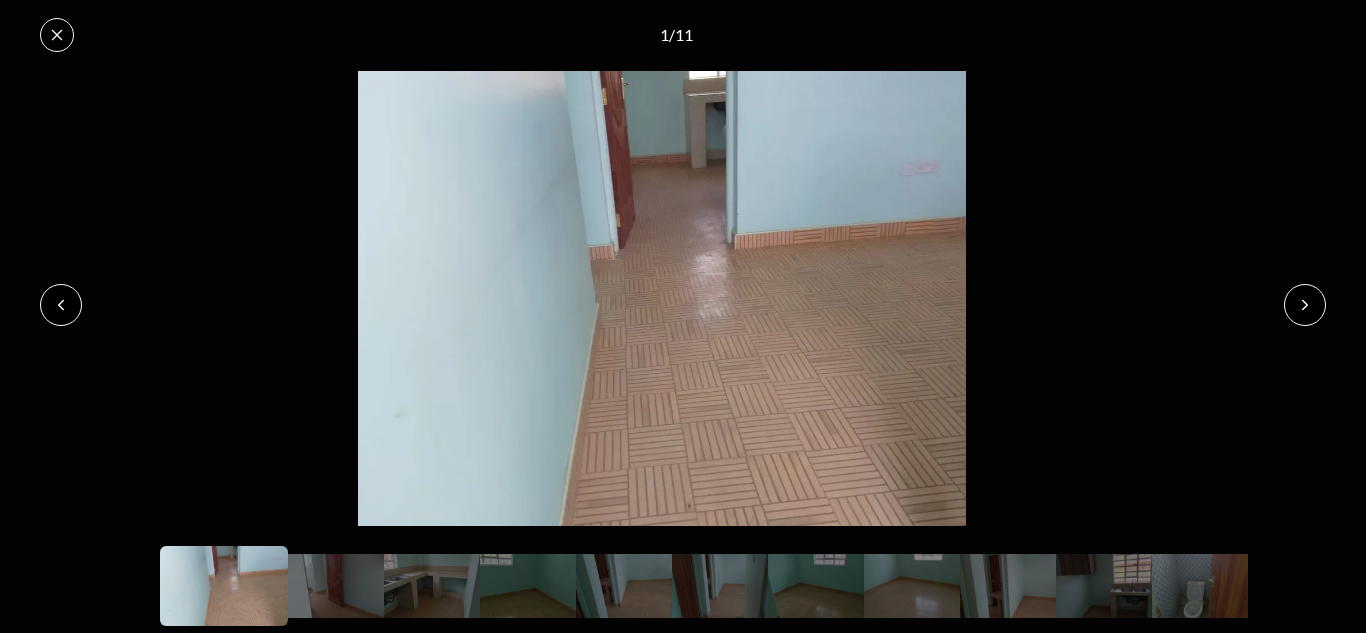click 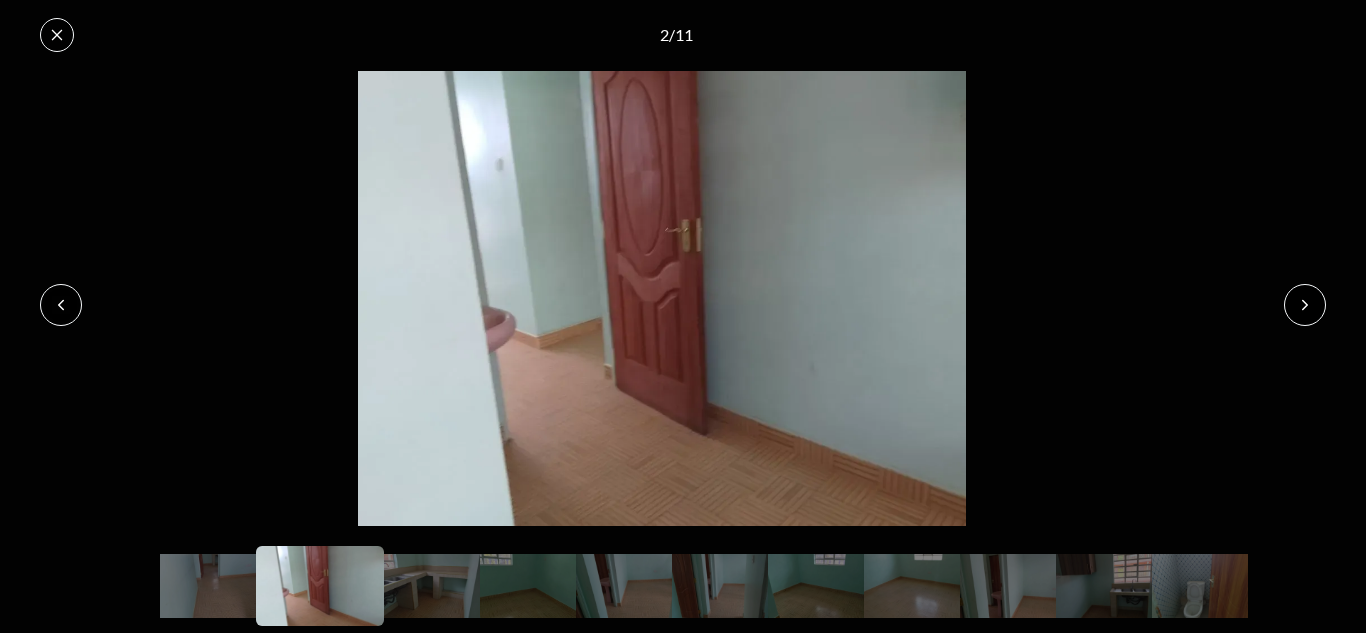 click at bounding box center (1305, 305) 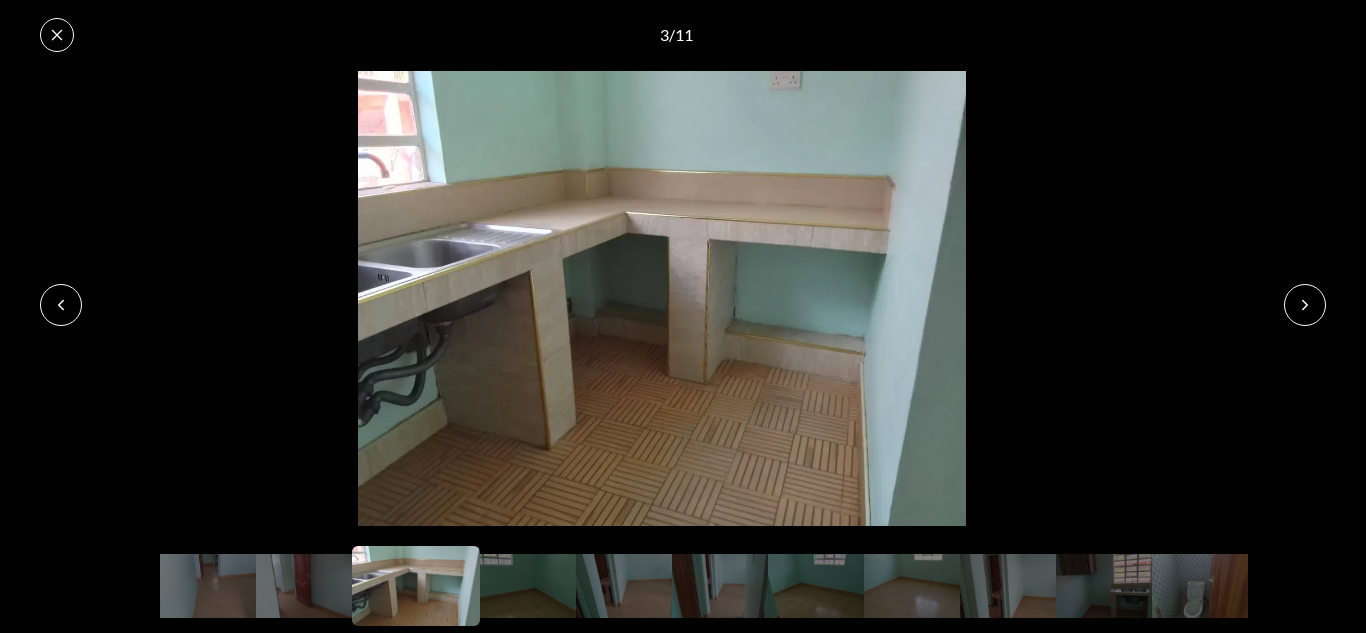 click at bounding box center (1305, 305) 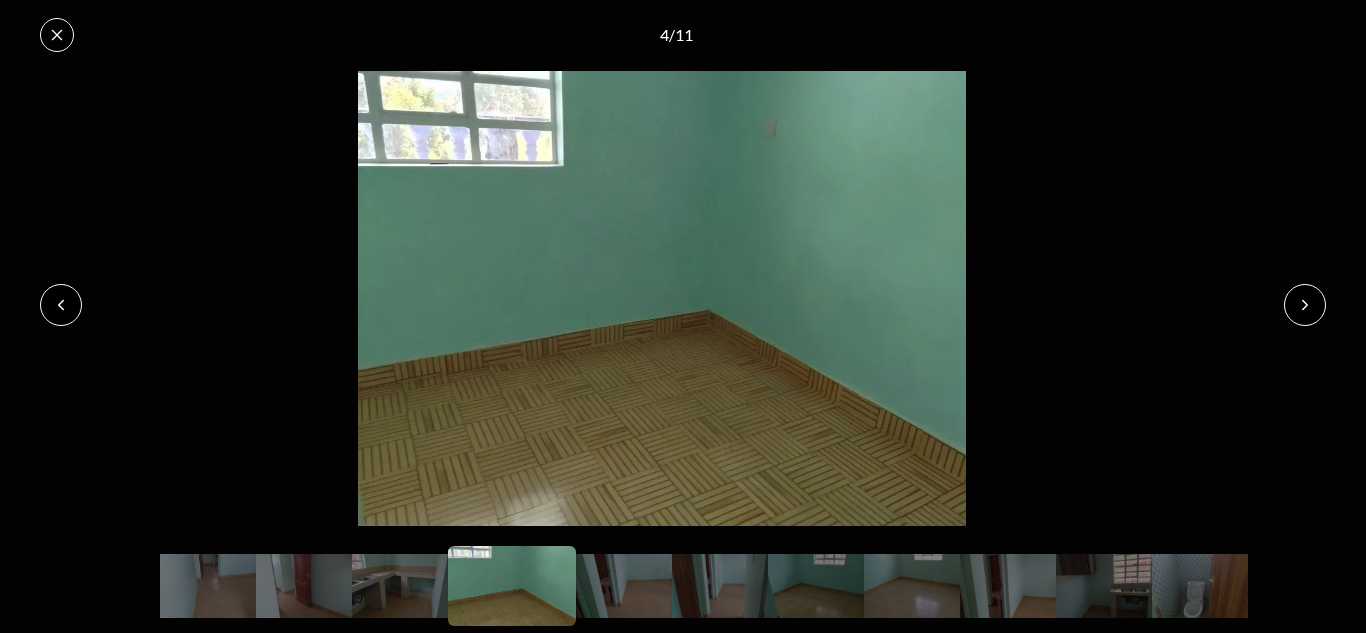 click at bounding box center (1305, 305) 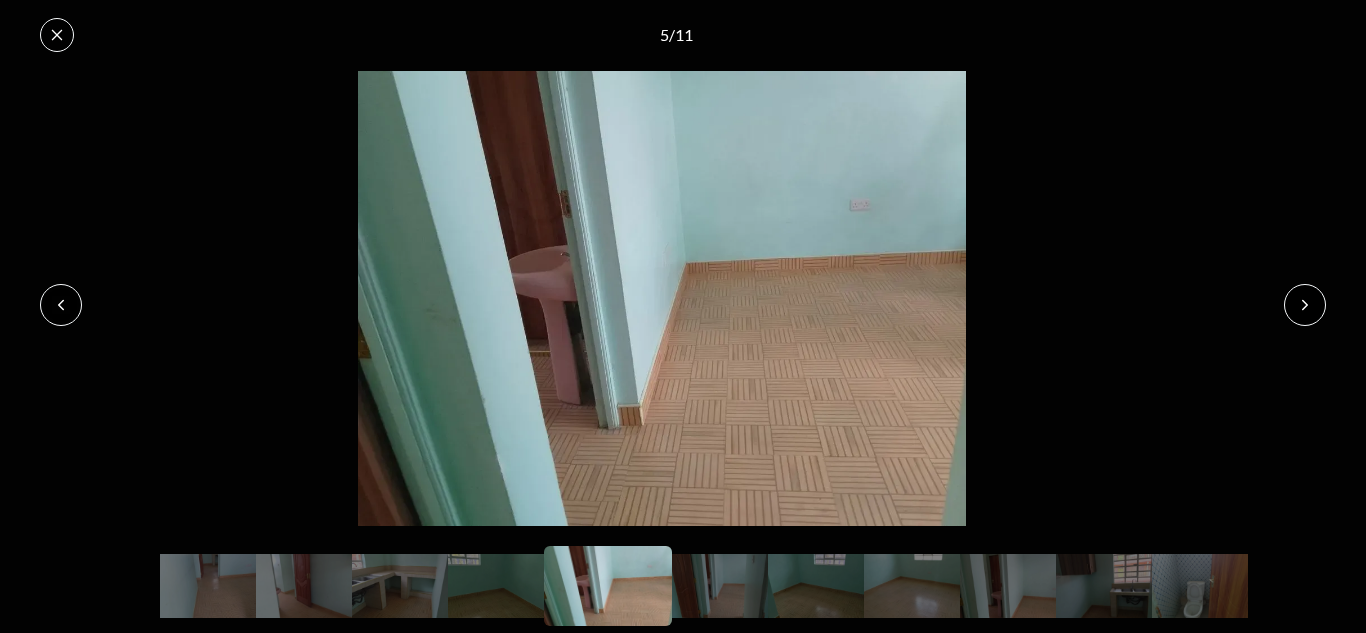 click at bounding box center [1305, 305] 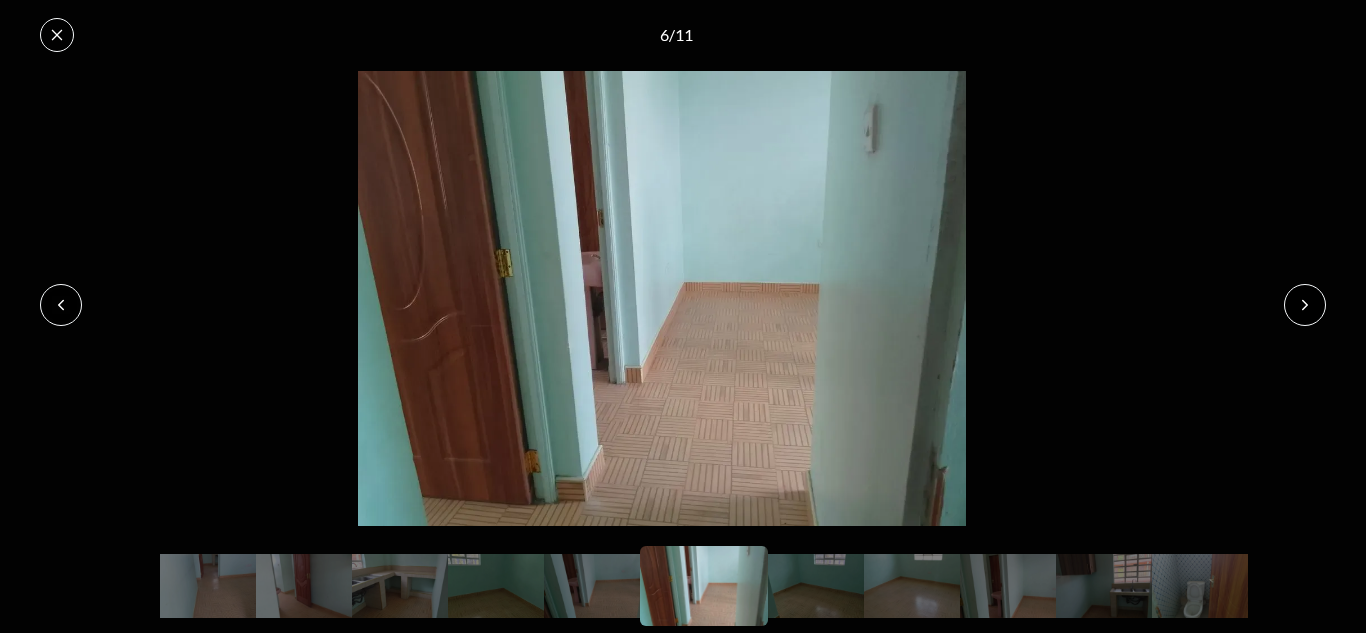 click at bounding box center [1305, 305] 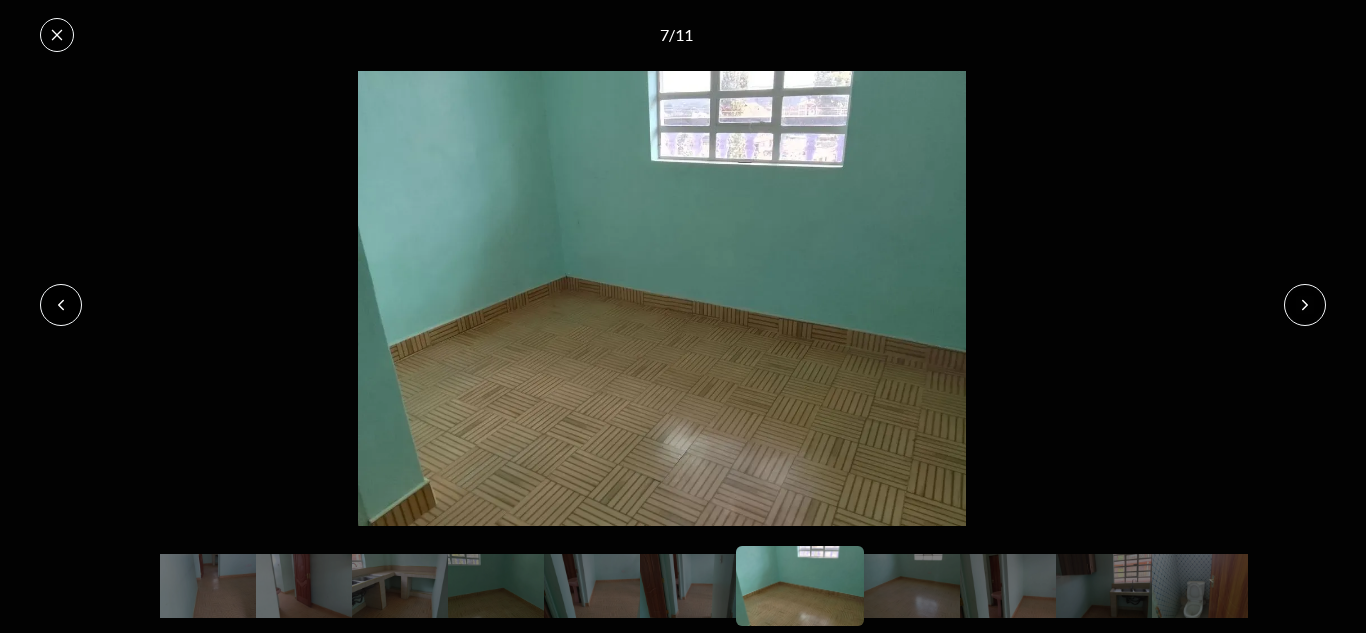 click at bounding box center [61, 305] 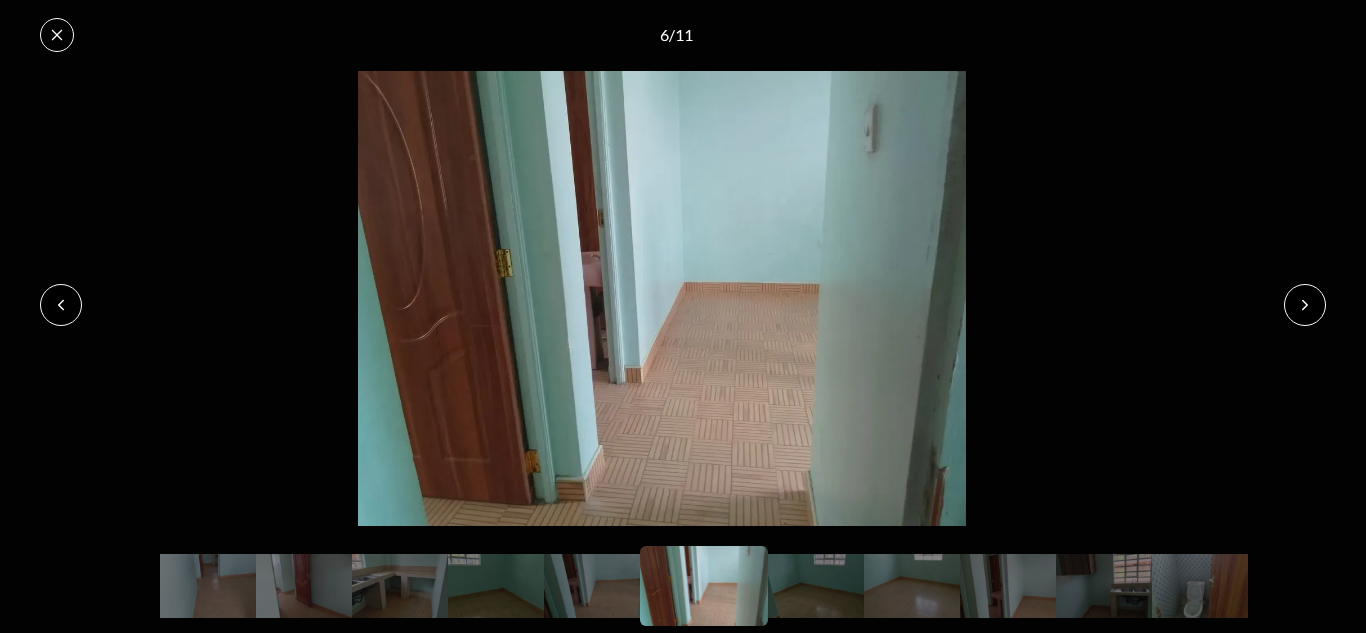 click at bounding box center (1305, 305) 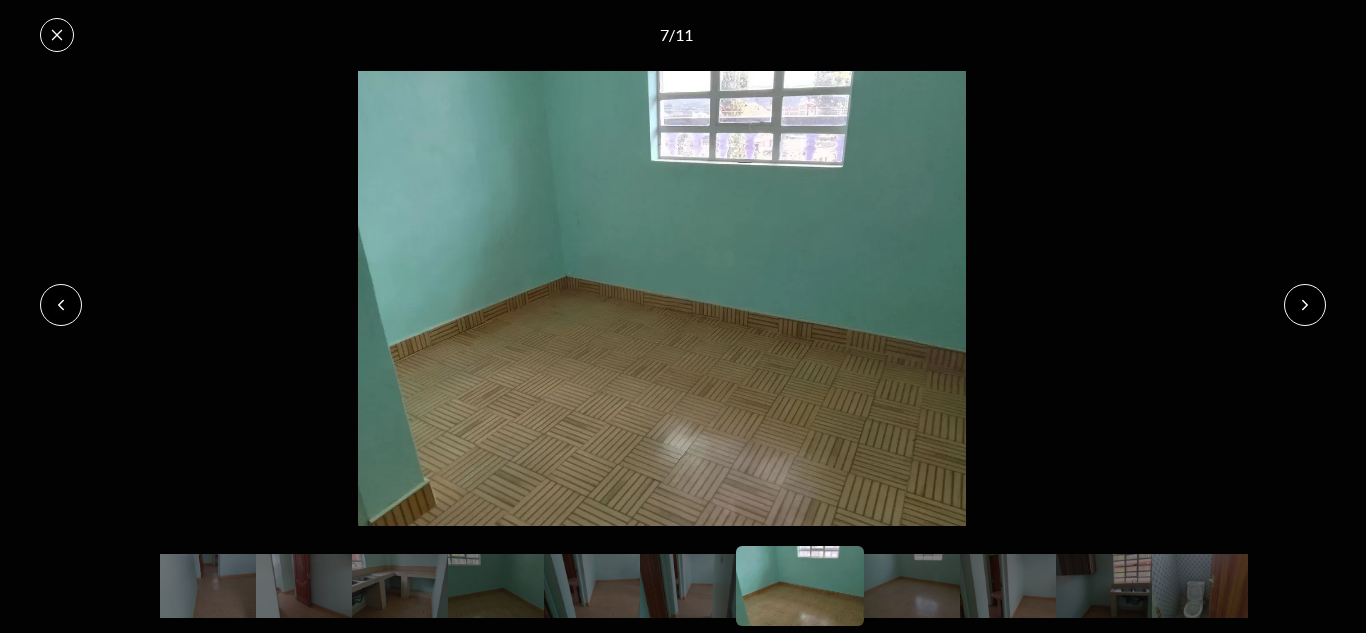click at bounding box center (1305, 305) 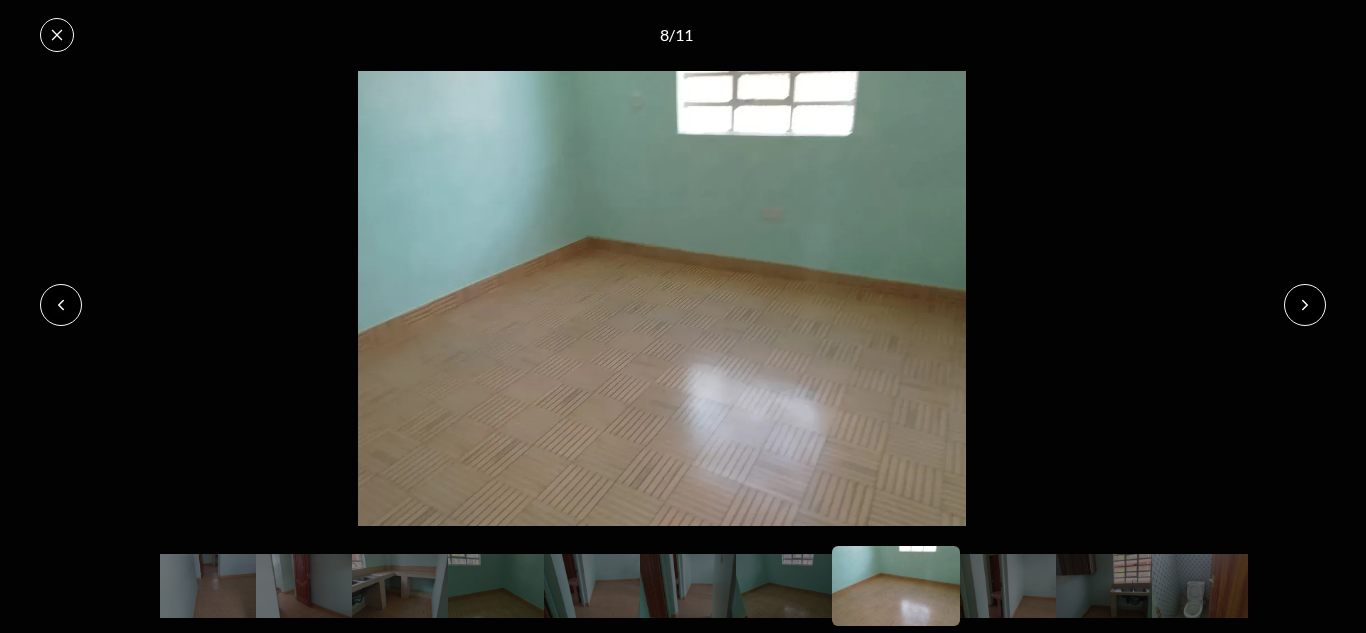 click at bounding box center (1305, 305) 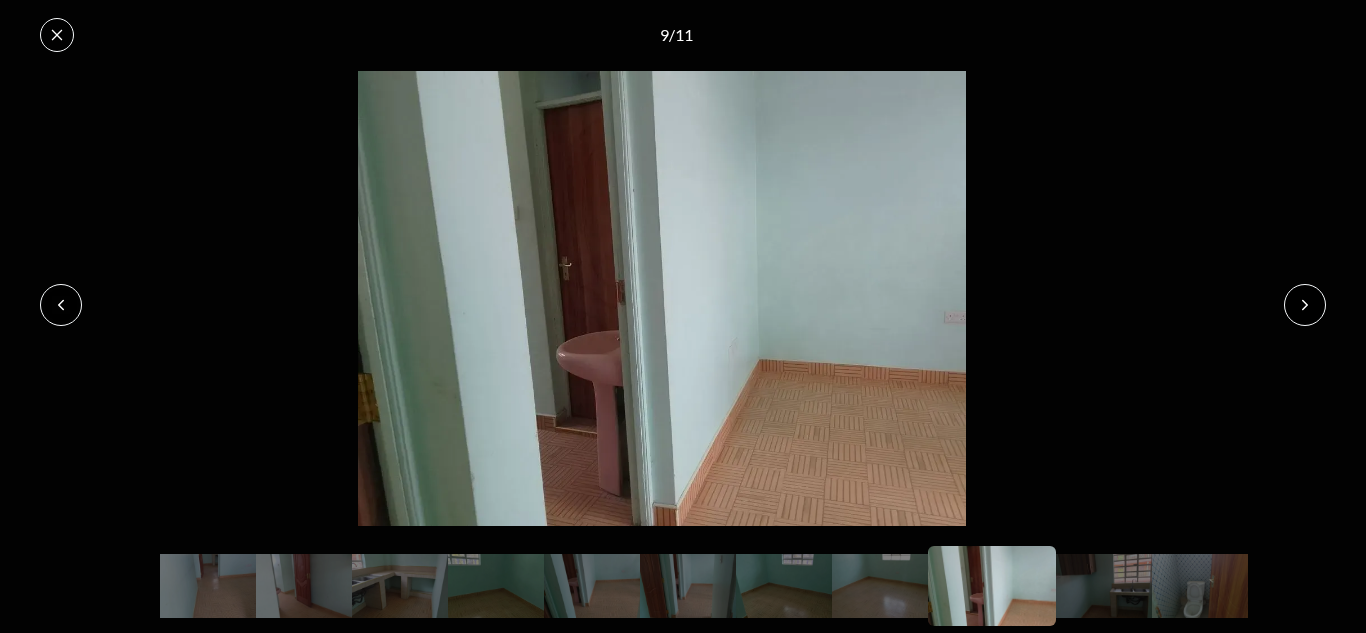 click at bounding box center [1305, 305] 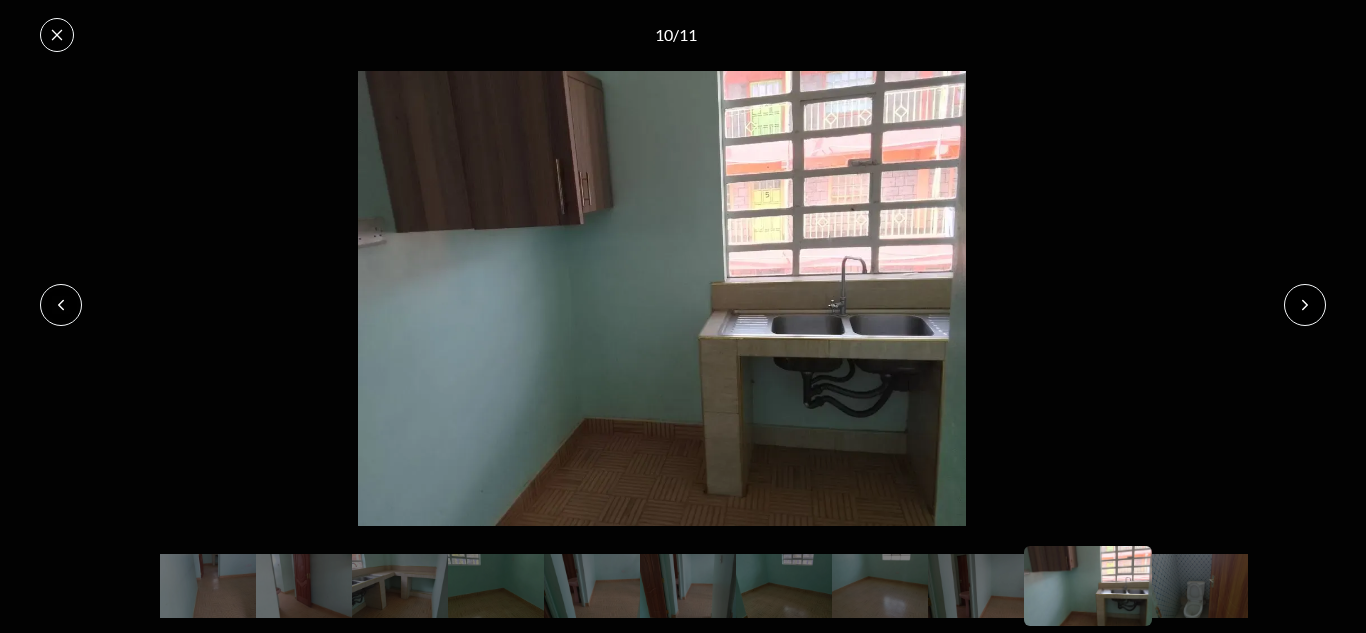 click 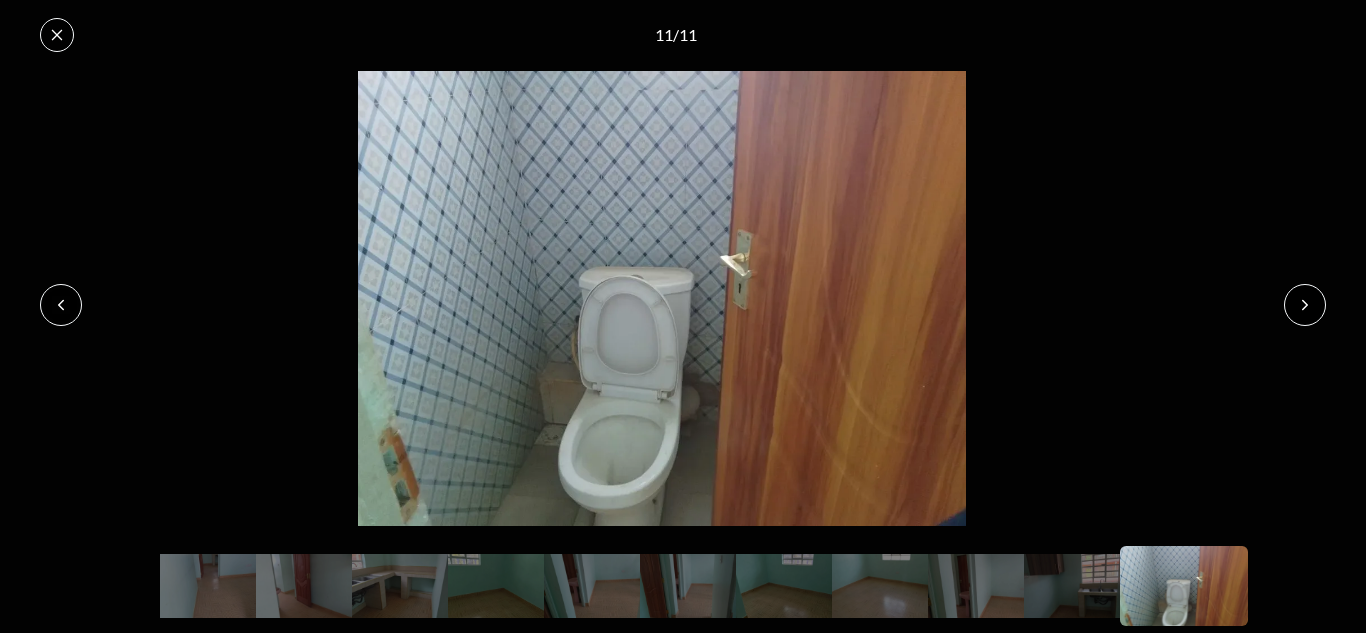 click 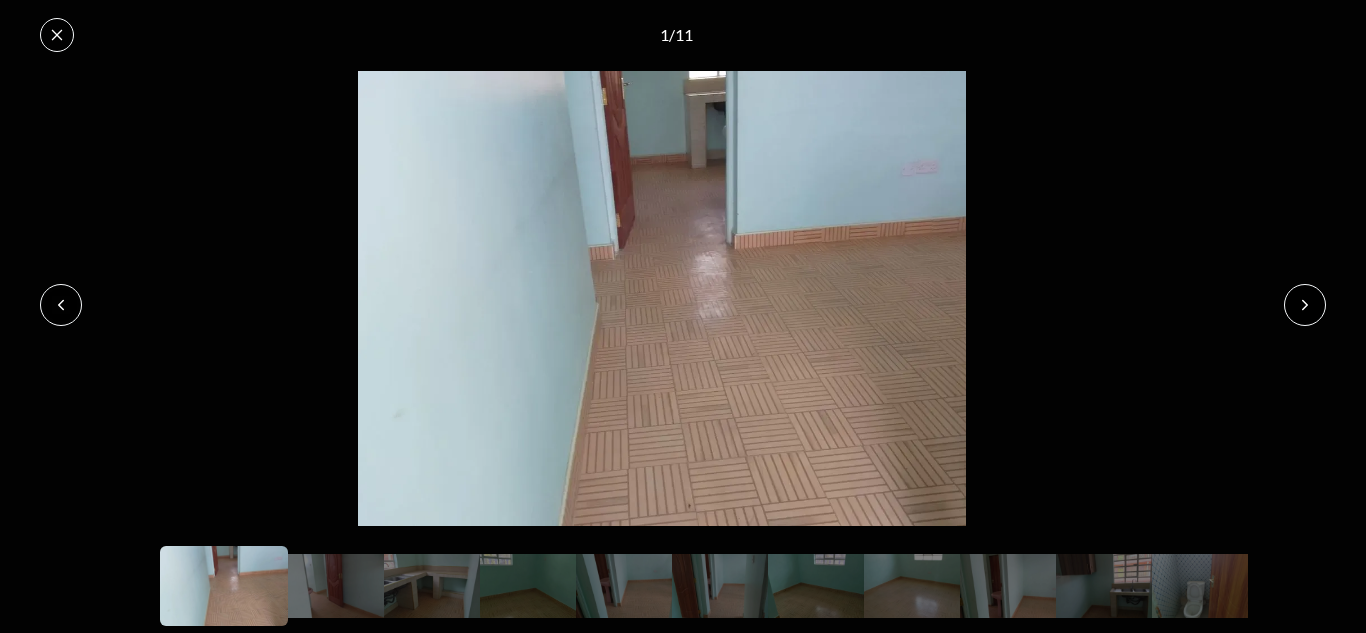 click 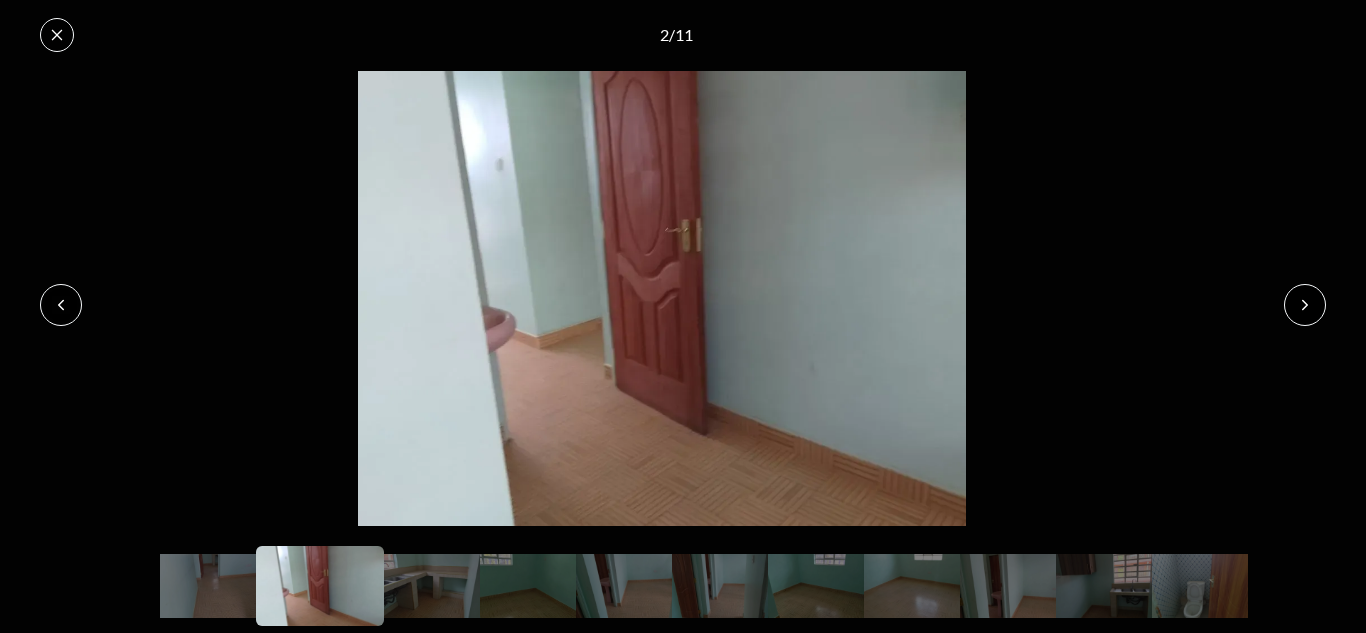 click 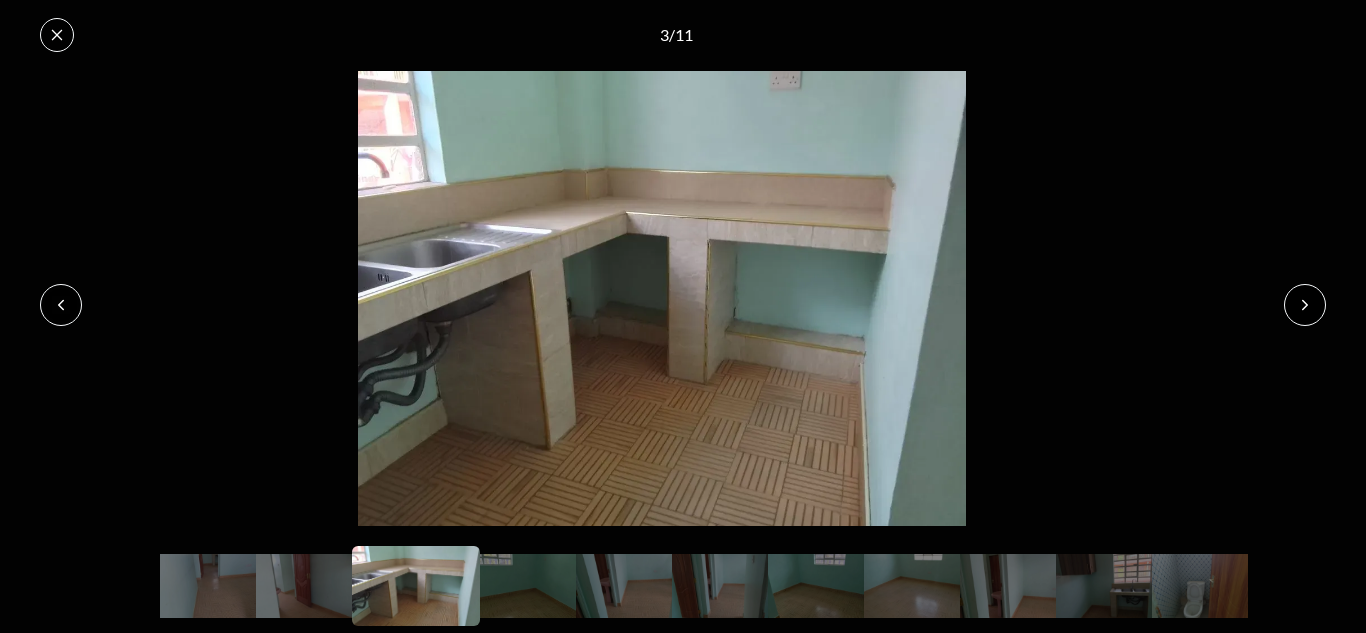 click 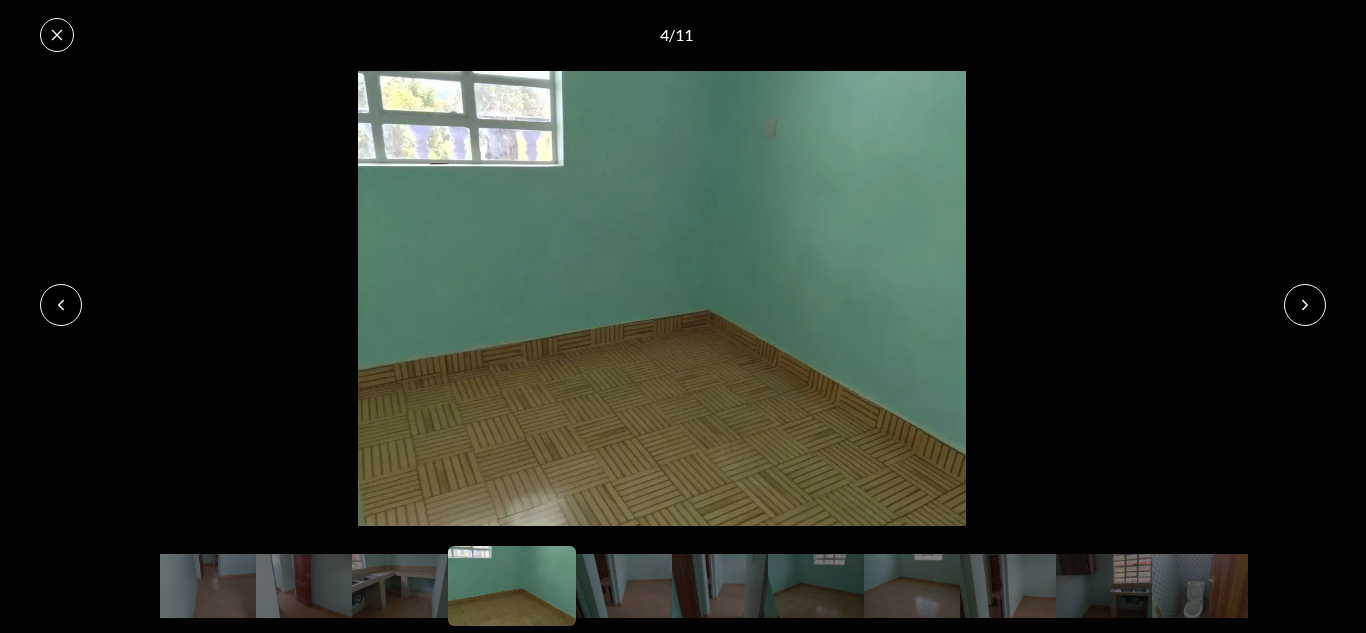 click 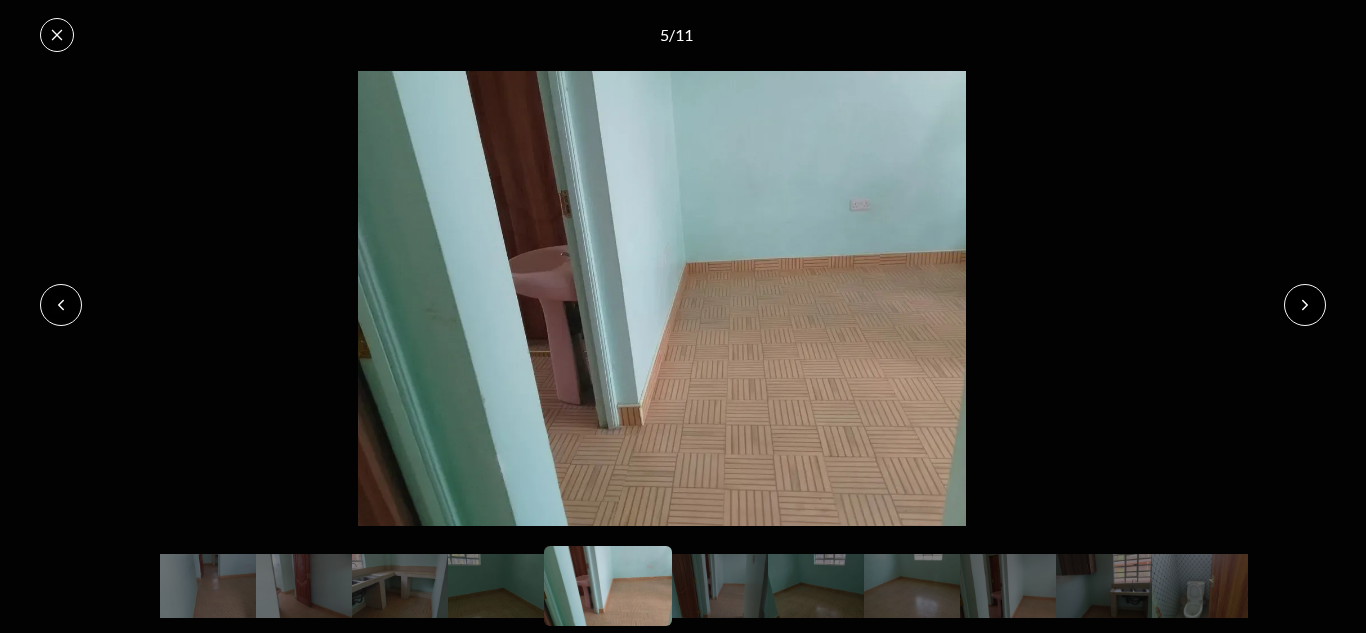 click 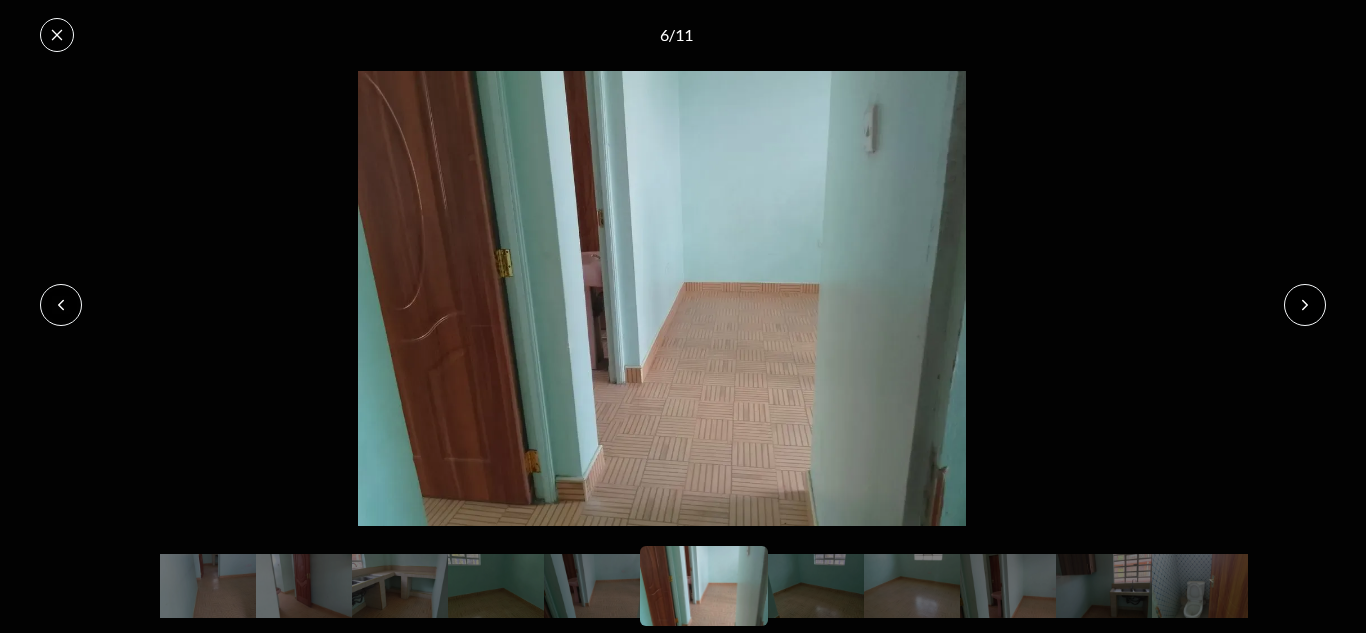 click 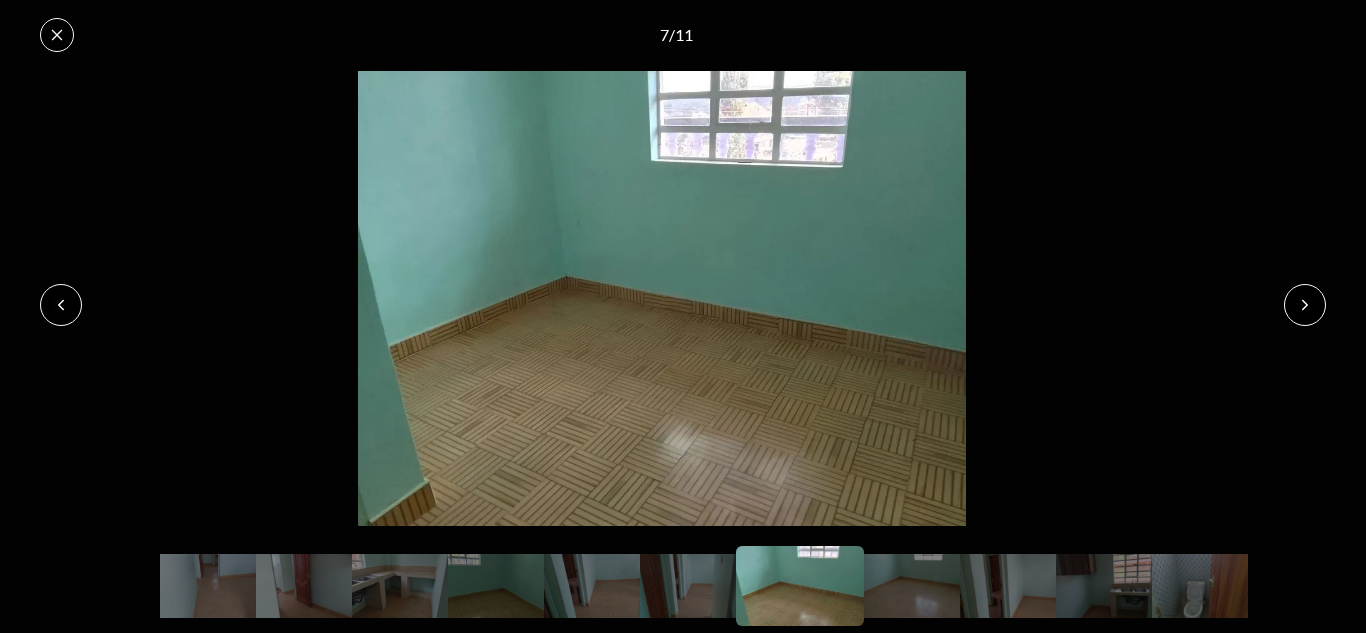 click 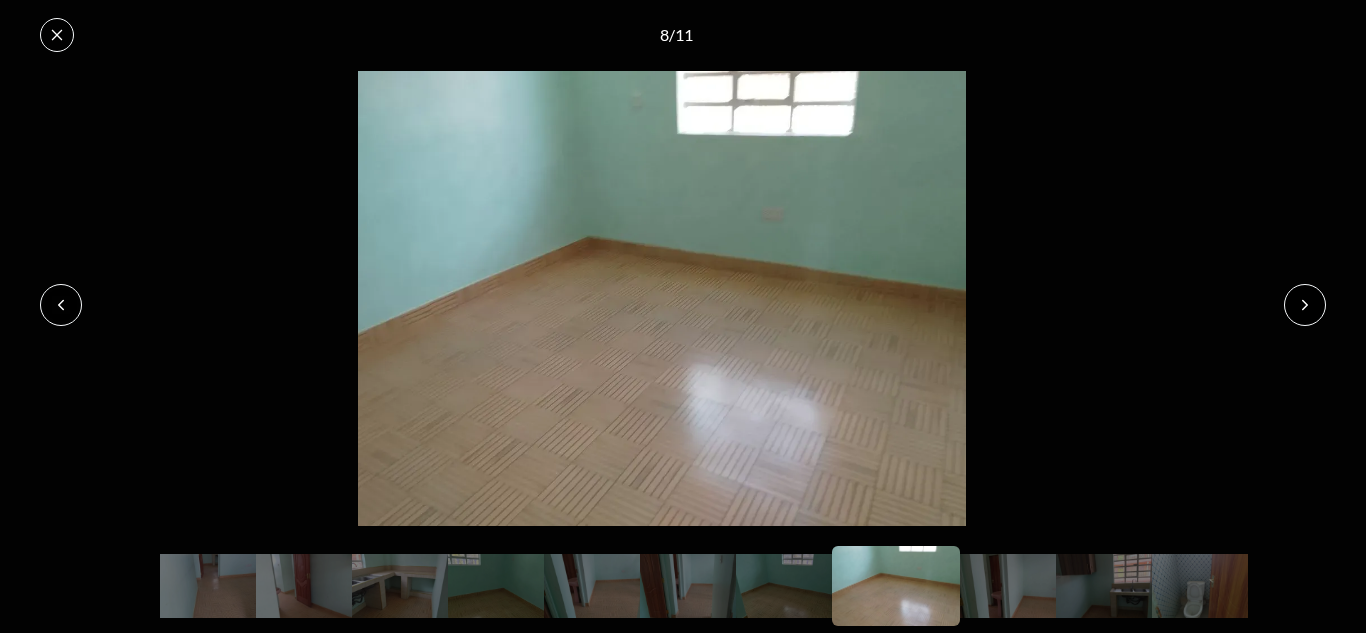 click 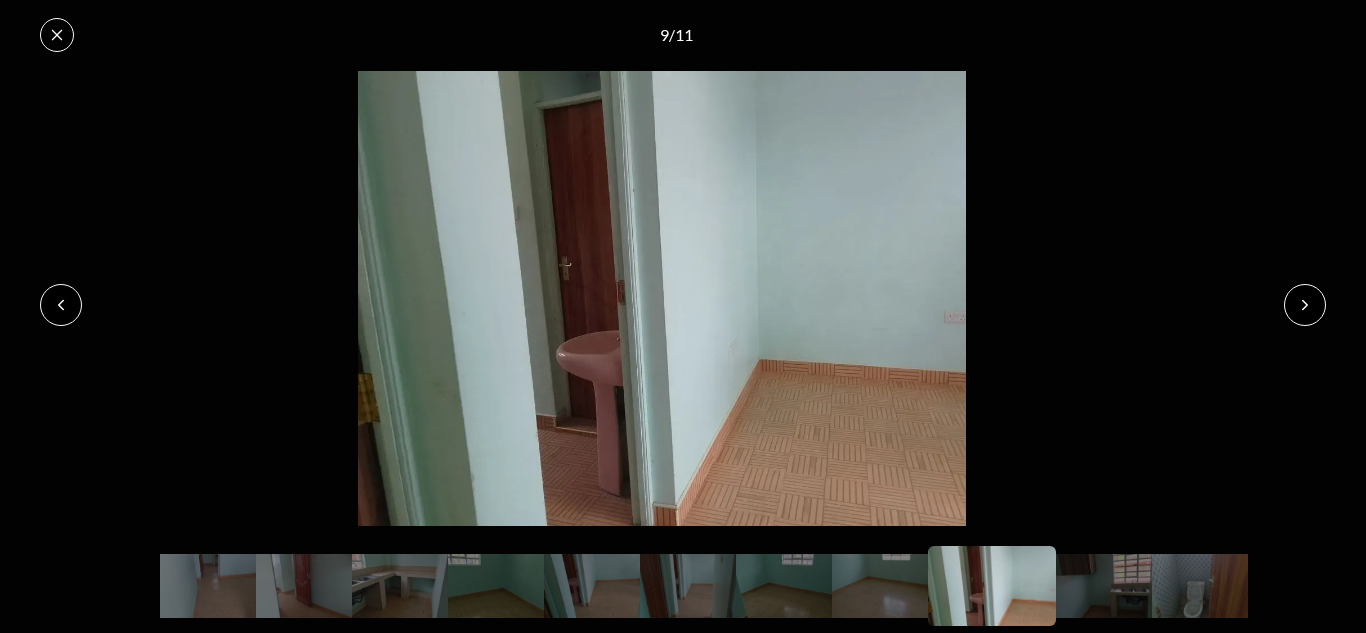 click 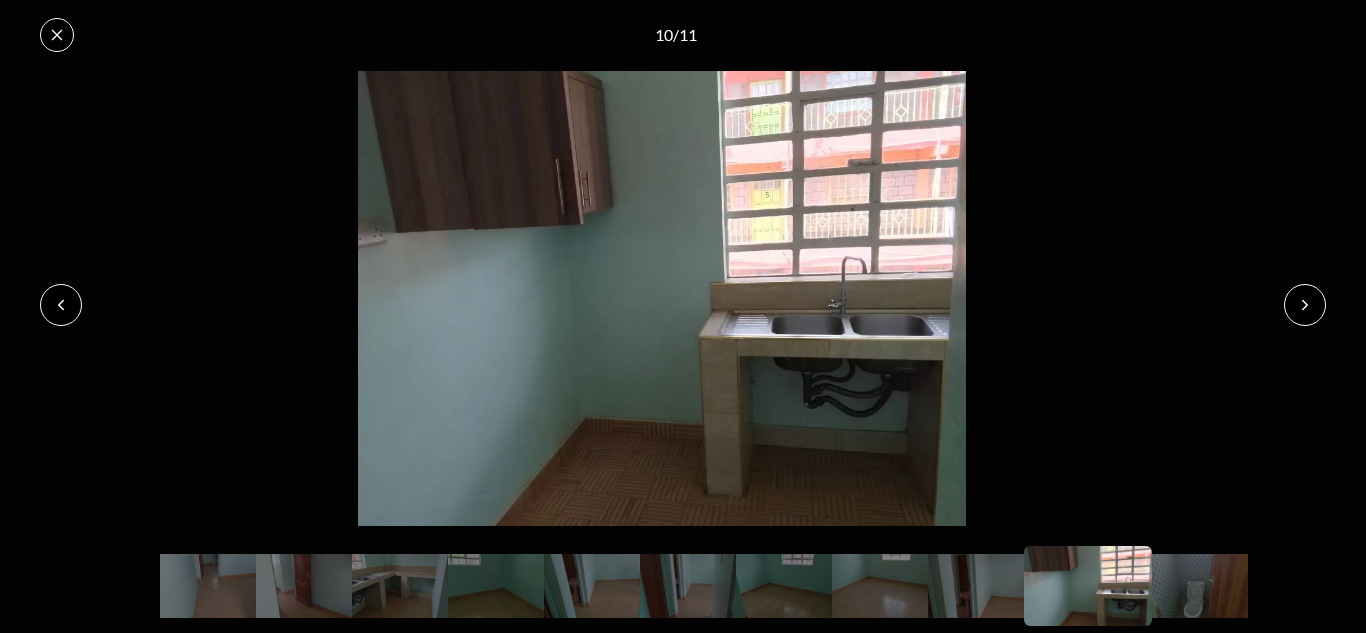 click 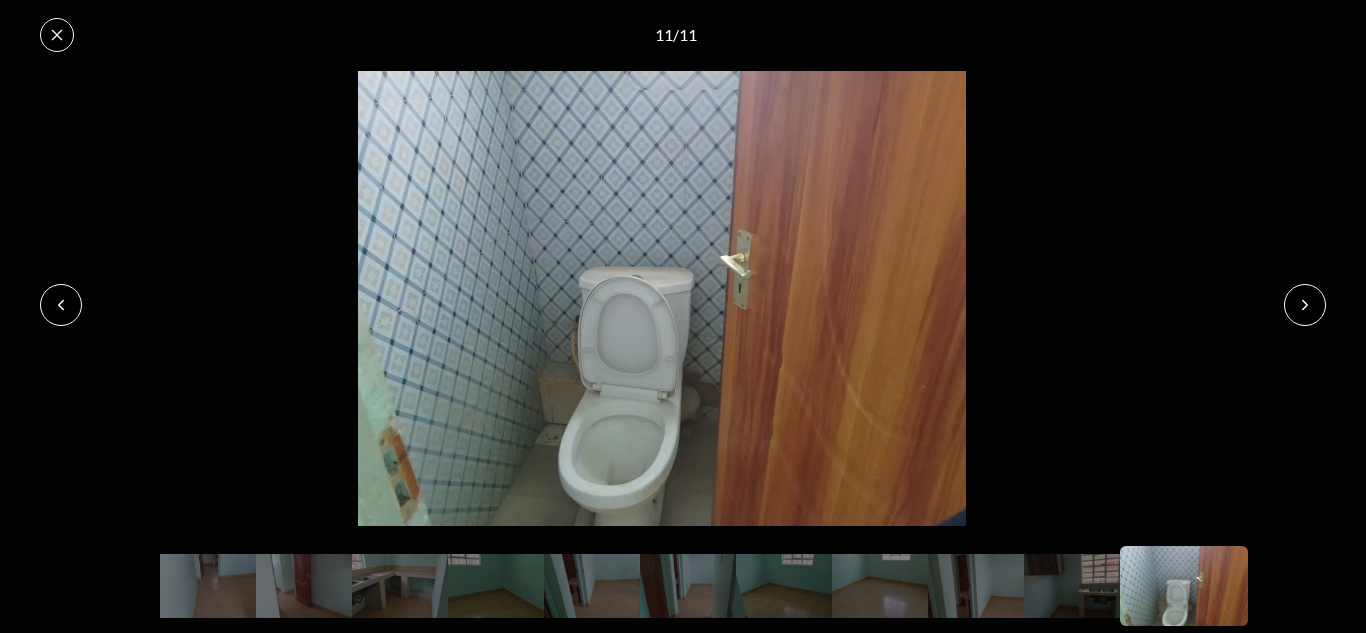 click at bounding box center [57, 35] 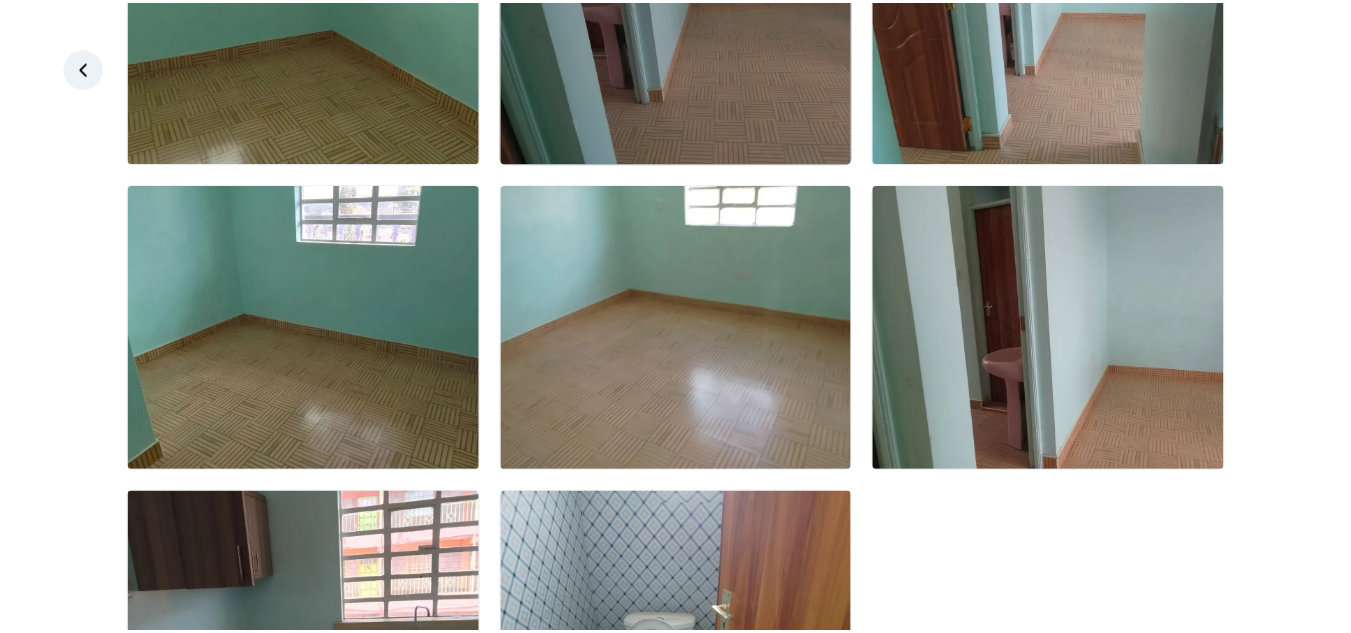 scroll, scrollTop: 339, scrollLeft: 0, axis: vertical 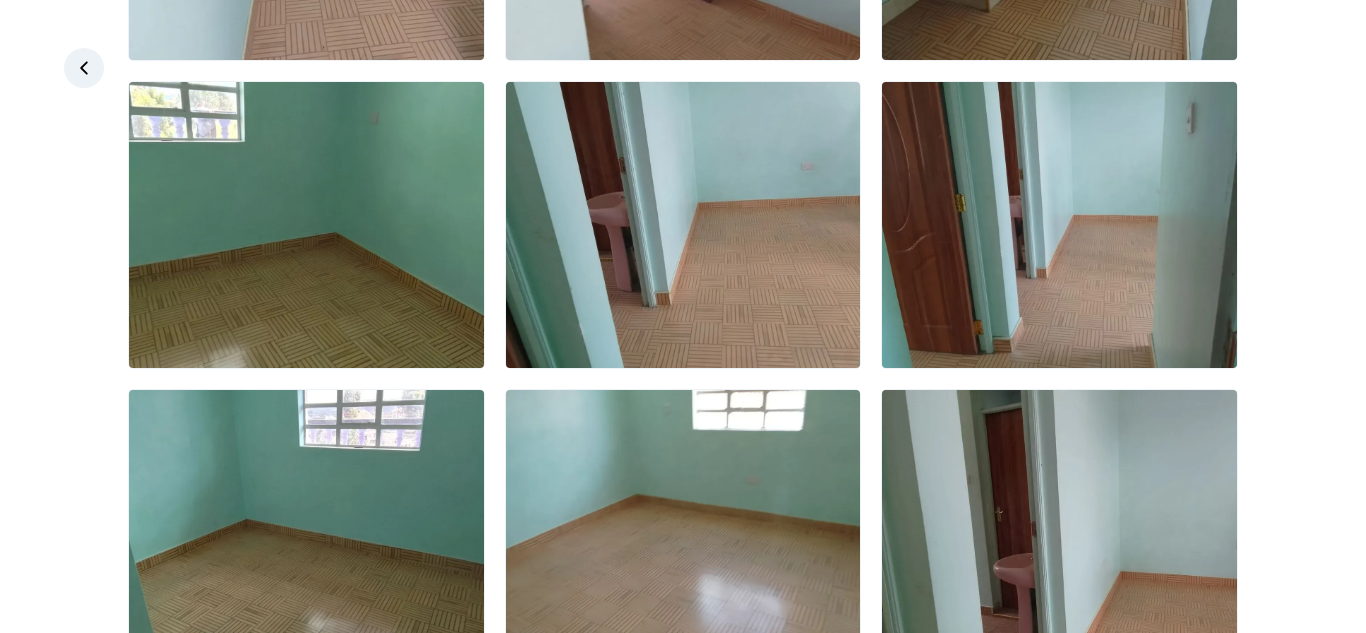 click 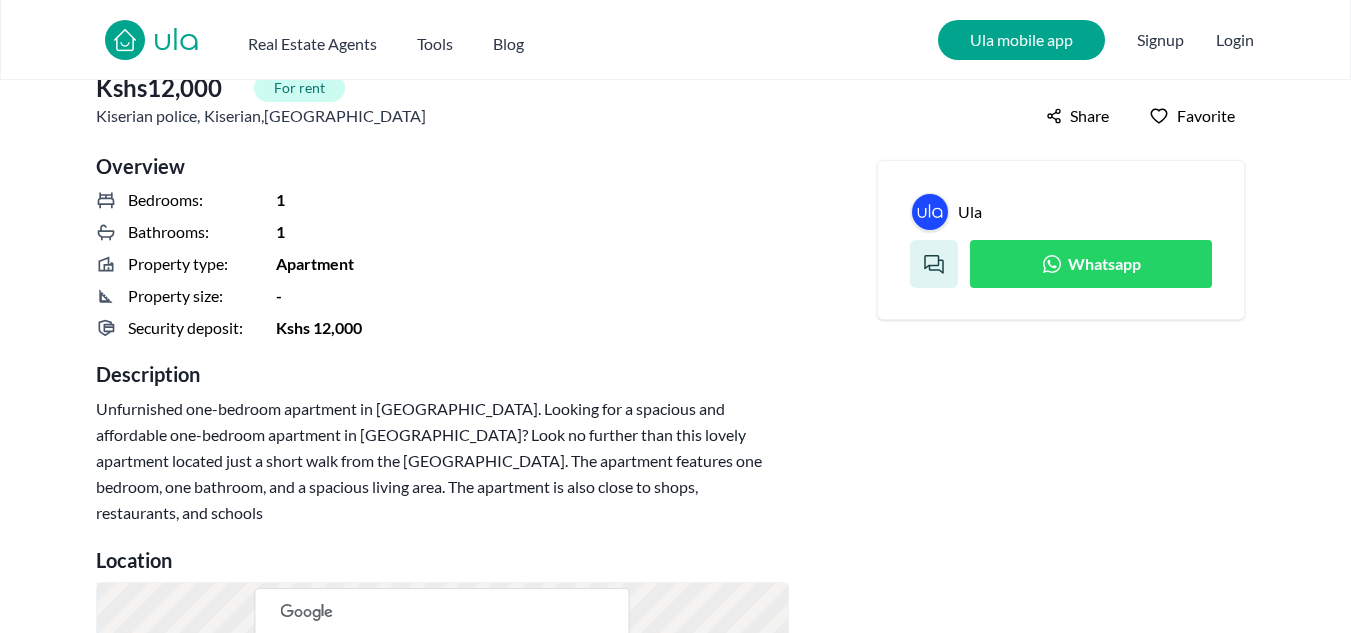 scroll, scrollTop: 0, scrollLeft: 0, axis: both 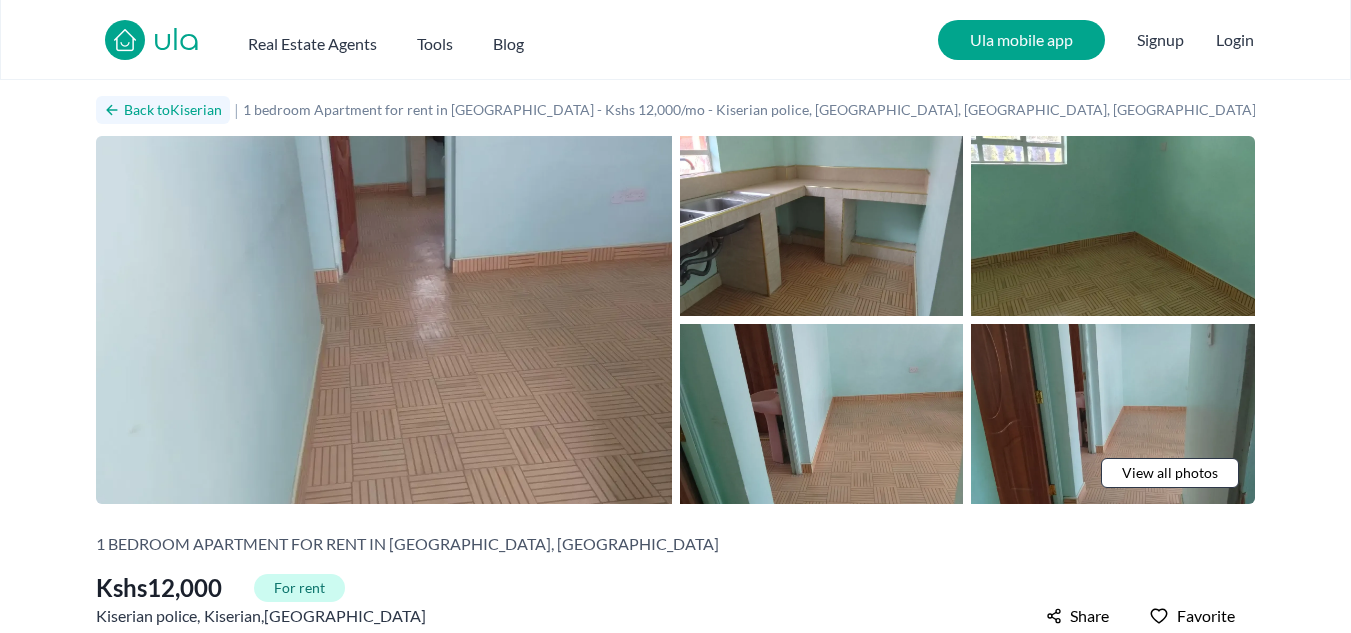 click on "Back to  Kiserian" at bounding box center (163, 110) 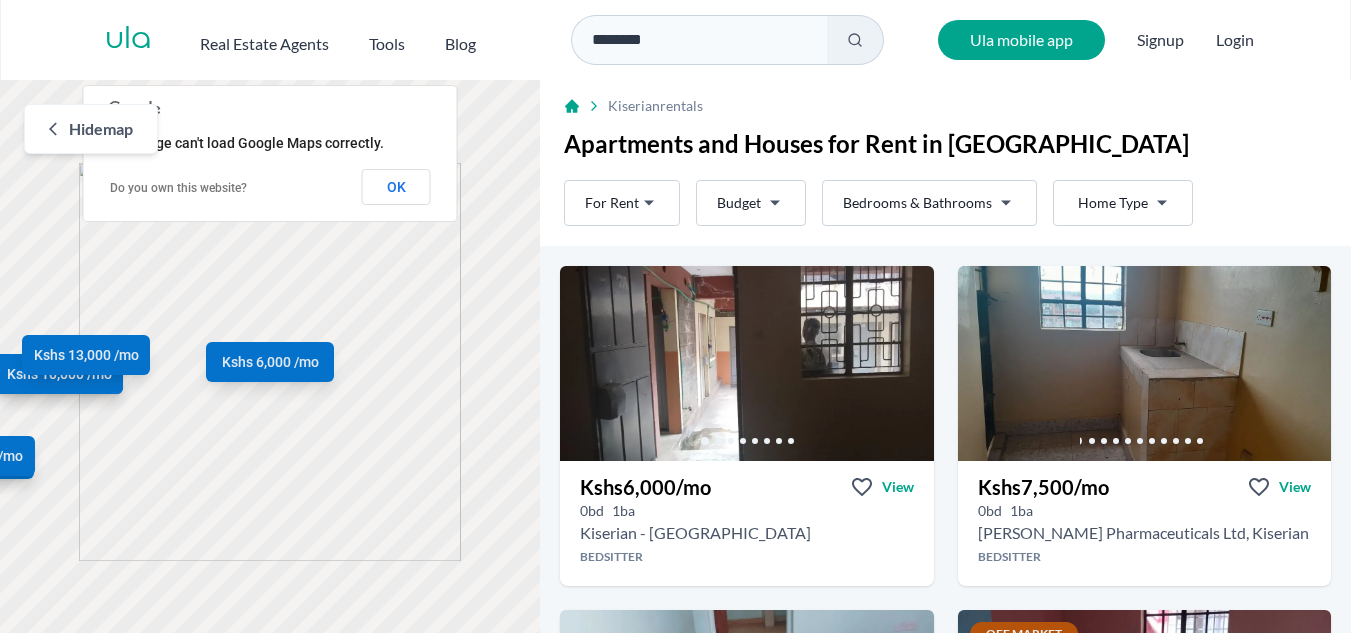 click 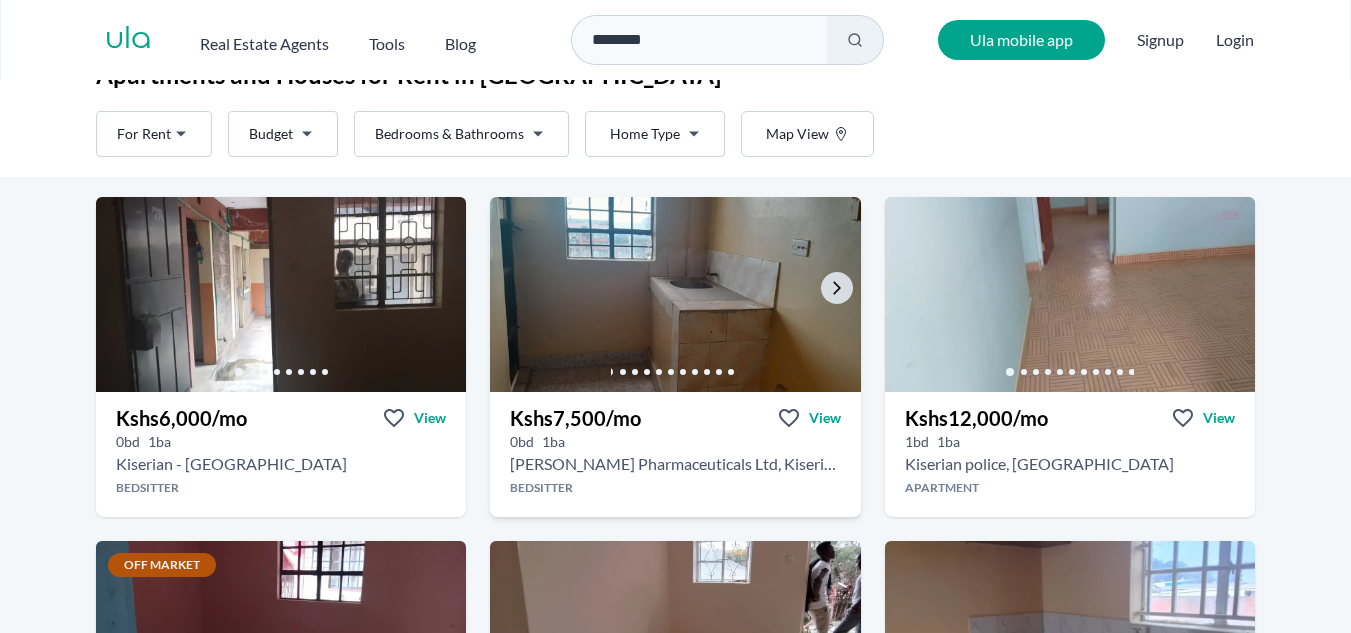 scroll, scrollTop: 100, scrollLeft: 0, axis: vertical 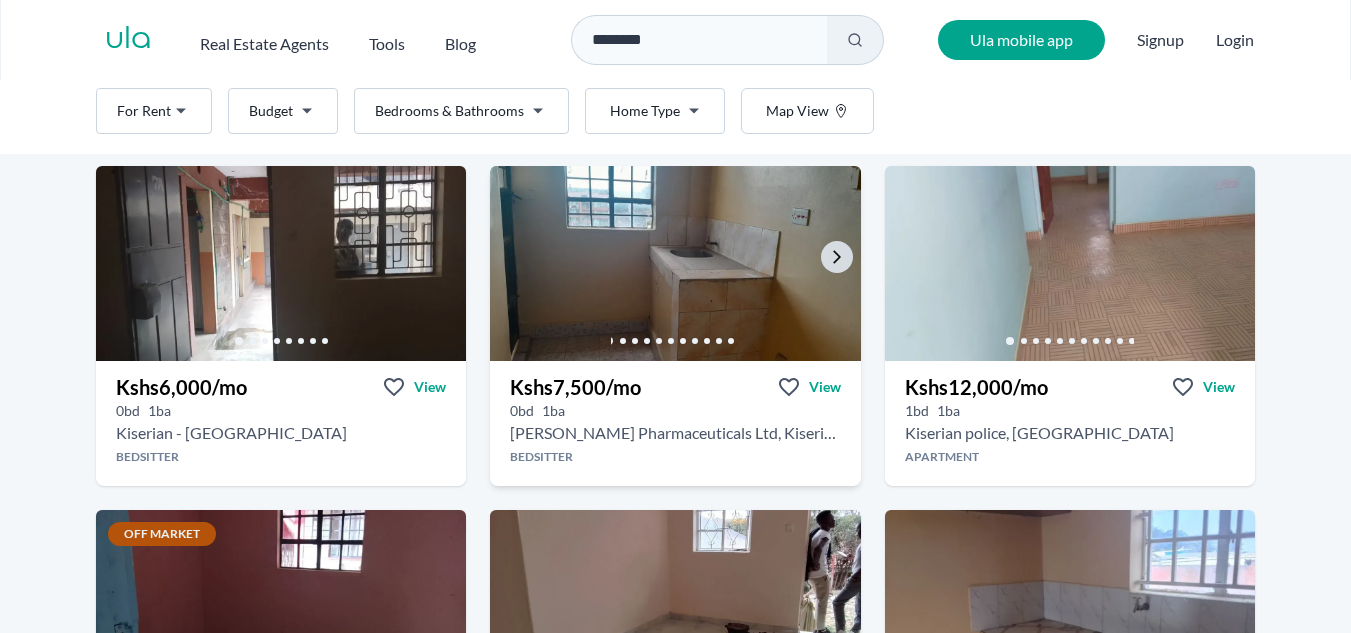click at bounding box center [675, 263] 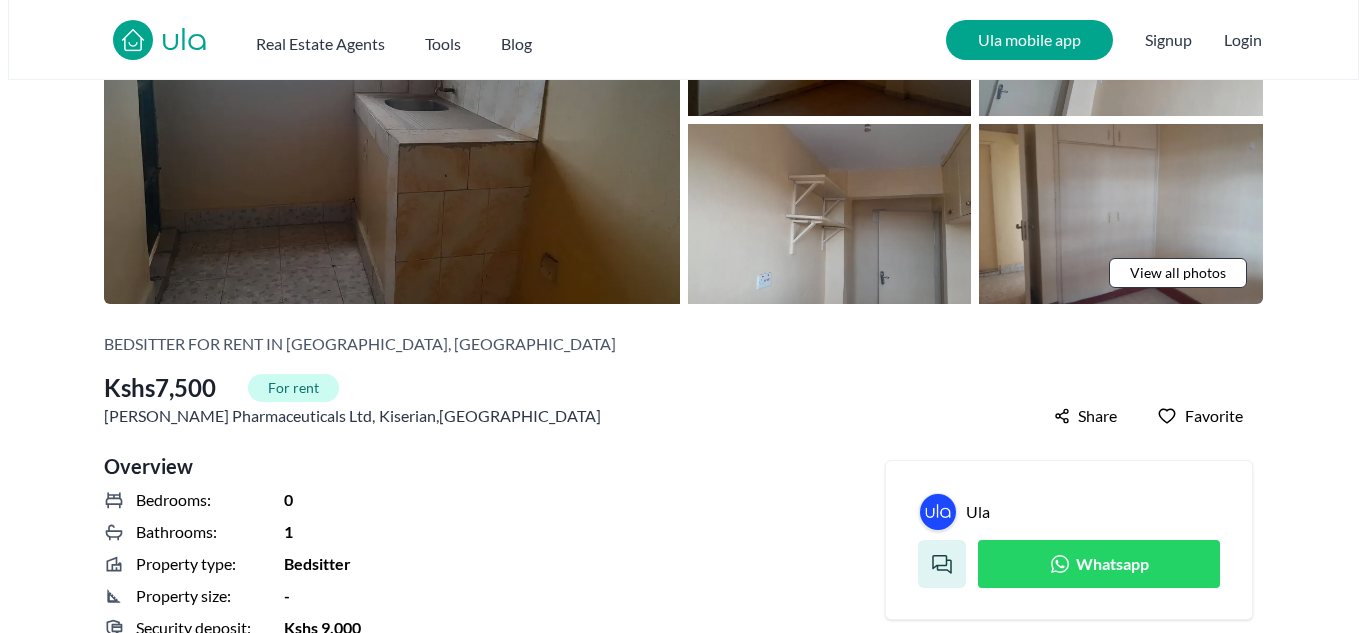 scroll, scrollTop: 0, scrollLeft: 0, axis: both 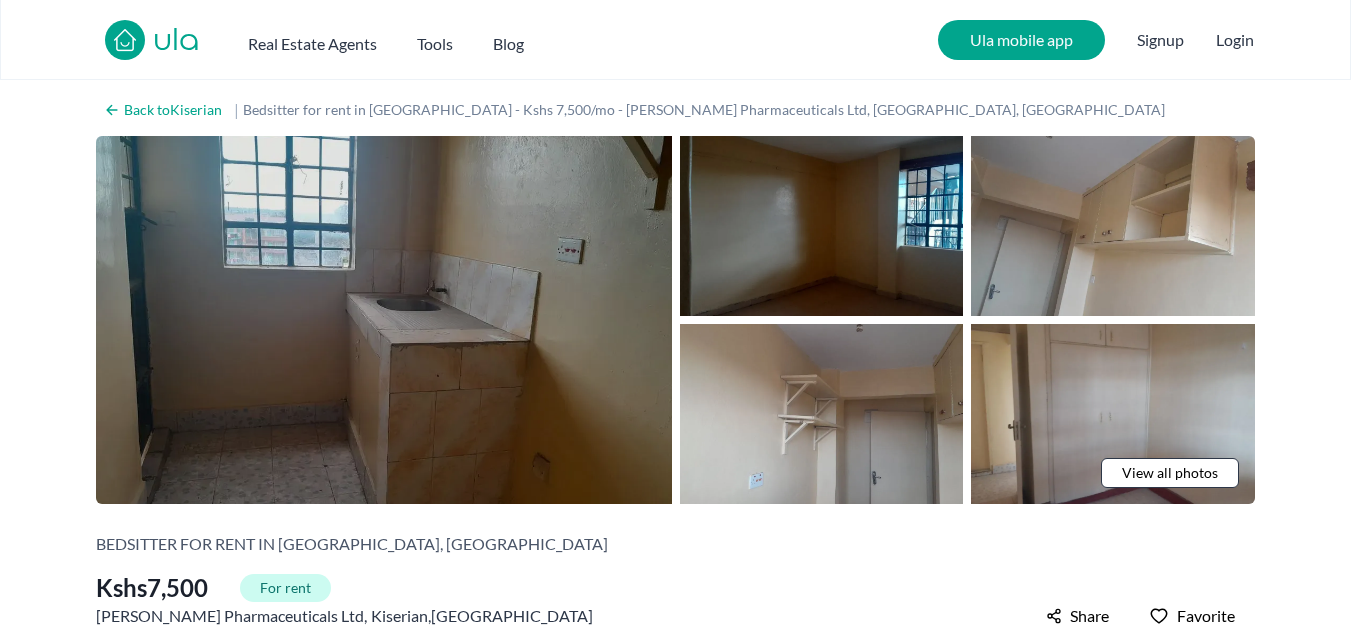 click at bounding box center [384, 320] 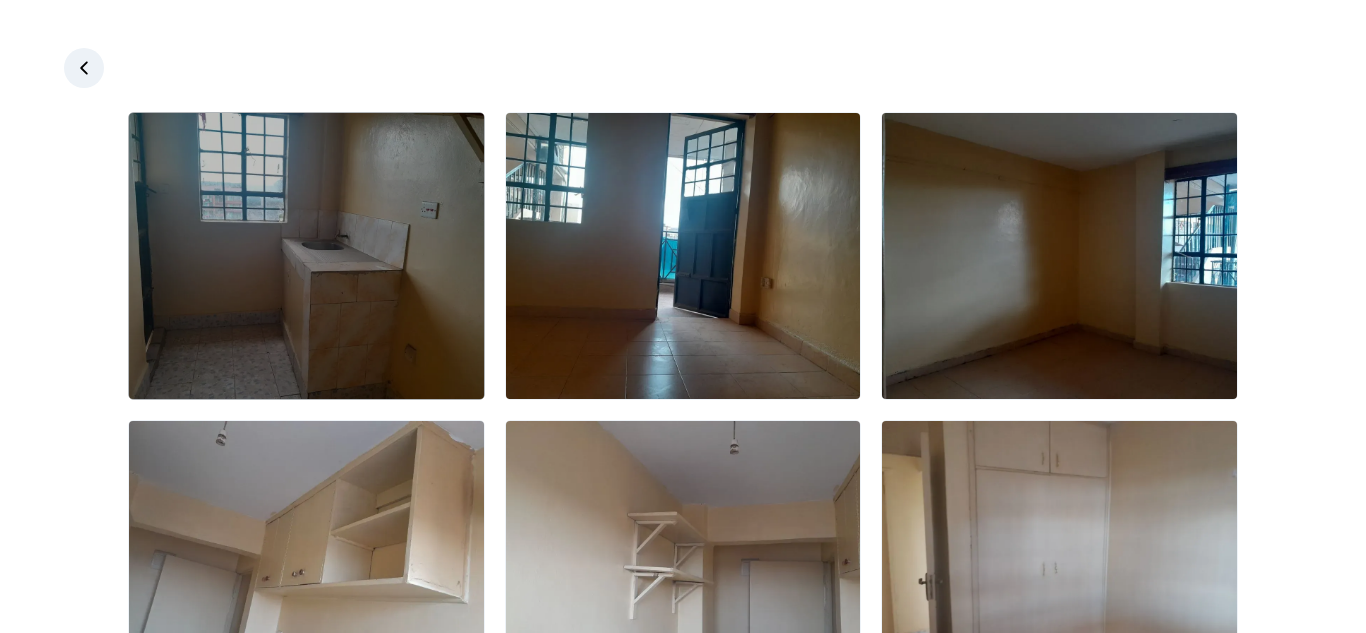 click at bounding box center (306, 256) 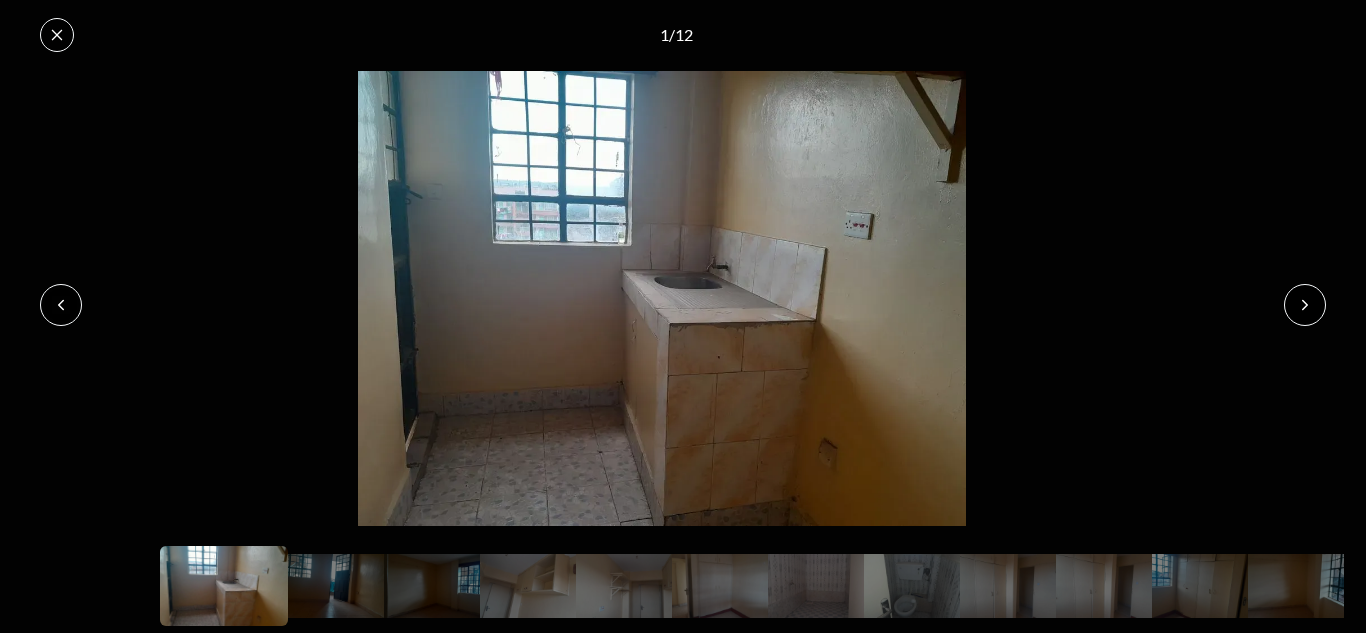 click 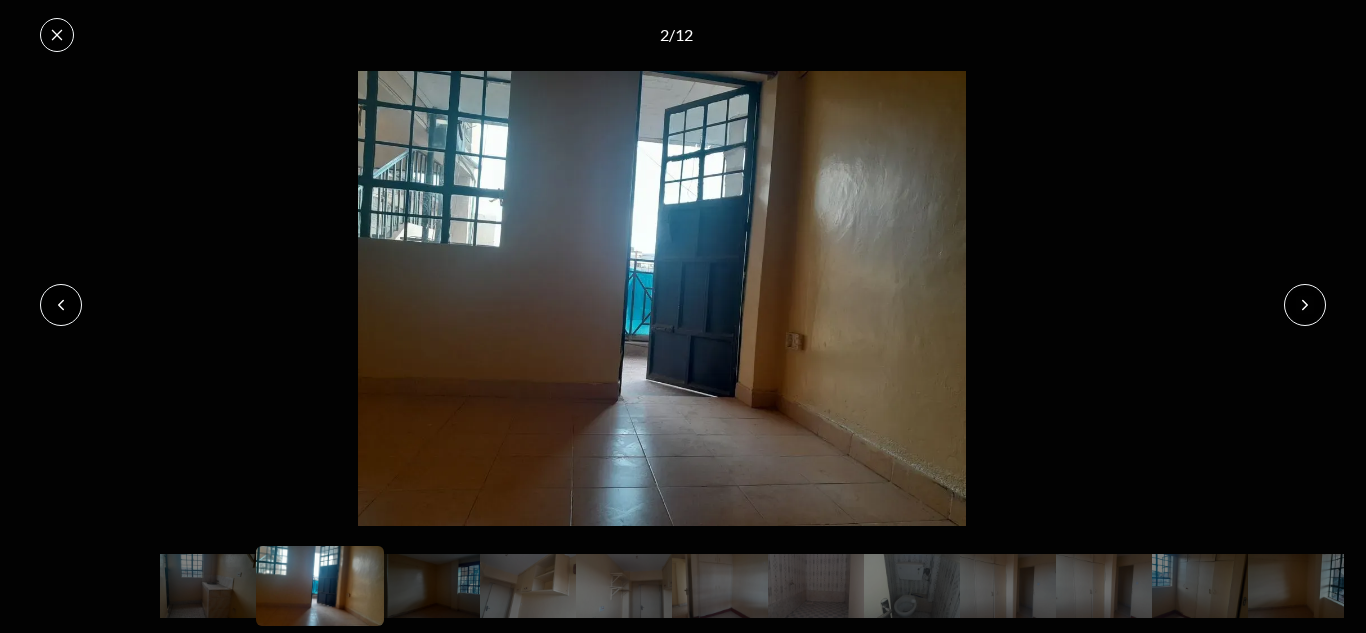 click 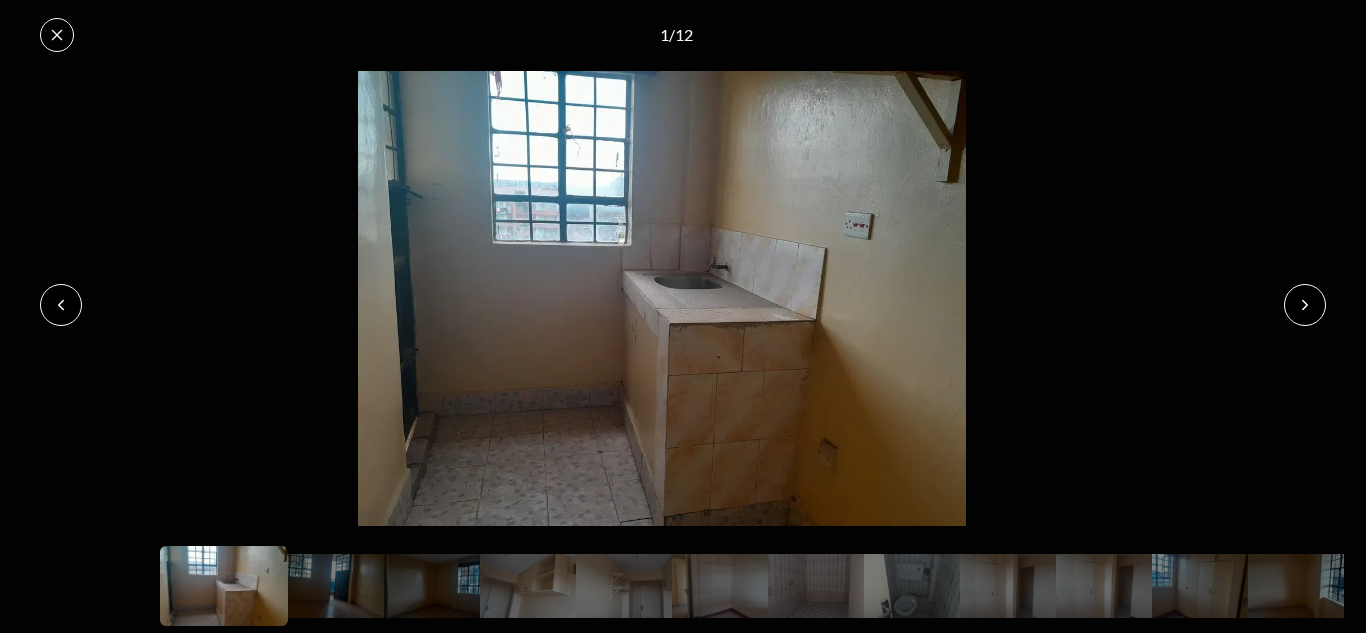 click 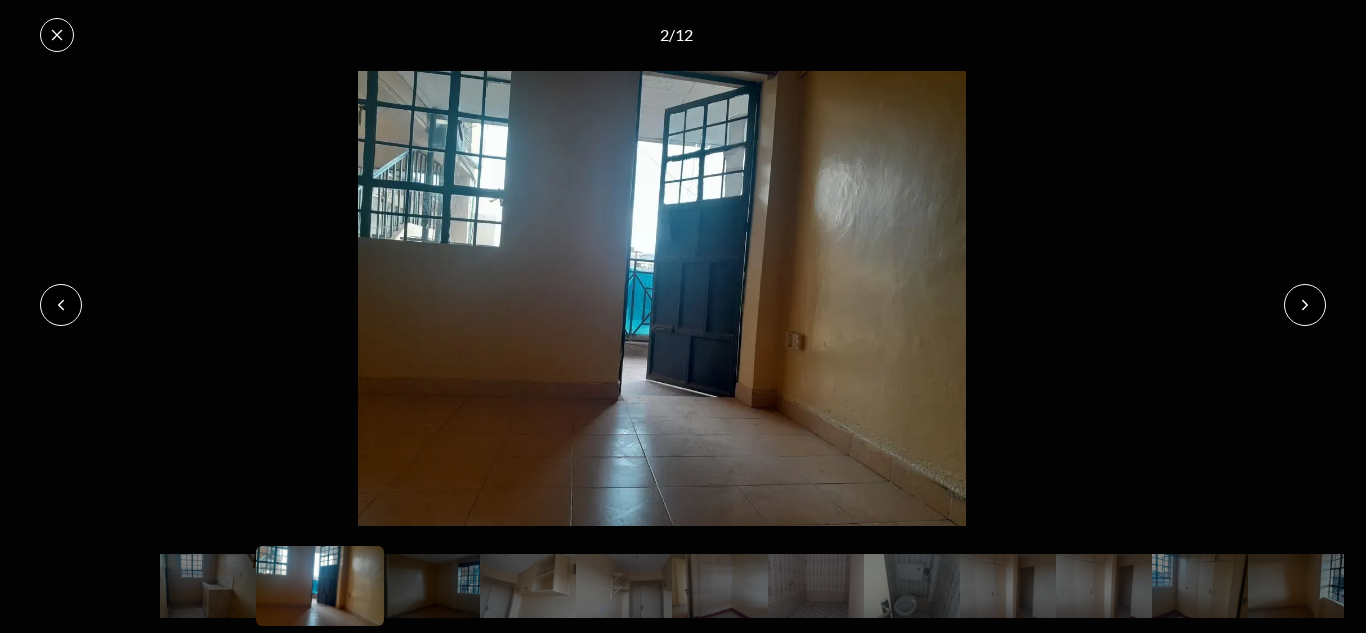 click 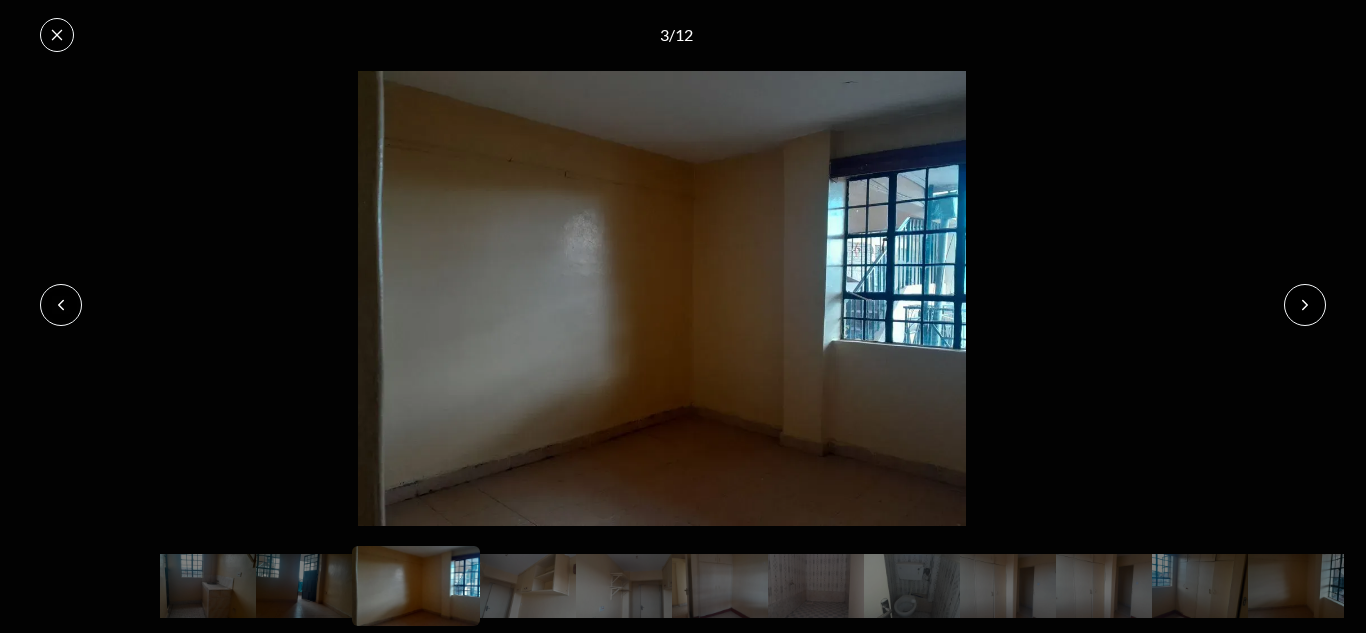 click 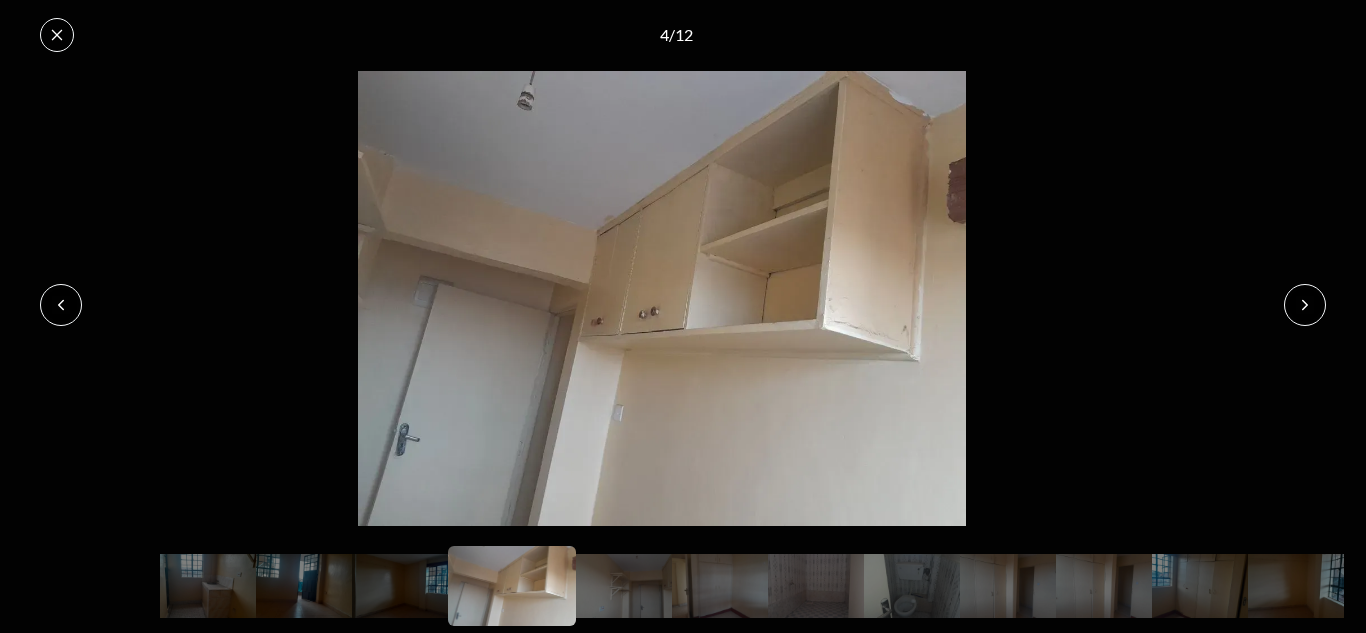 click at bounding box center [662, 299] 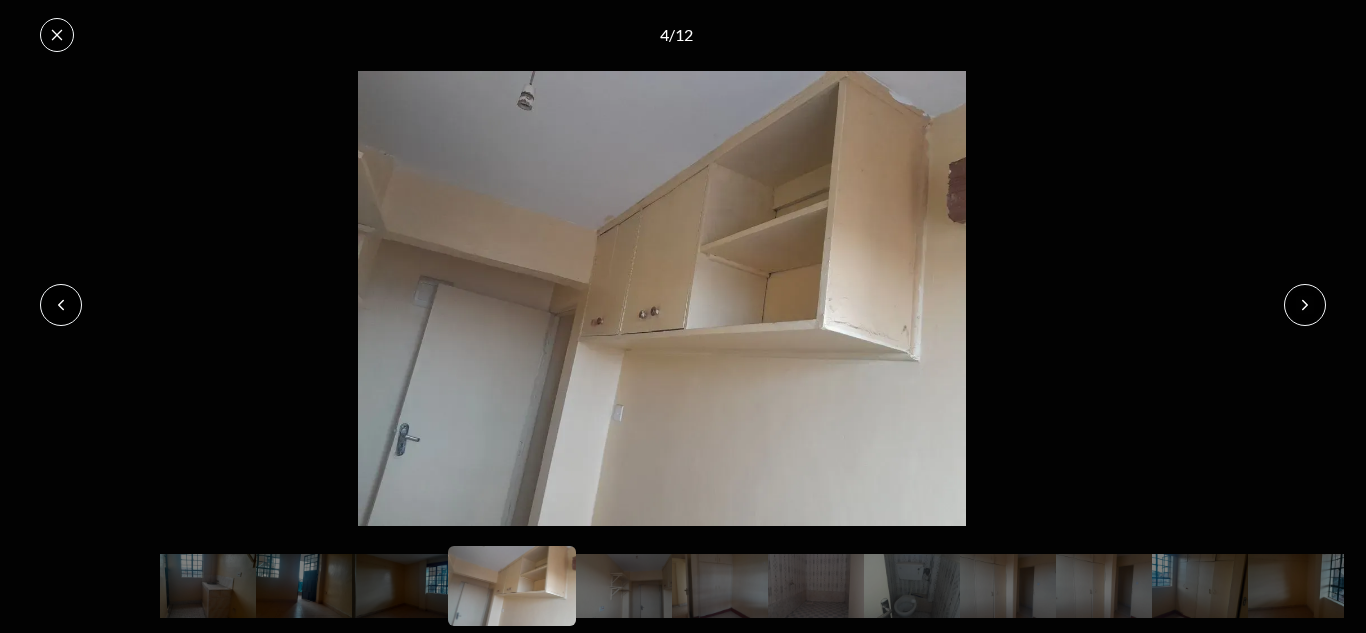 click at bounding box center [61, 305] 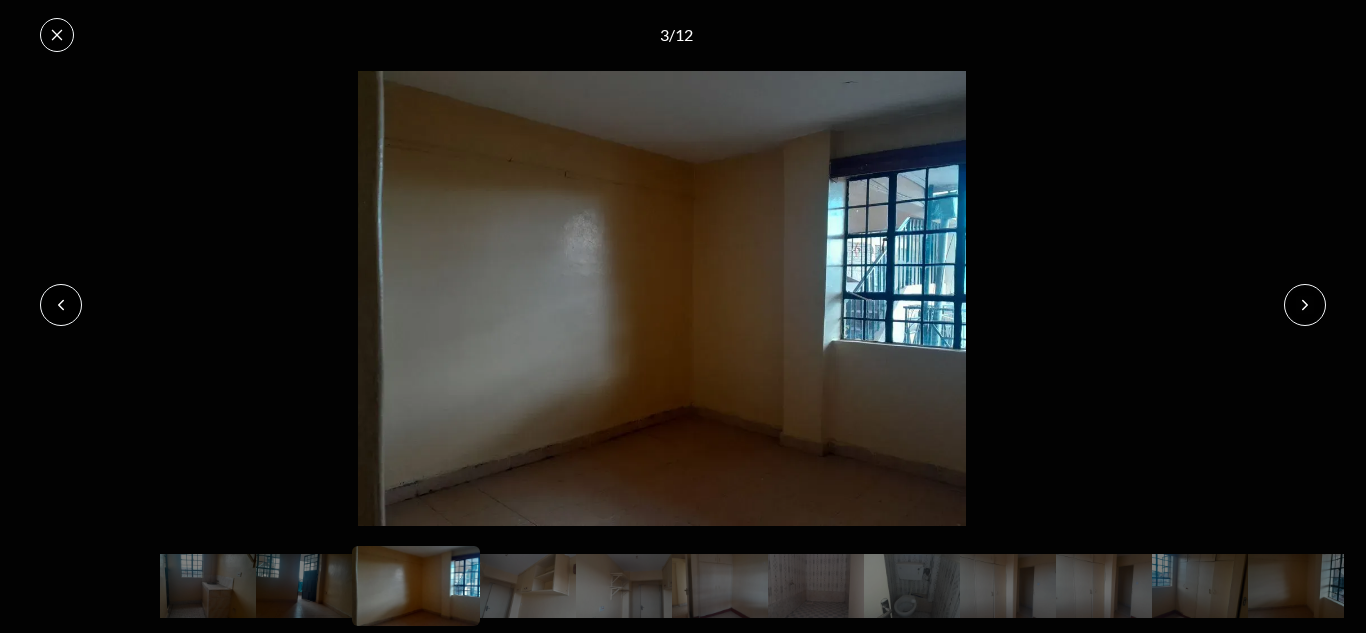 click at bounding box center [61, 305] 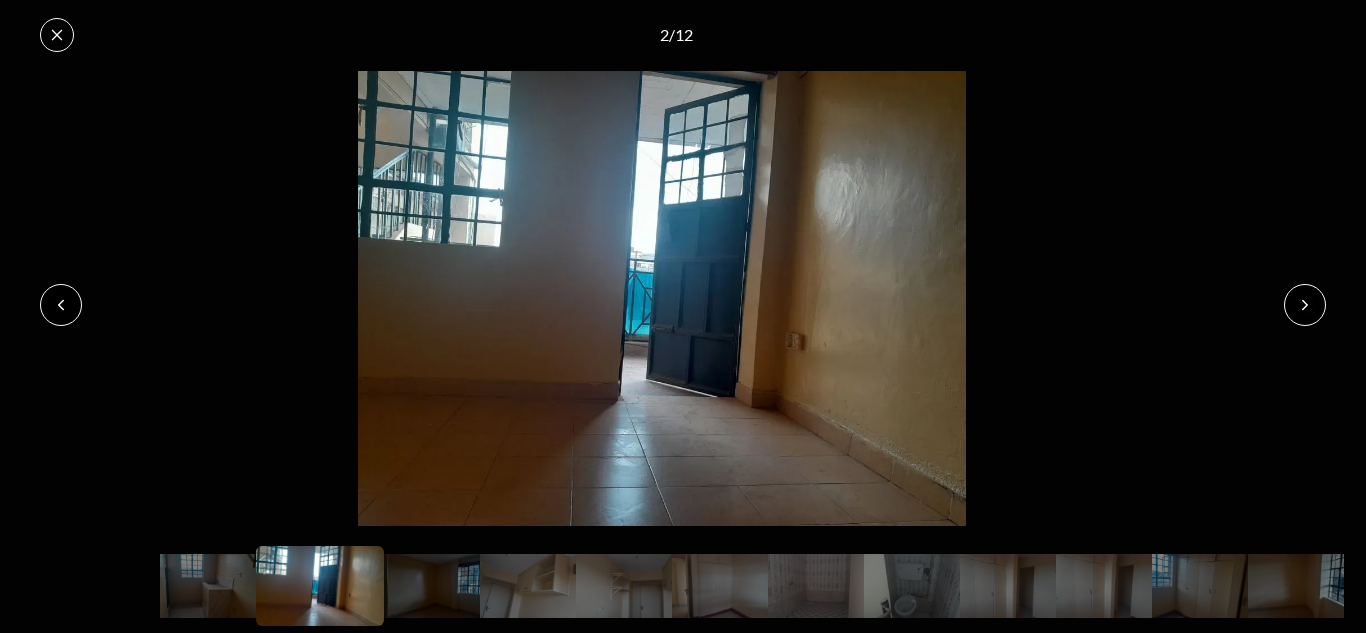 click at bounding box center (61, 305) 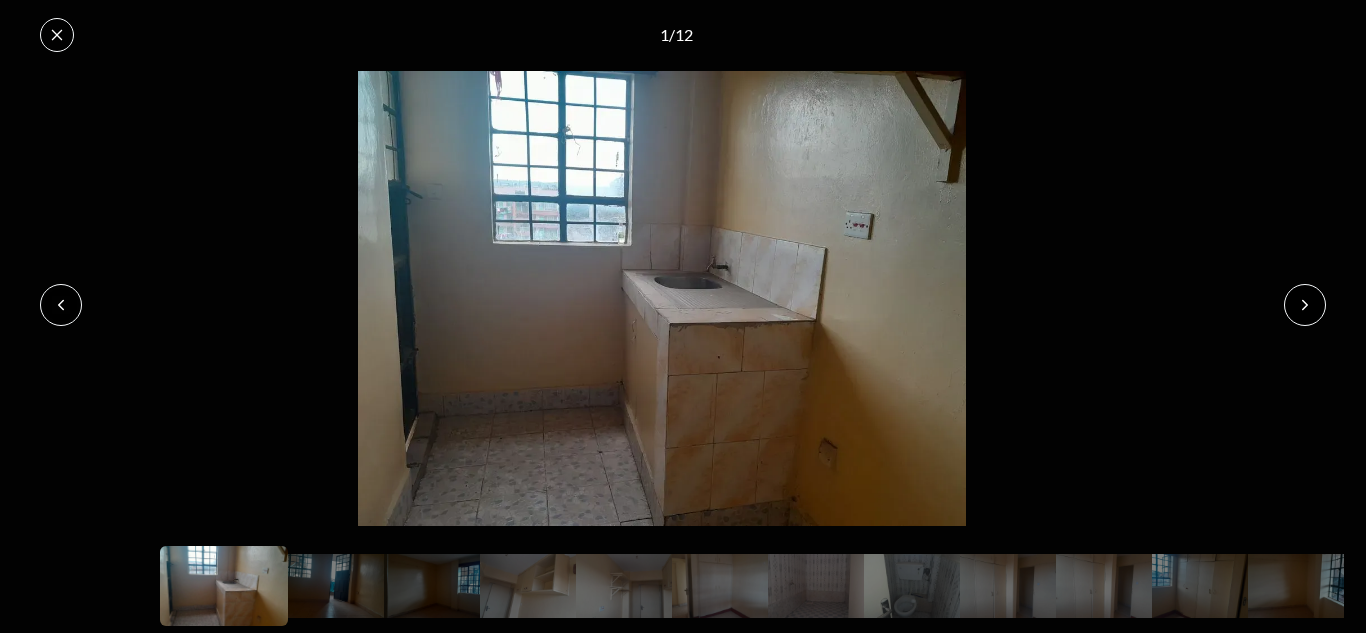 click at bounding box center [1305, 305] 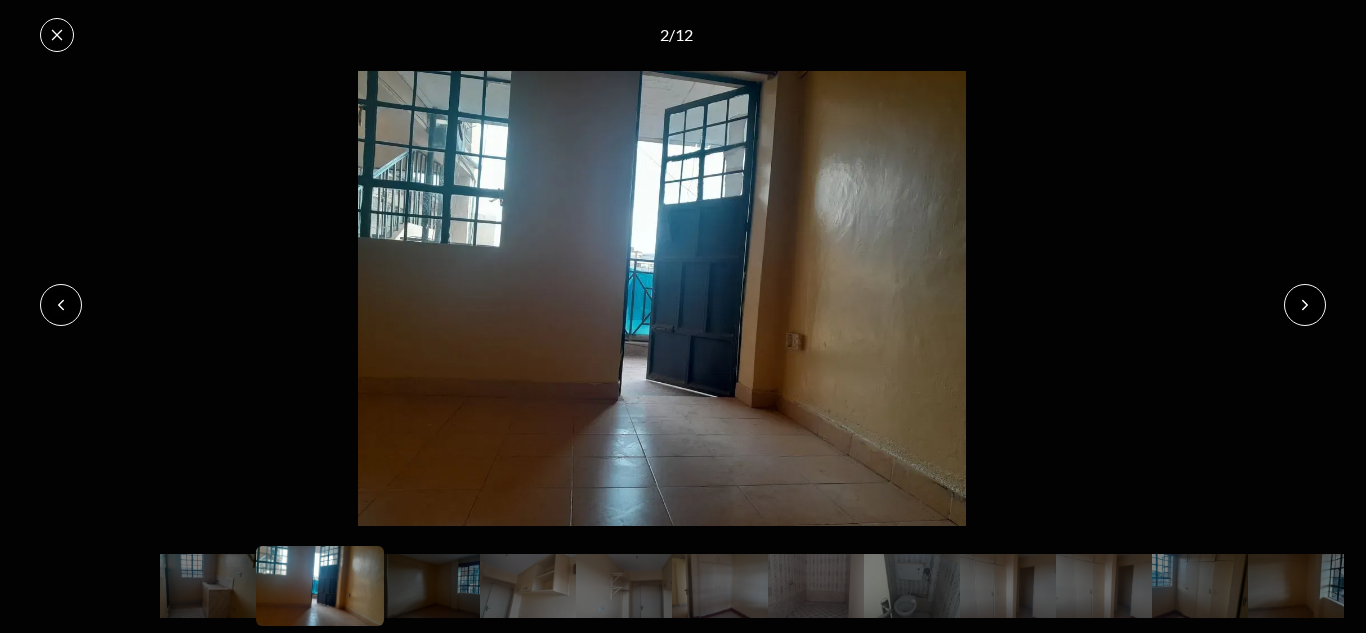 click at bounding box center (1305, 305) 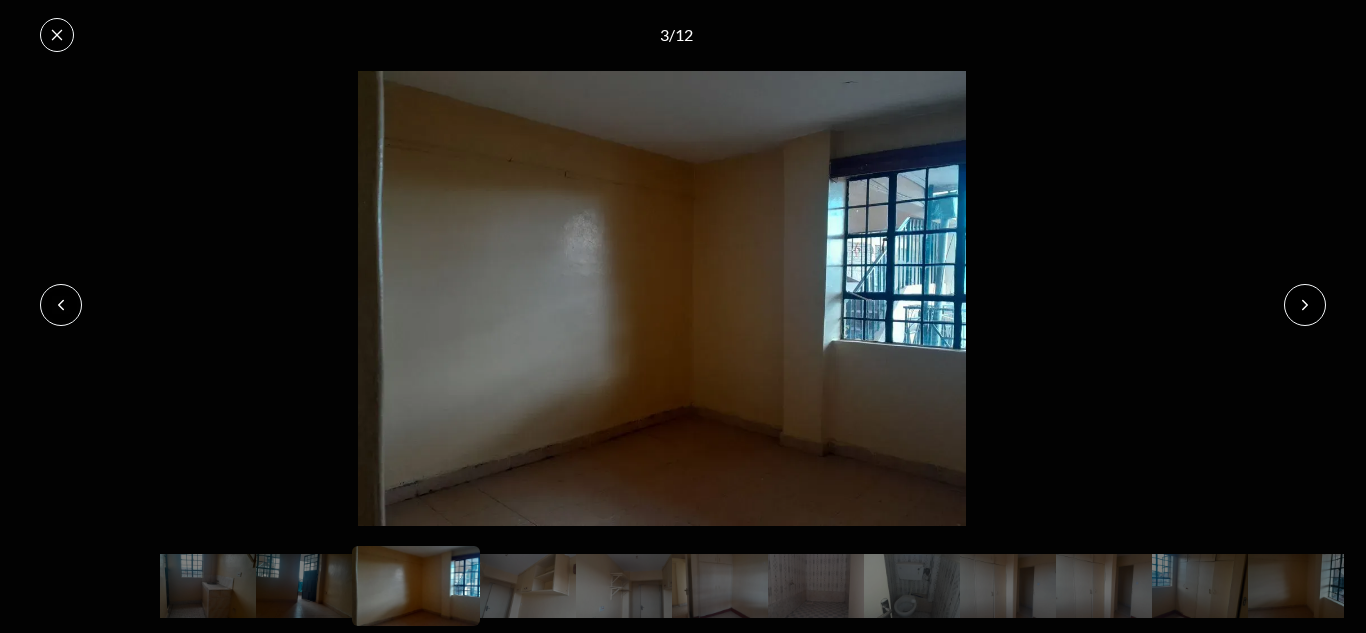 click at bounding box center [1305, 305] 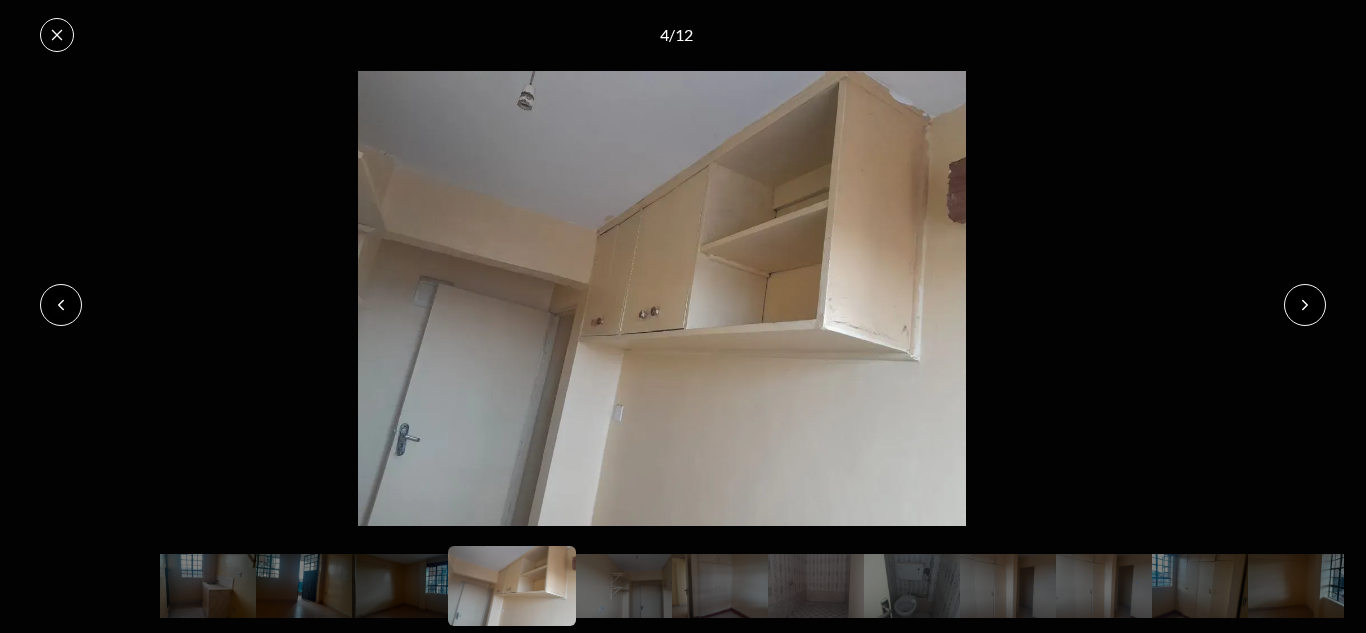 click at bounding box center (1305, 305) 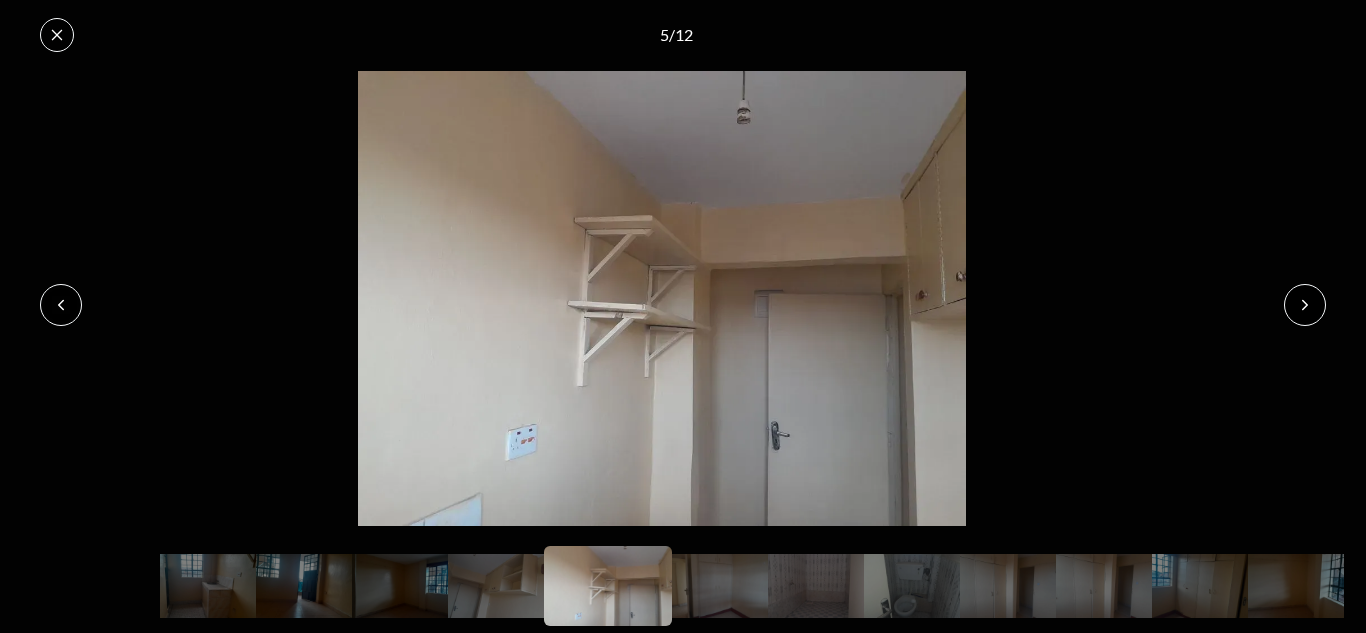 click at bounding box center [1305, 305] 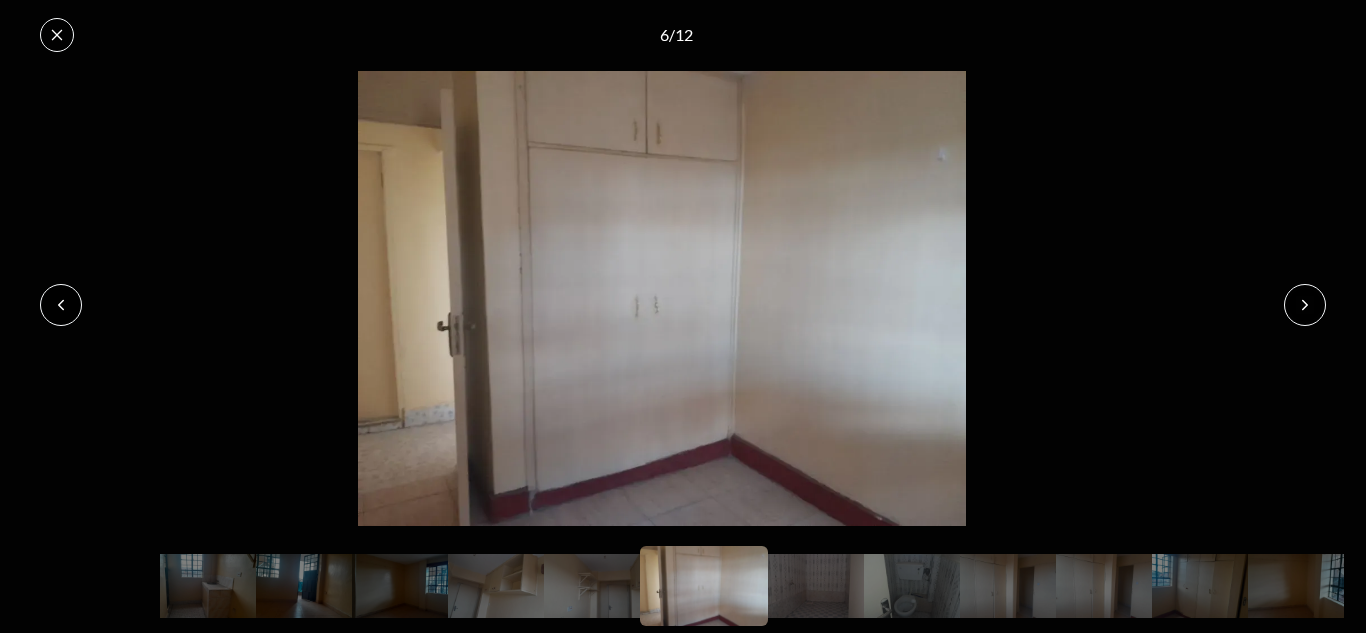 click at bounding box center [61, 305] 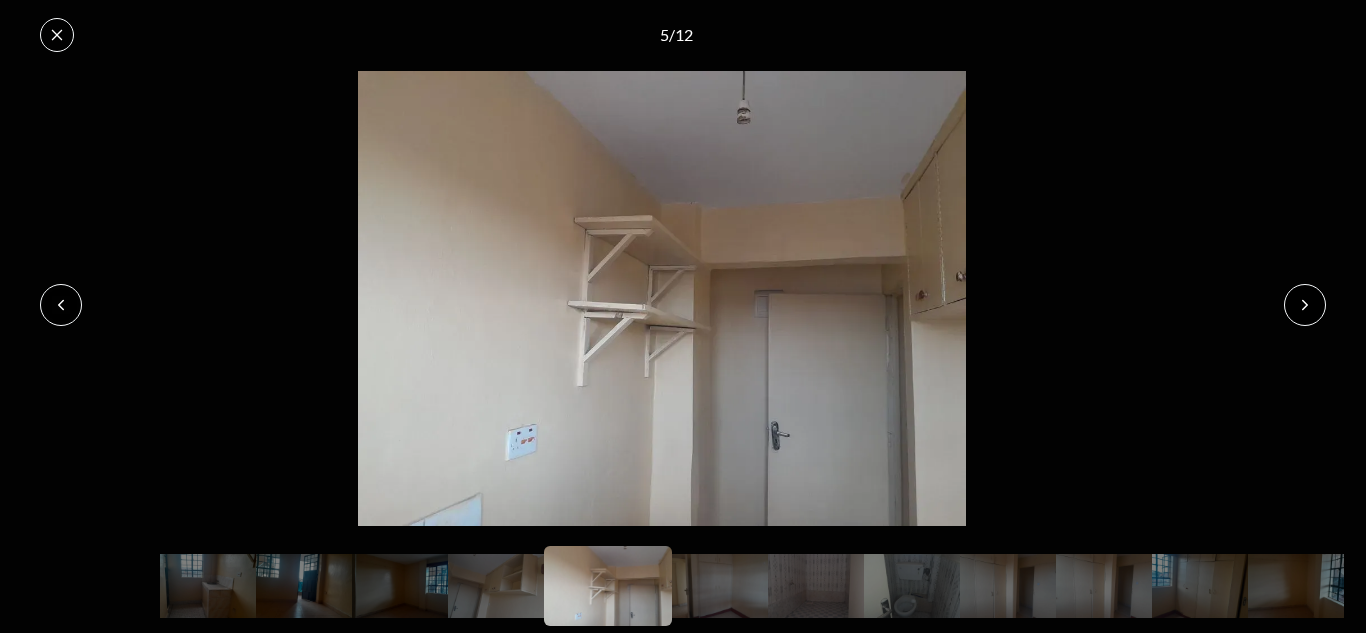 click 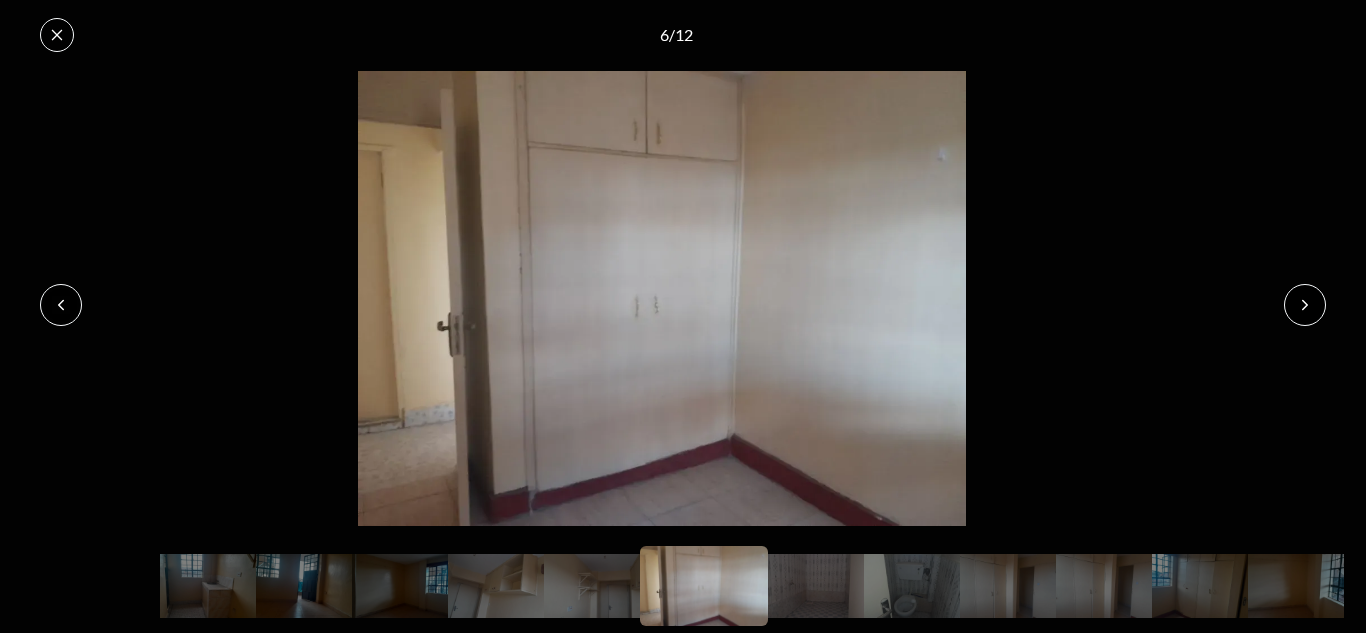 click 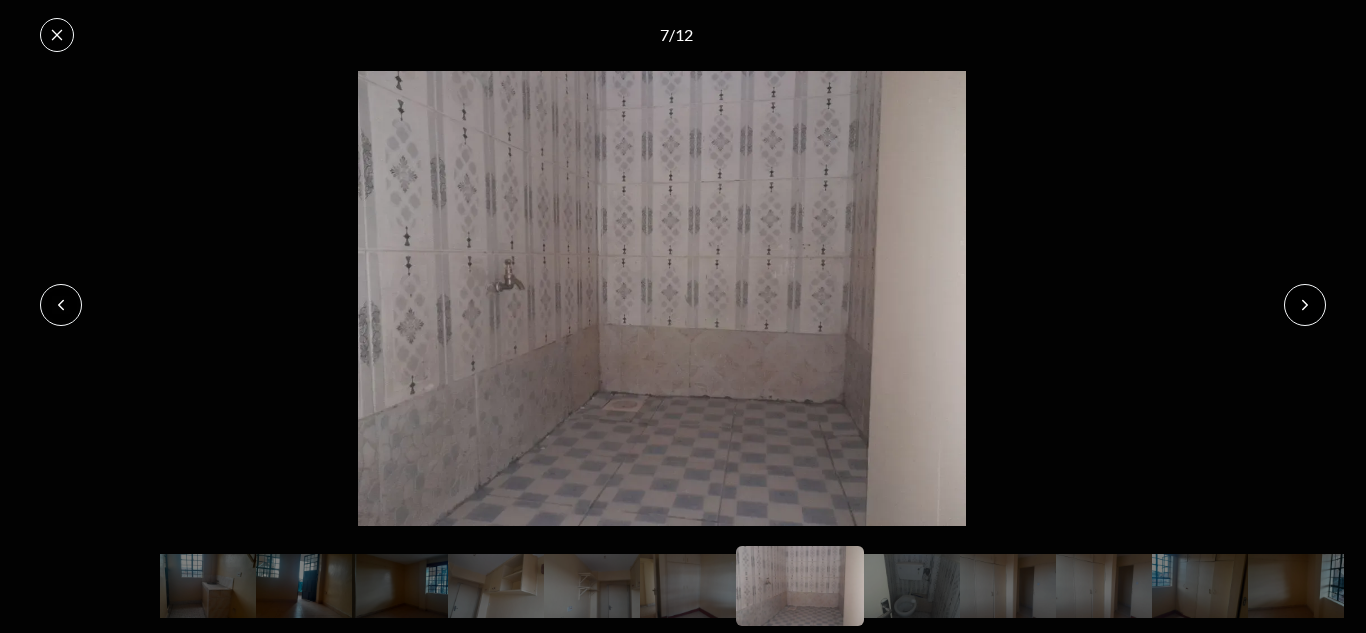 click 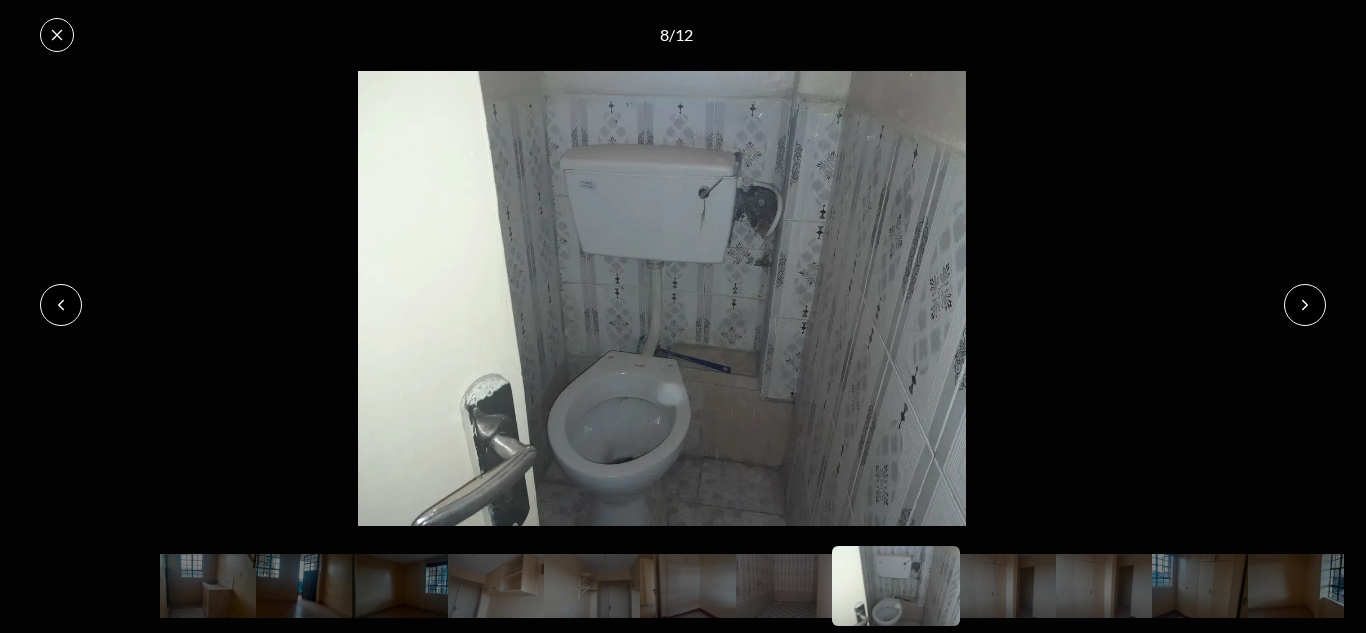 click at bounding box center (61, 305) 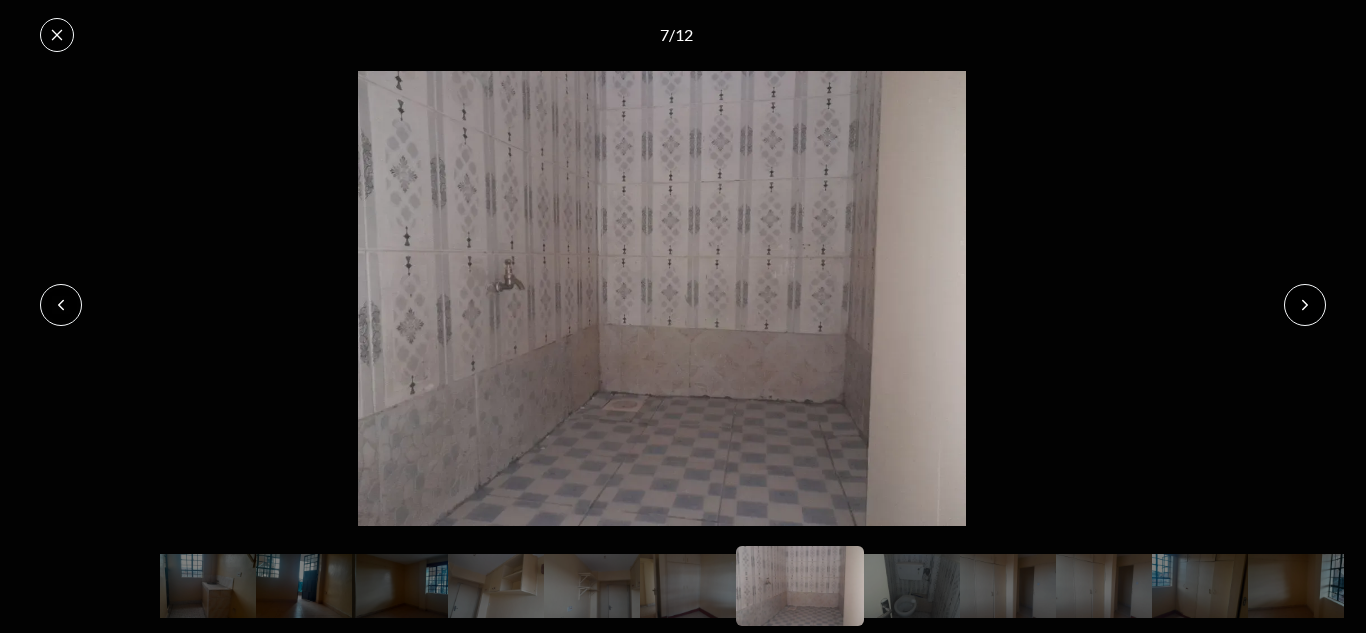 click 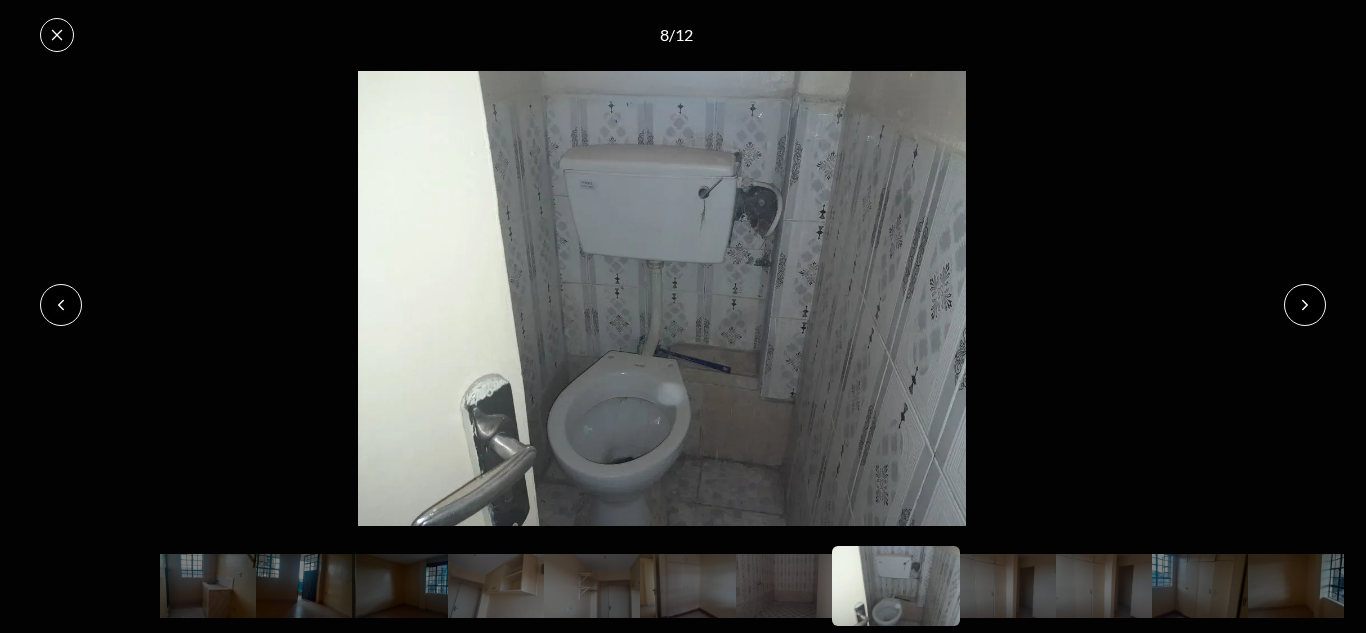 click 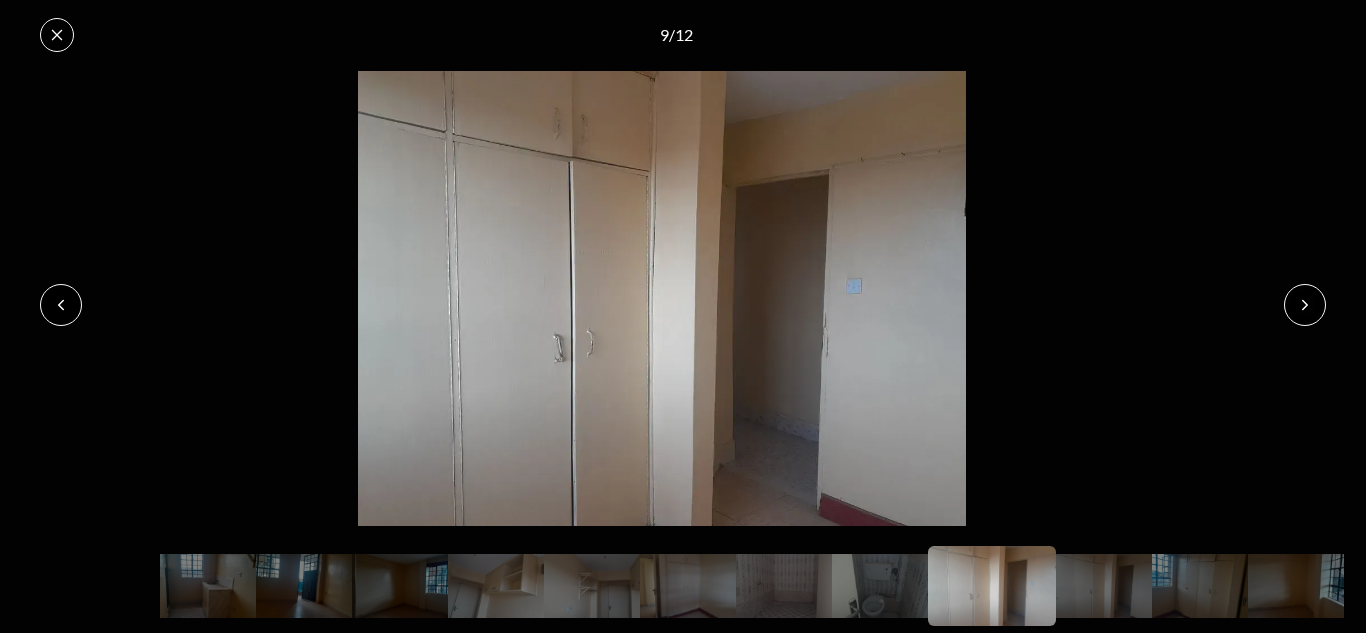 click at bounding box center [61, 305] 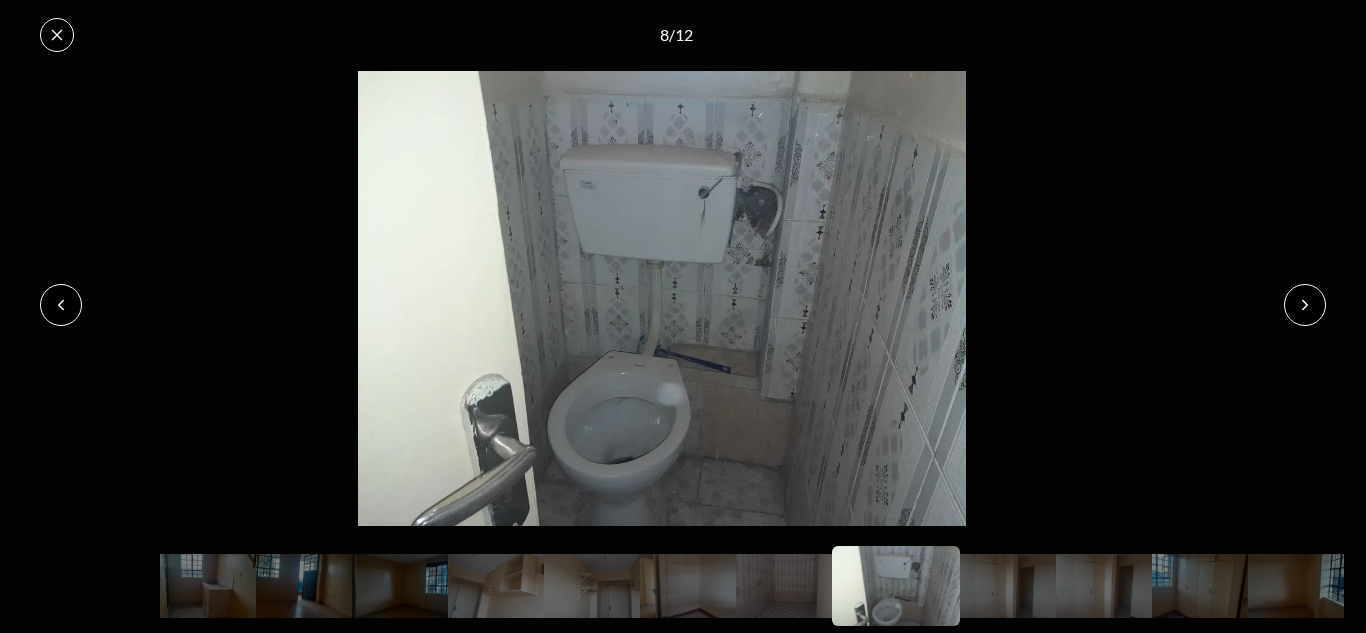 click at bounding box center (61, 305) 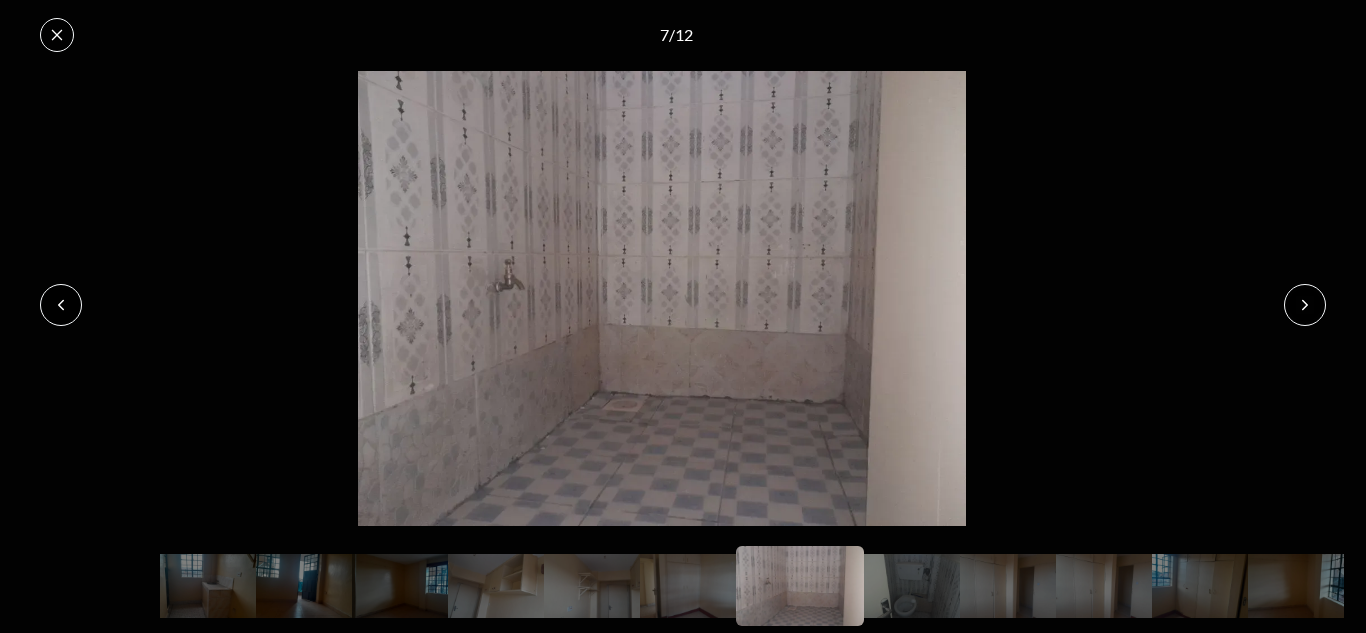 click at bounding box center [61, 305] 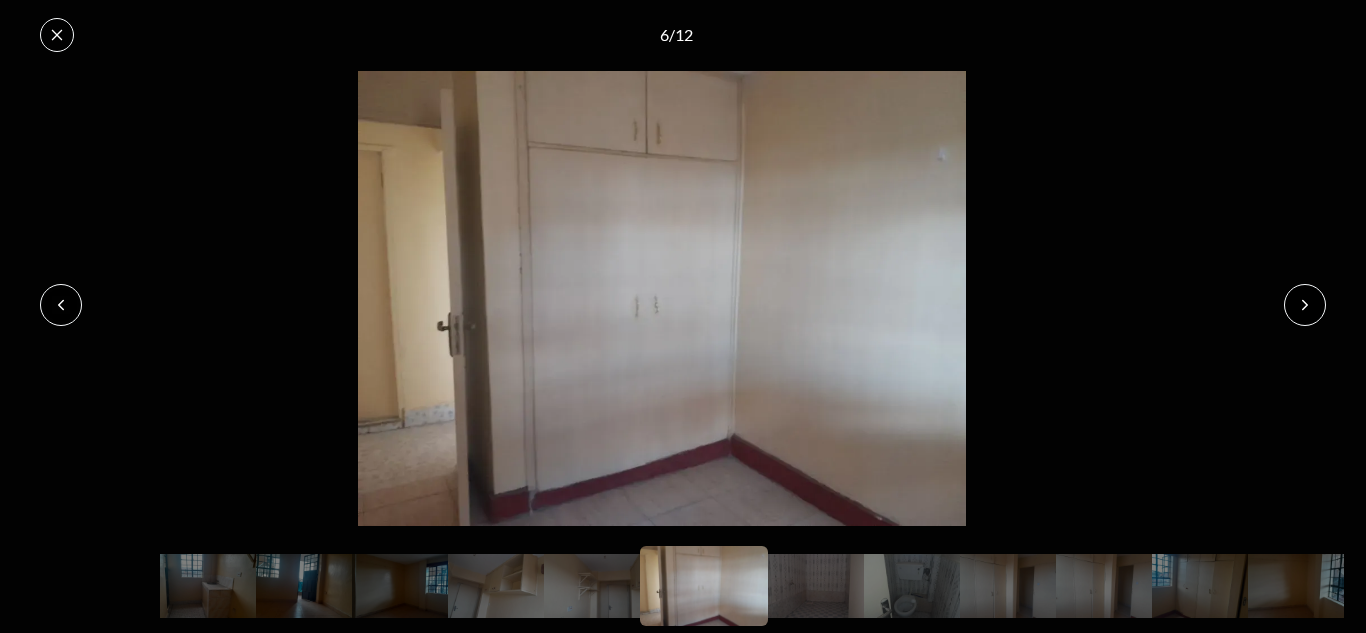 click at bounding box center (1305, 305) 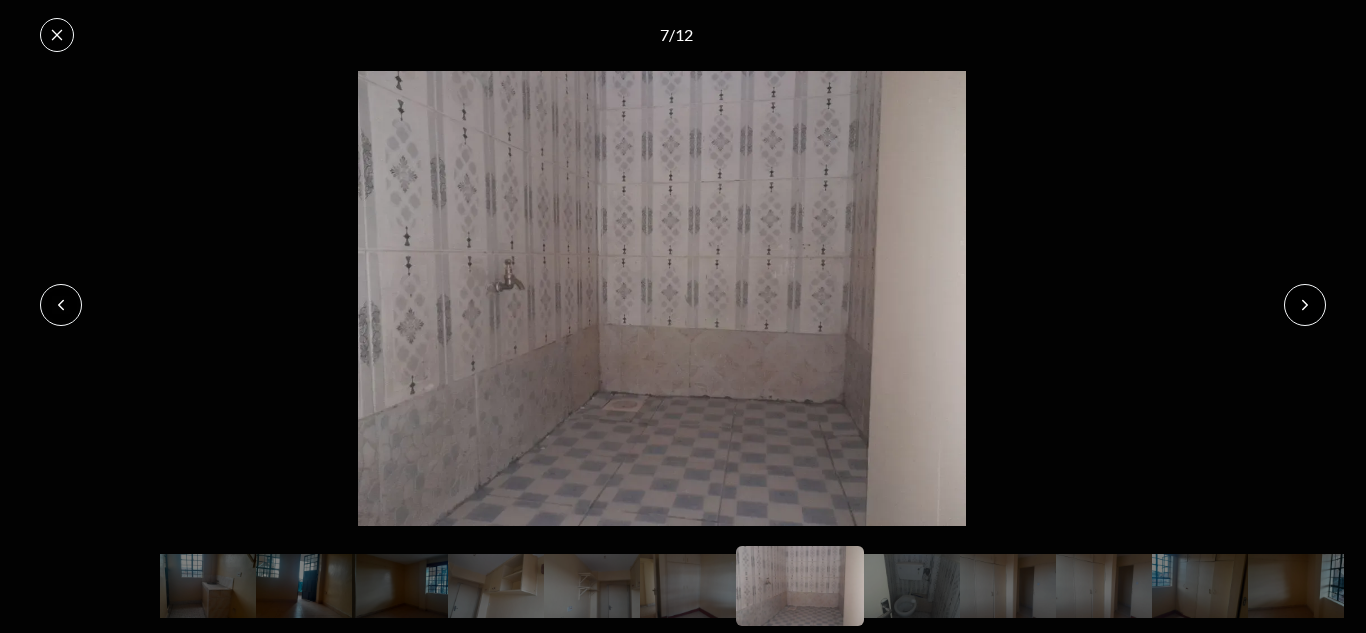 click at bounding box center (1305, 305) 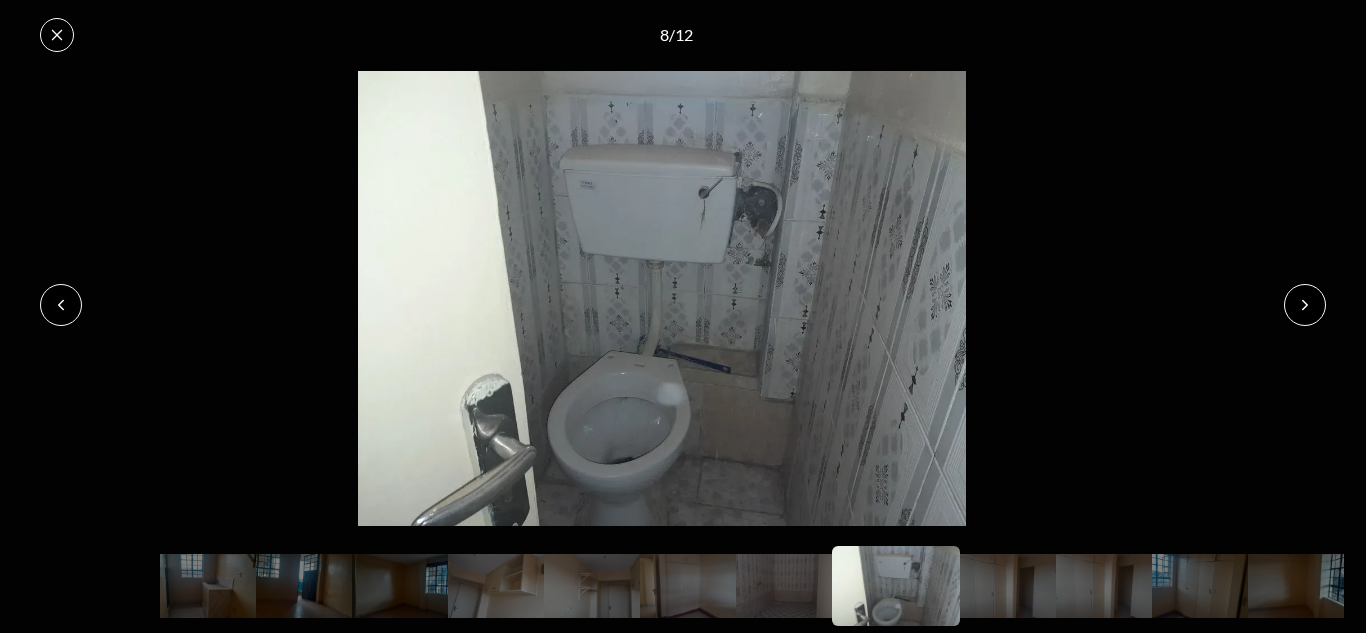 click at bounding box center (1305, 305) 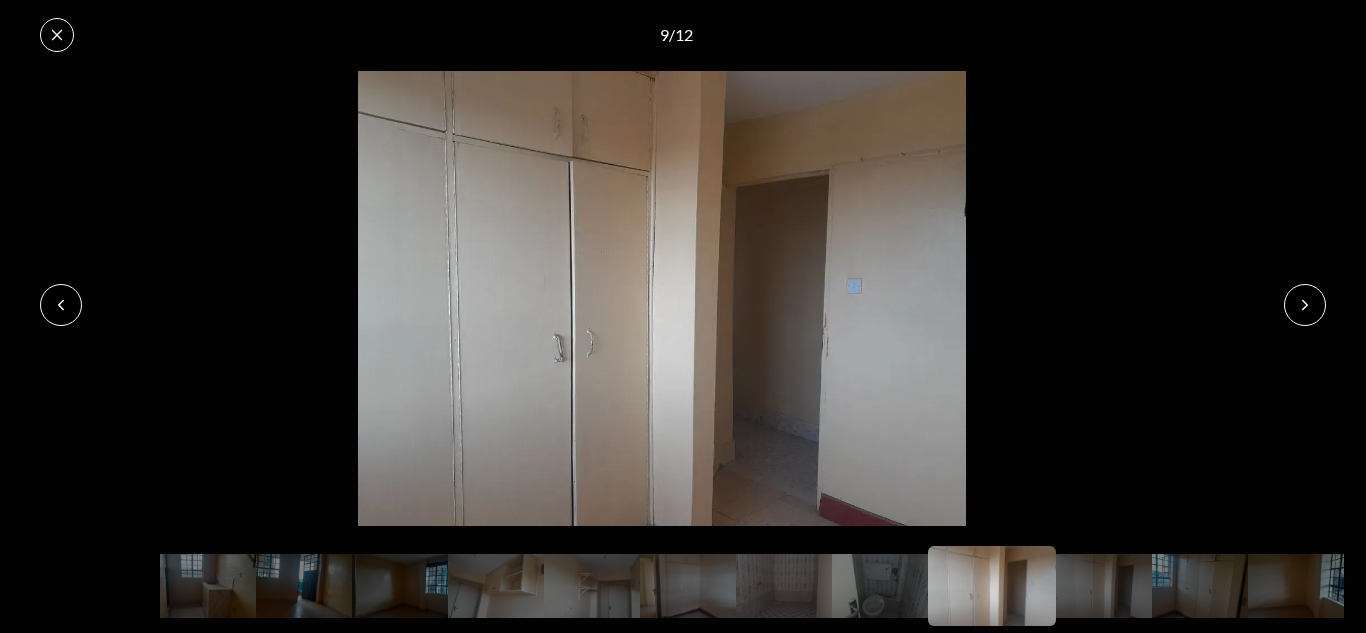 click 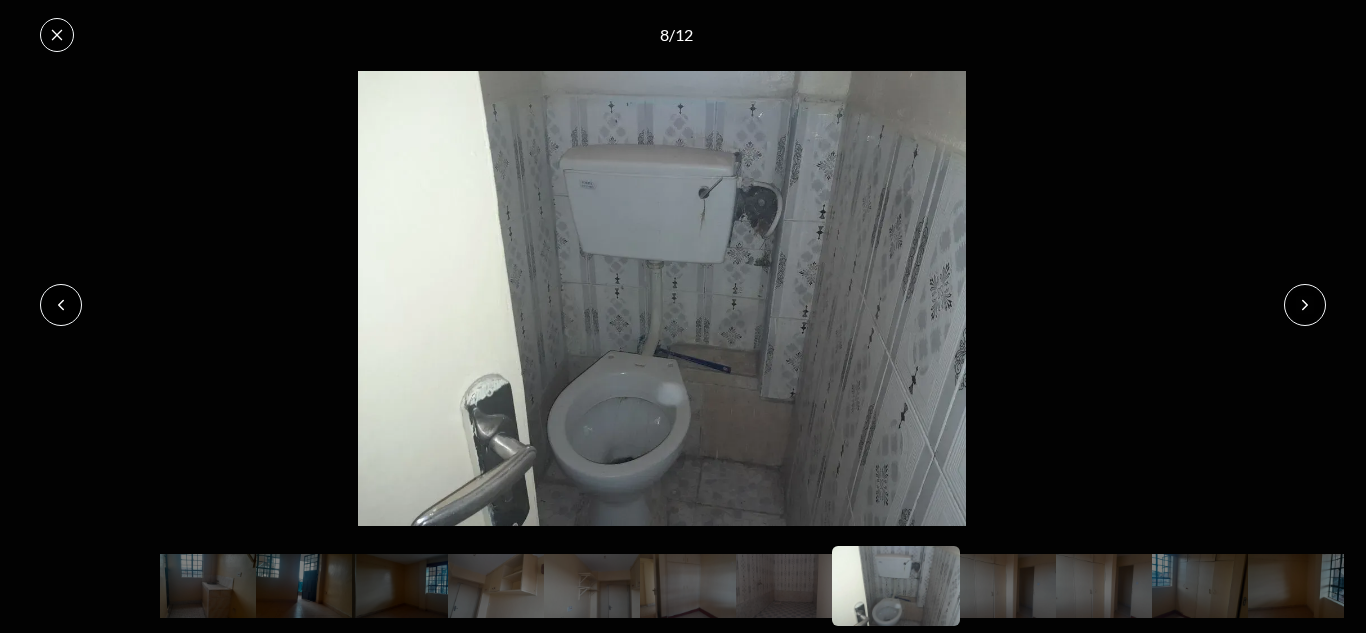 click 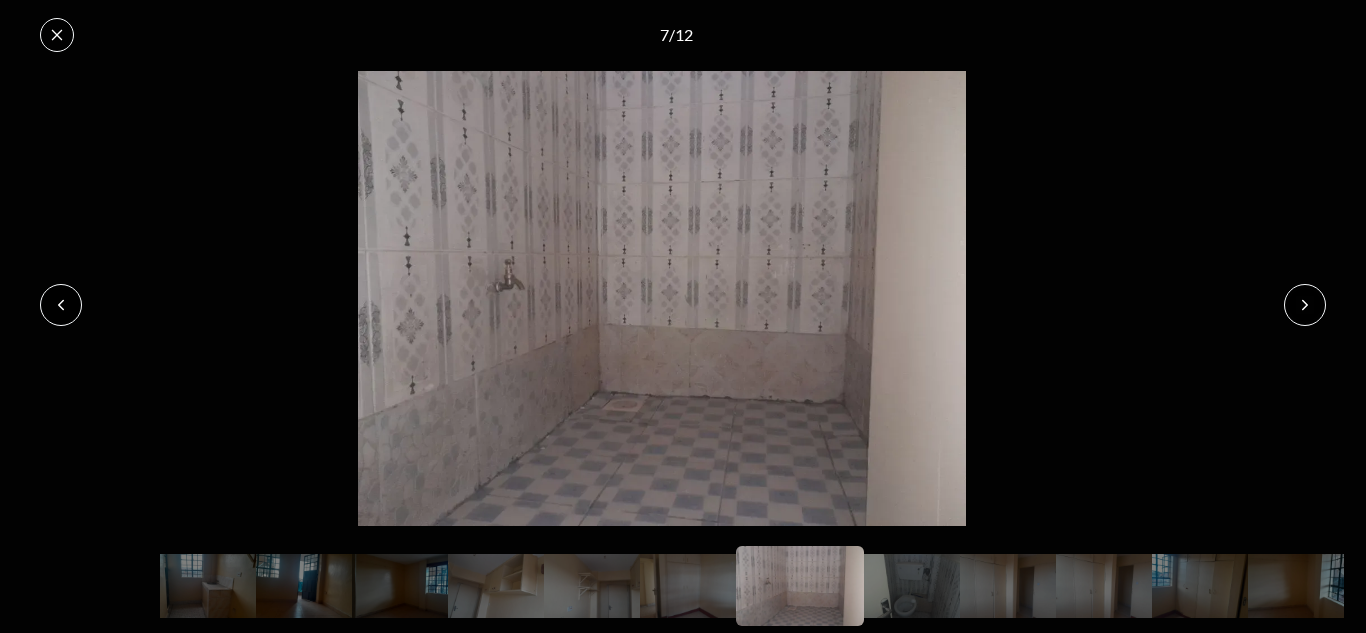 click 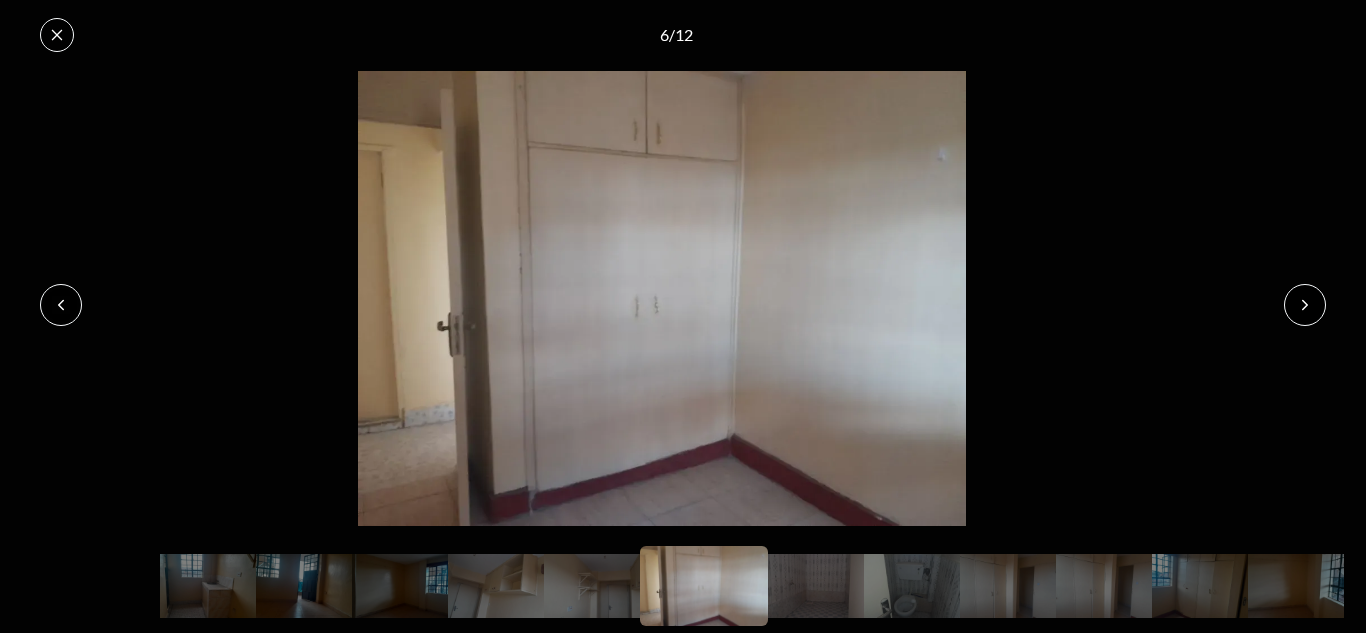 click at bounding box center [1305, 305] 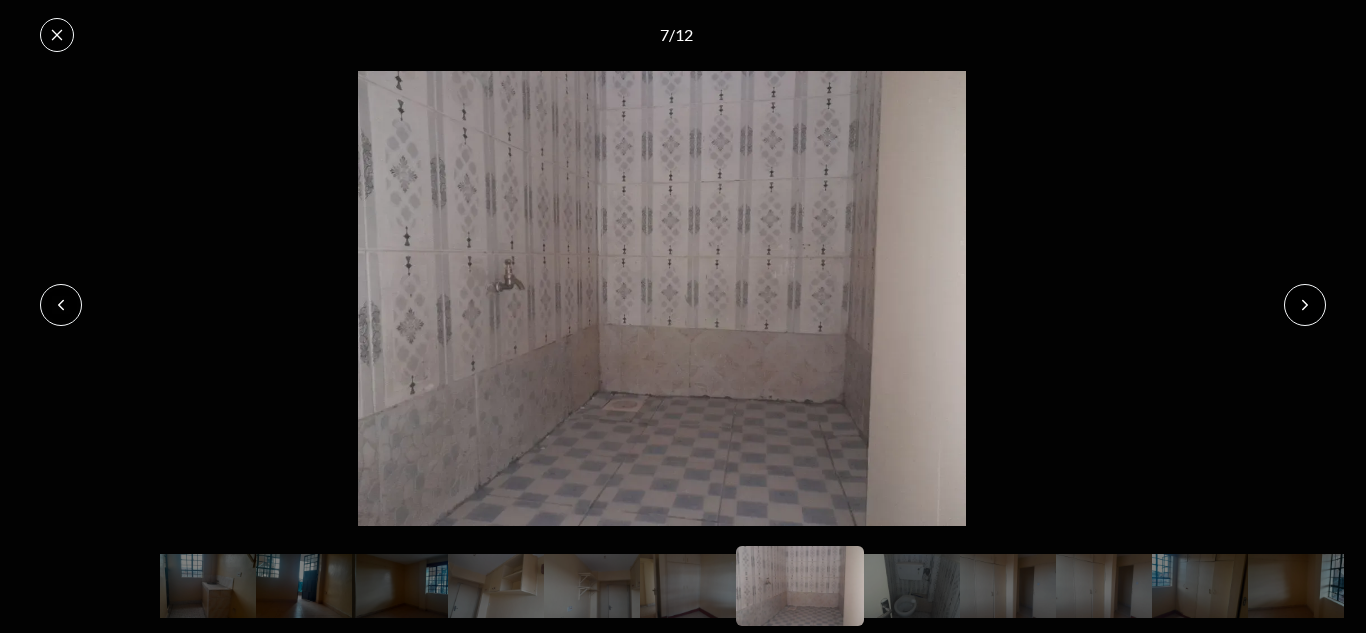 click 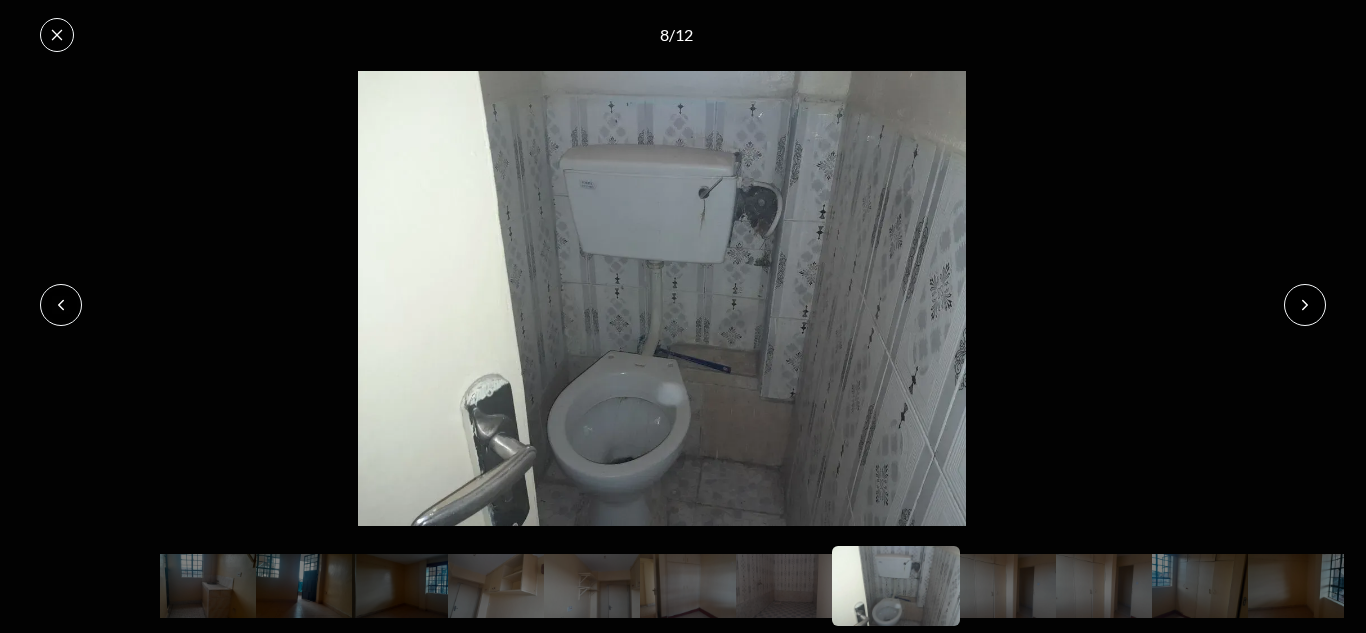 click 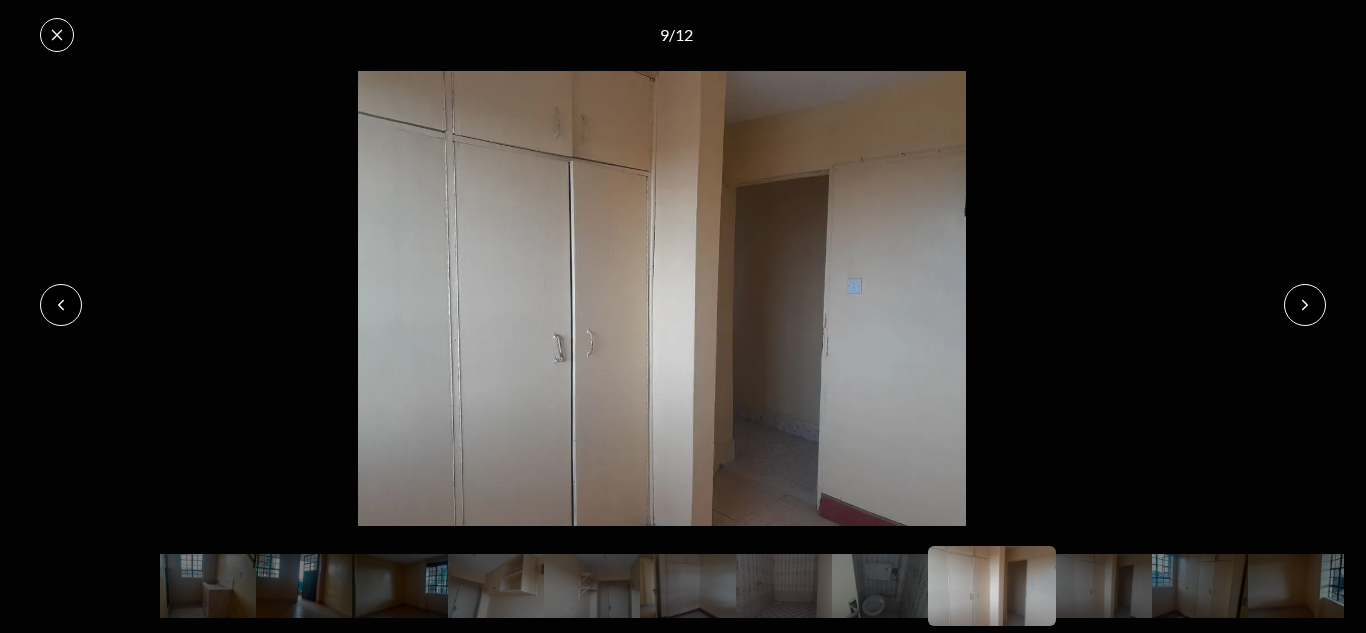 click 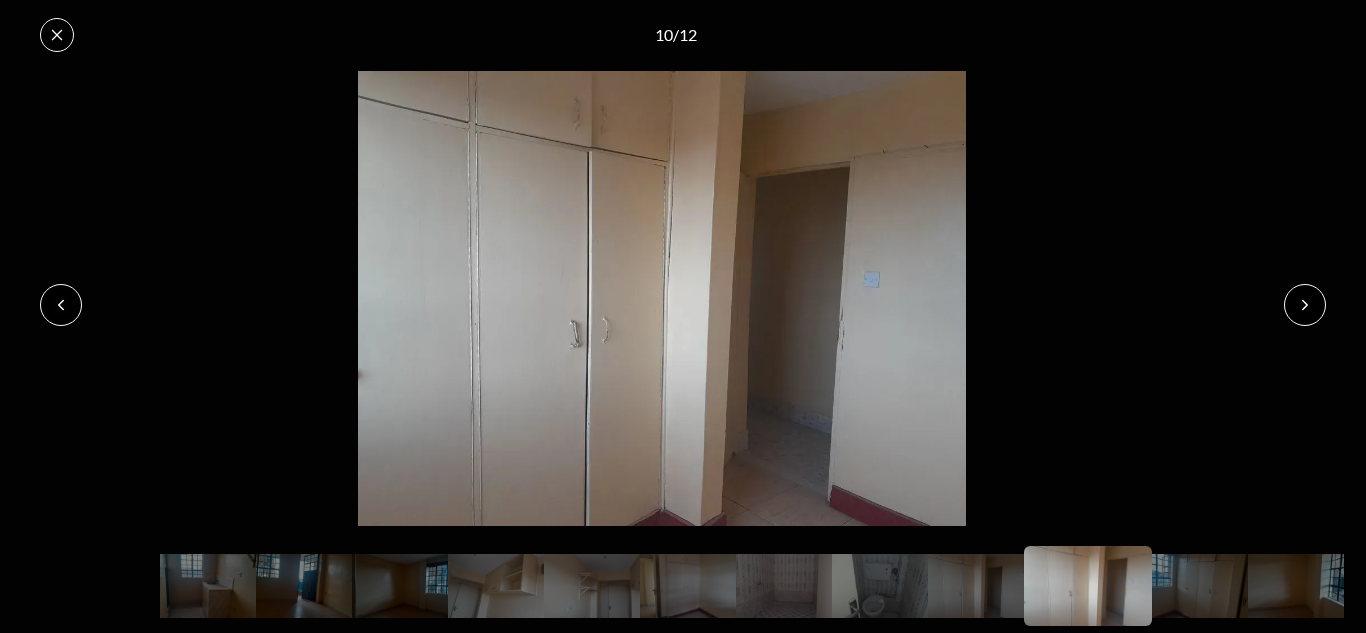 click 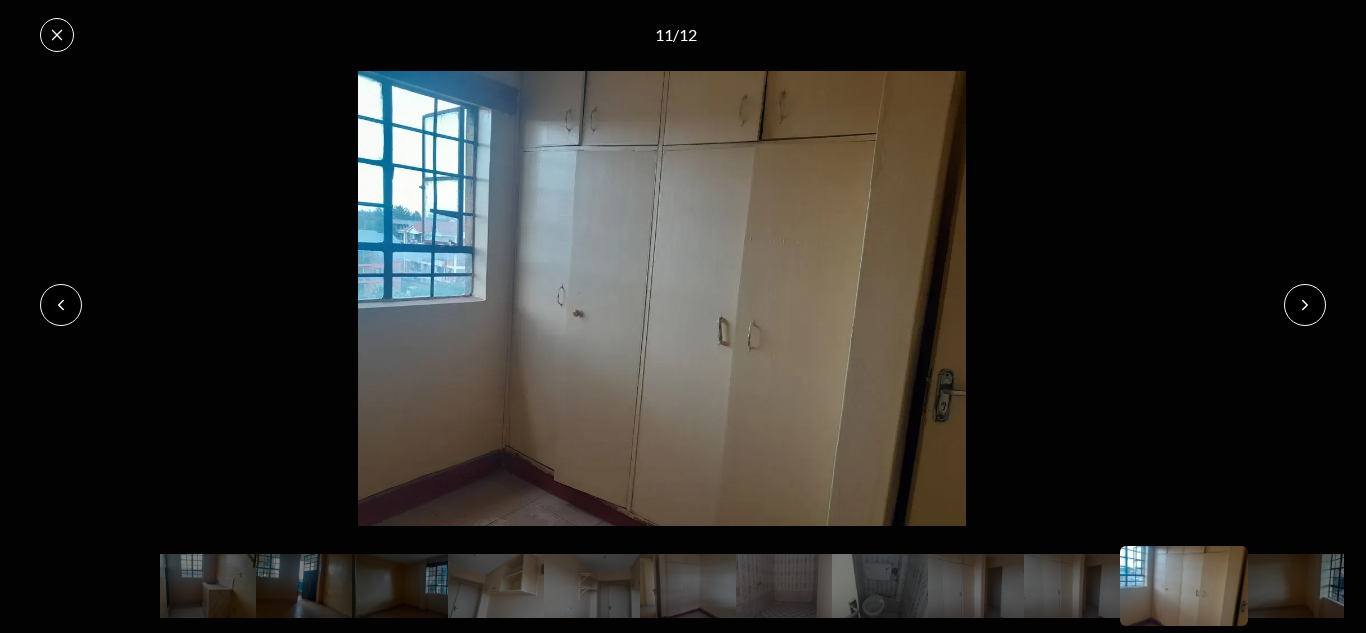 click 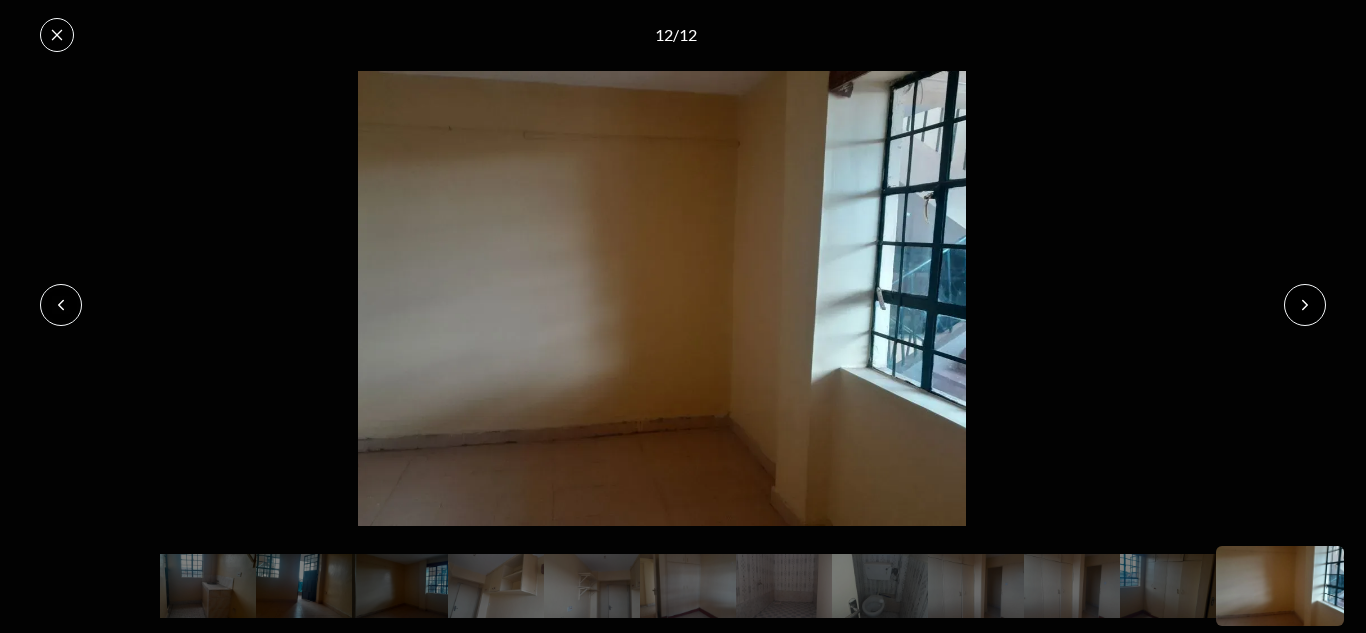click 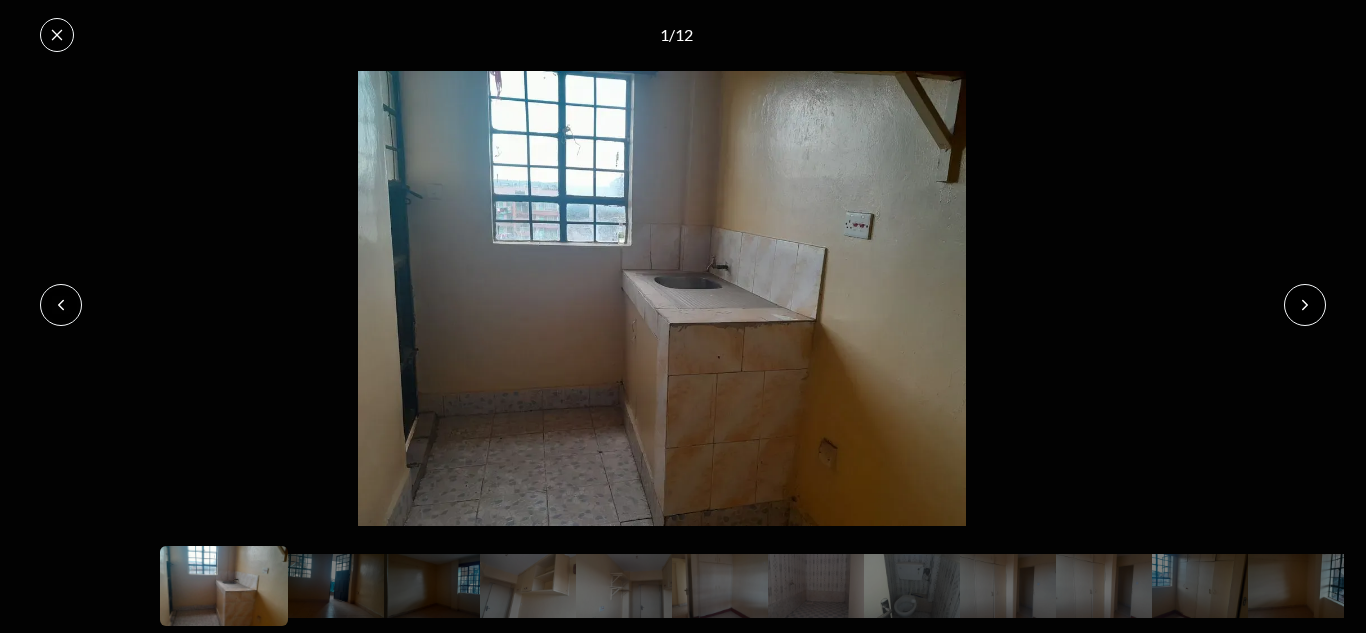 click 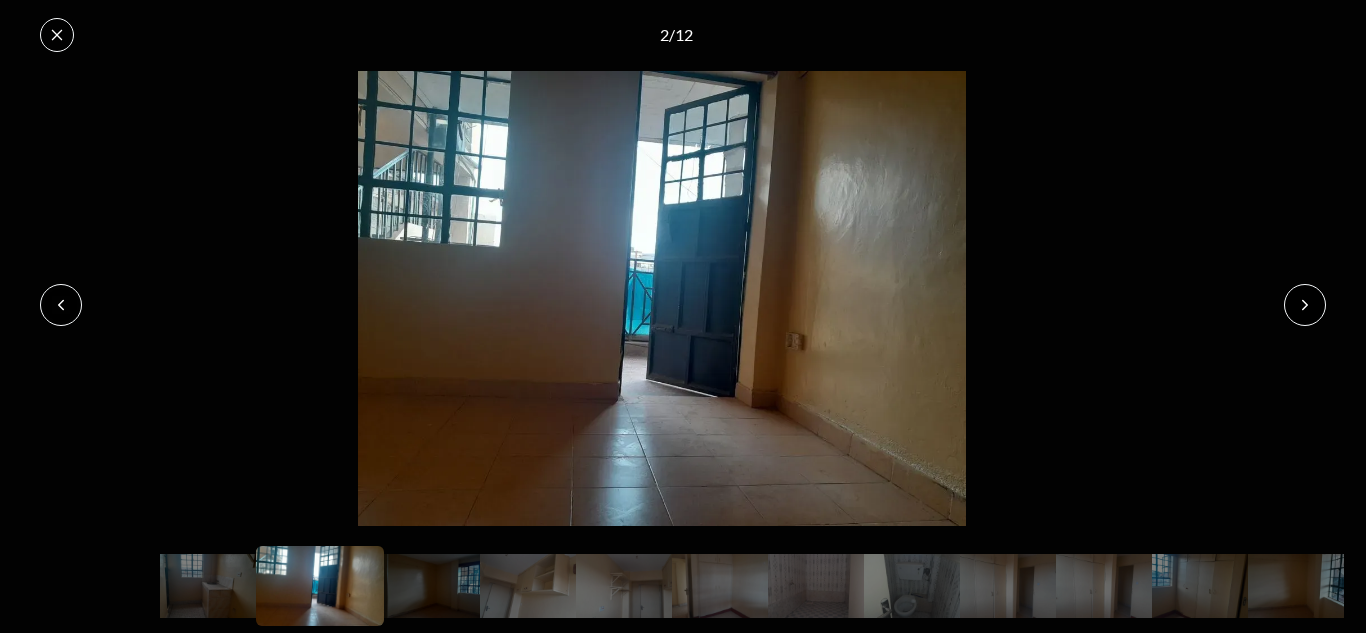 click 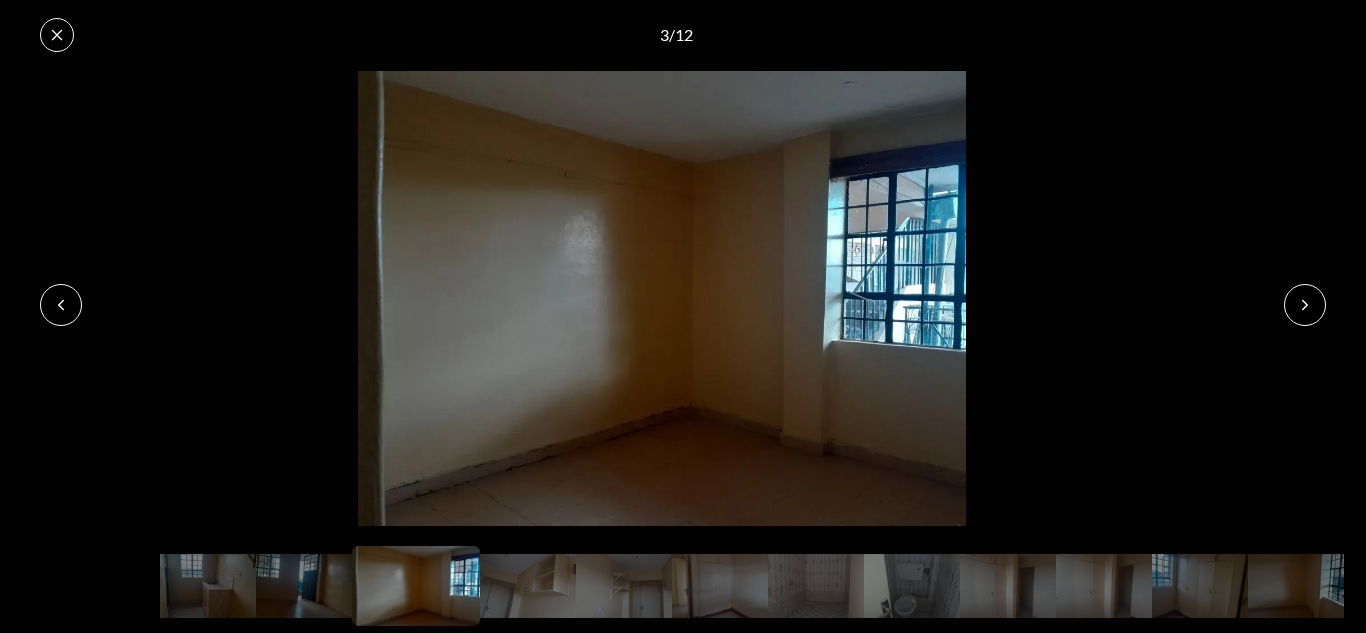 click 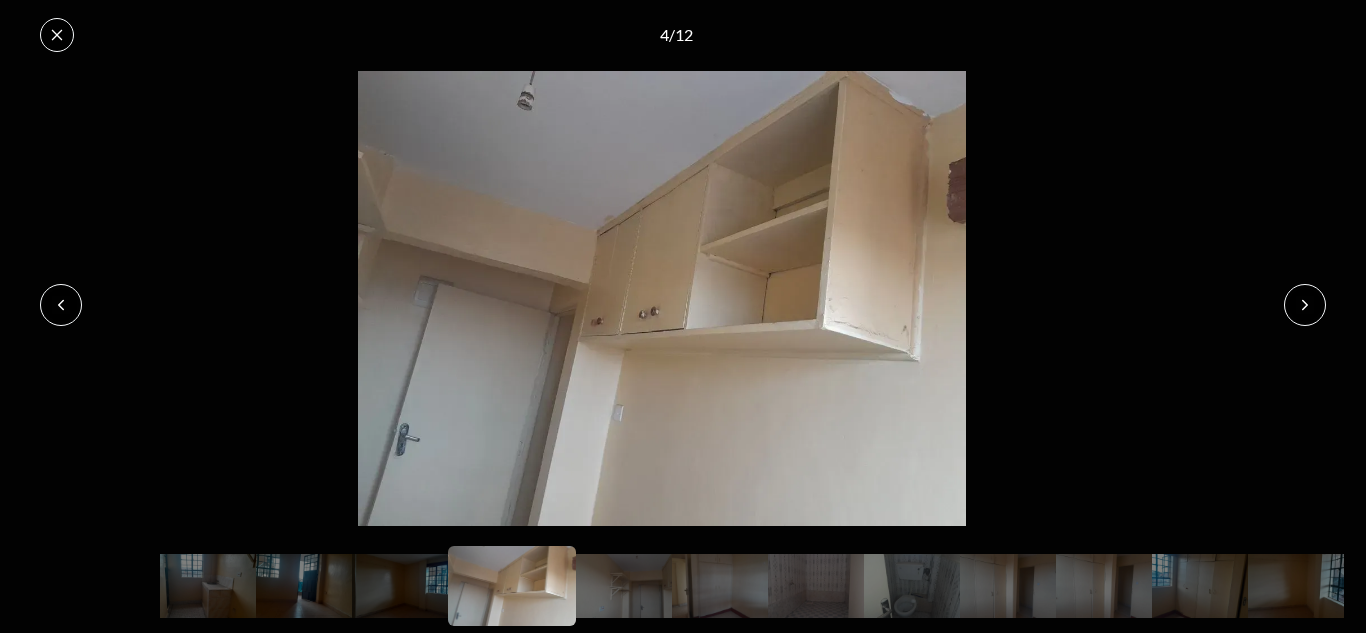 click 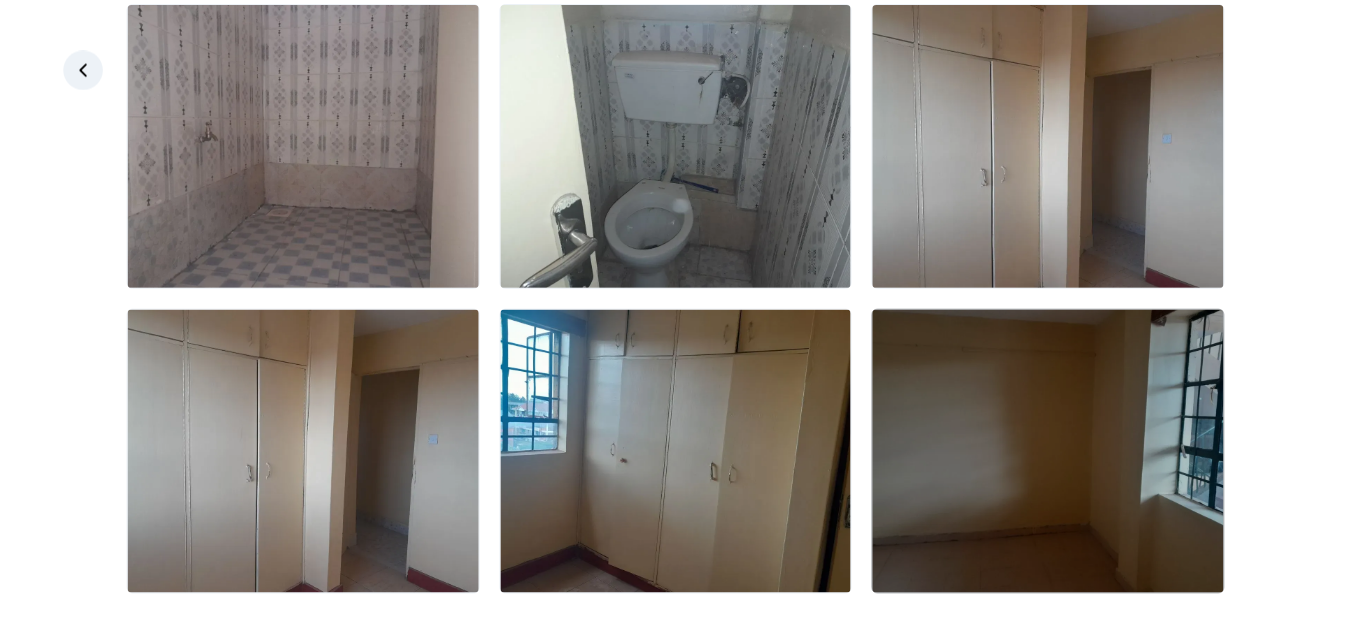 scroll, scrollTop: 739, scrollLeft: 0, axis: vertical 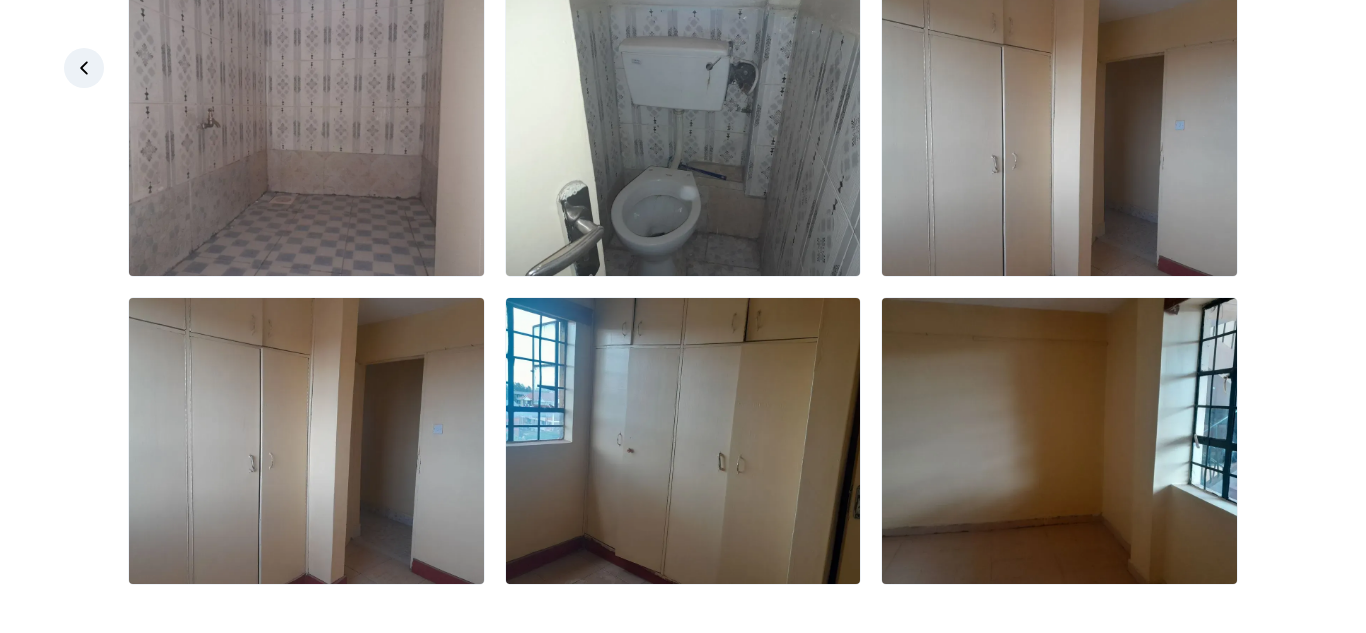 click 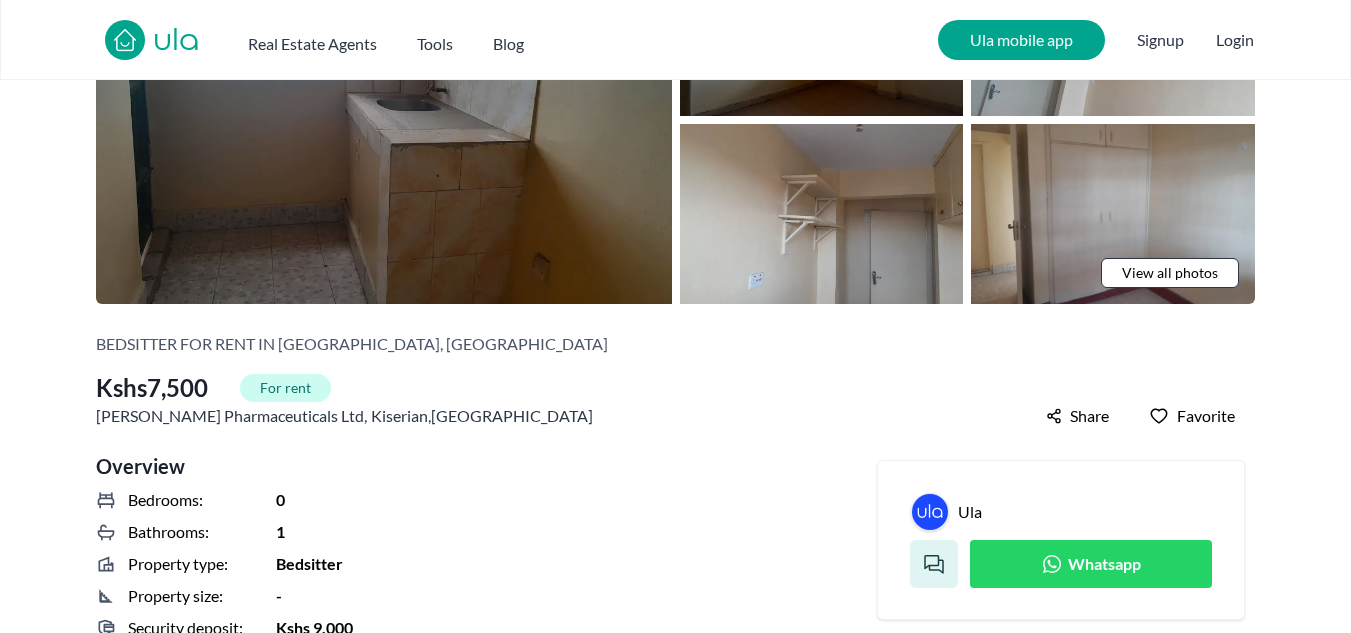 scroll, scrollTop: 0, scrollLeft: 0, axis: both 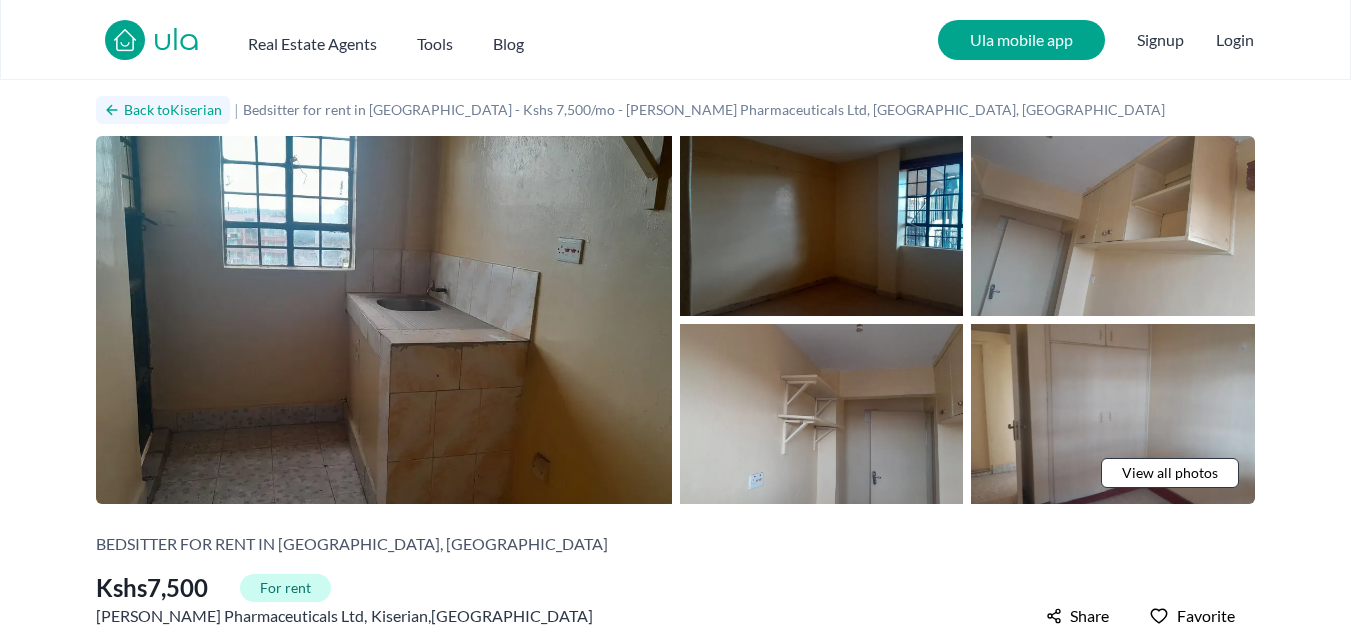 click on "Back to  Kiserian" at bounding box center [173, 110] 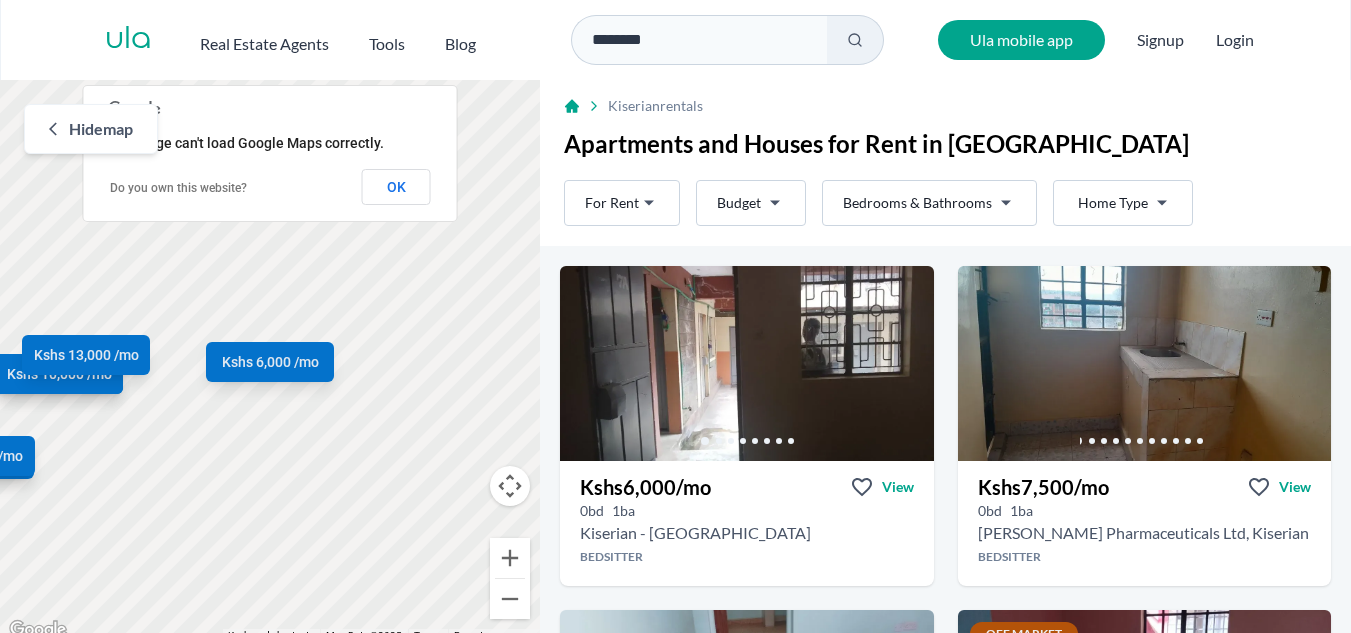 click on "Hide  map" at bounding box center (101, 129) 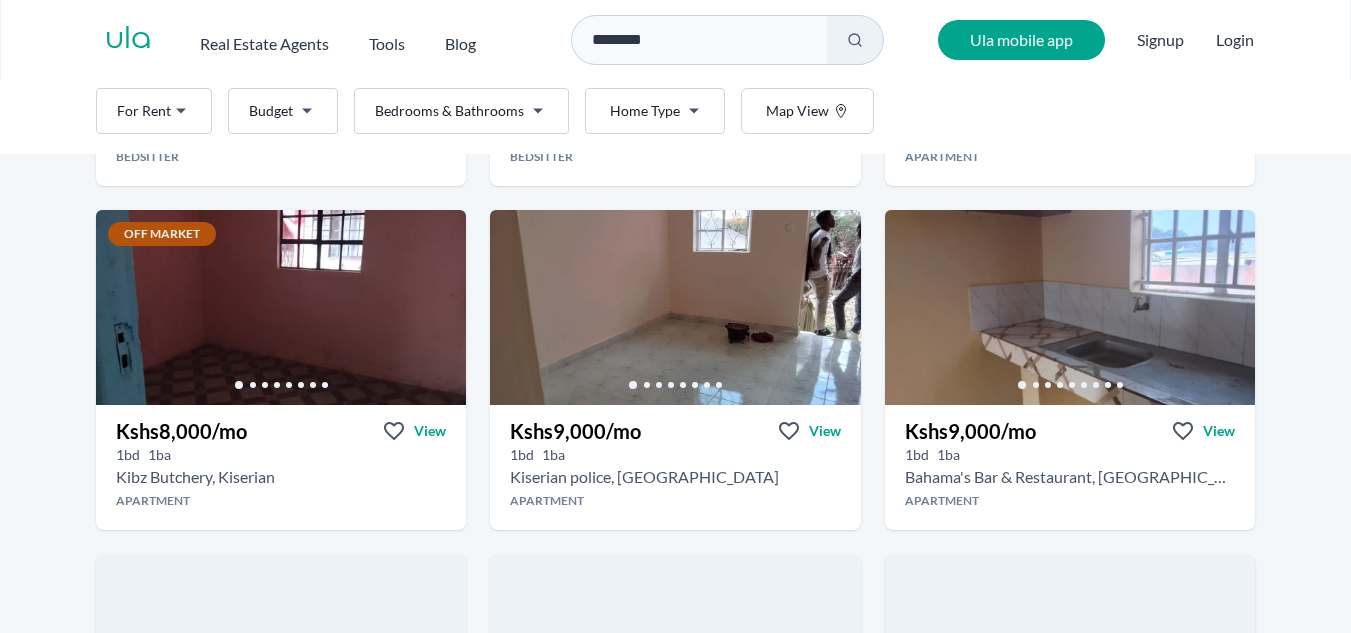 scroll, scrollTop: 300, scrollLeft: 0, axis: vertical 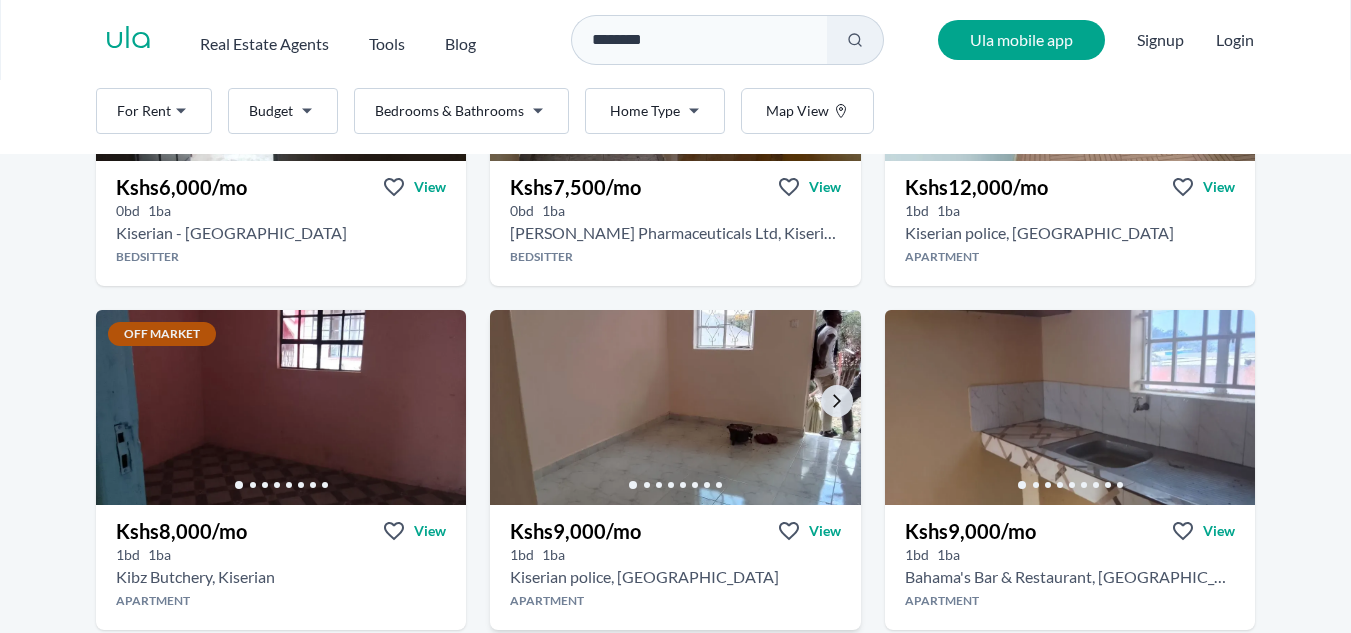 click at bounding box center (675, 407) 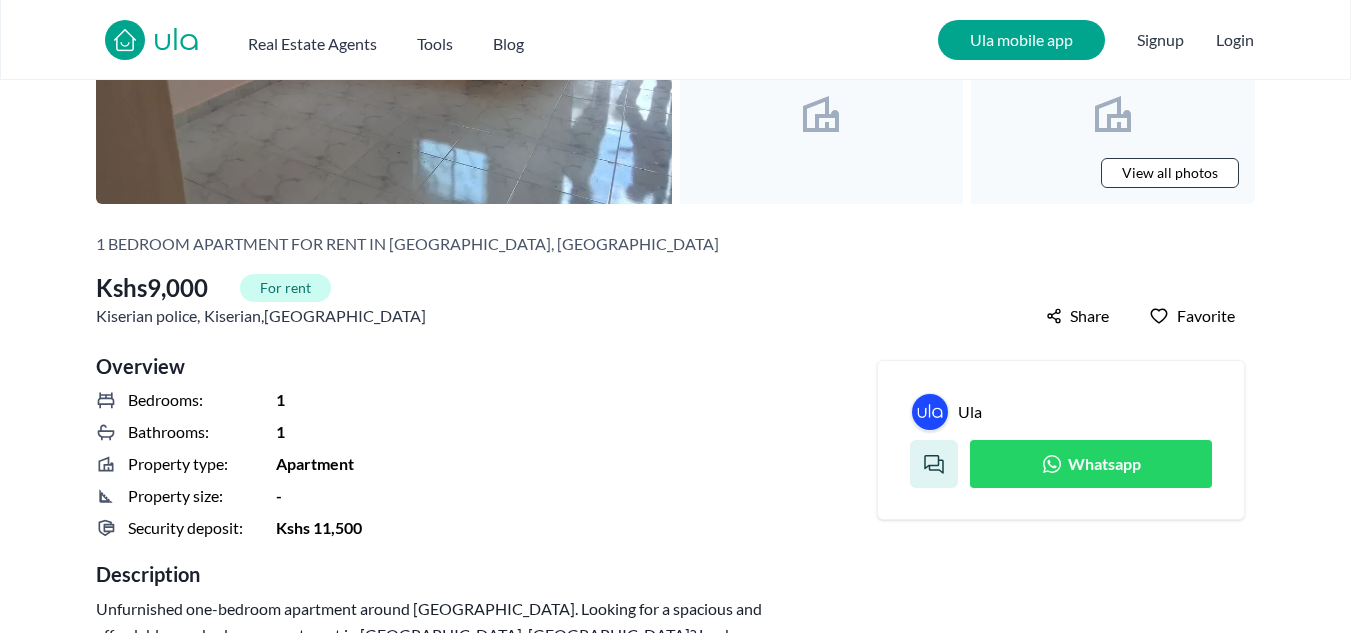 scroll, scrollTop: 800, scrollLeft: 0, axis: vertical 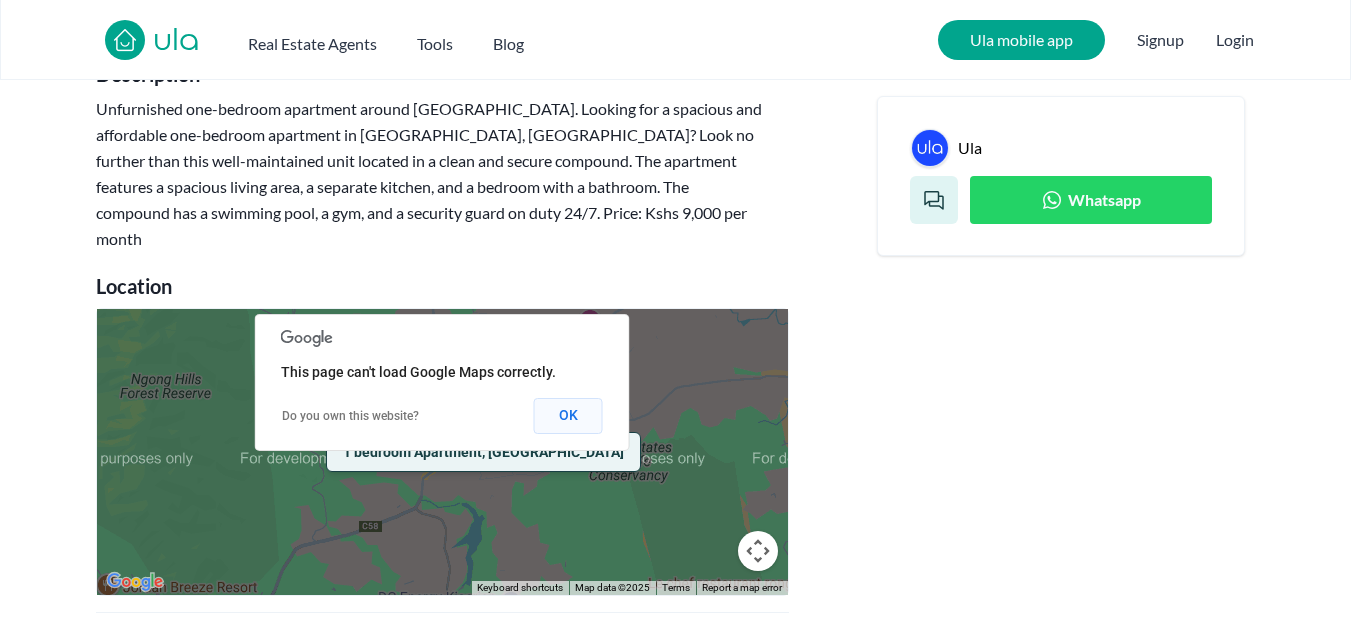 click on "OK" at bounding box center [568, 416] 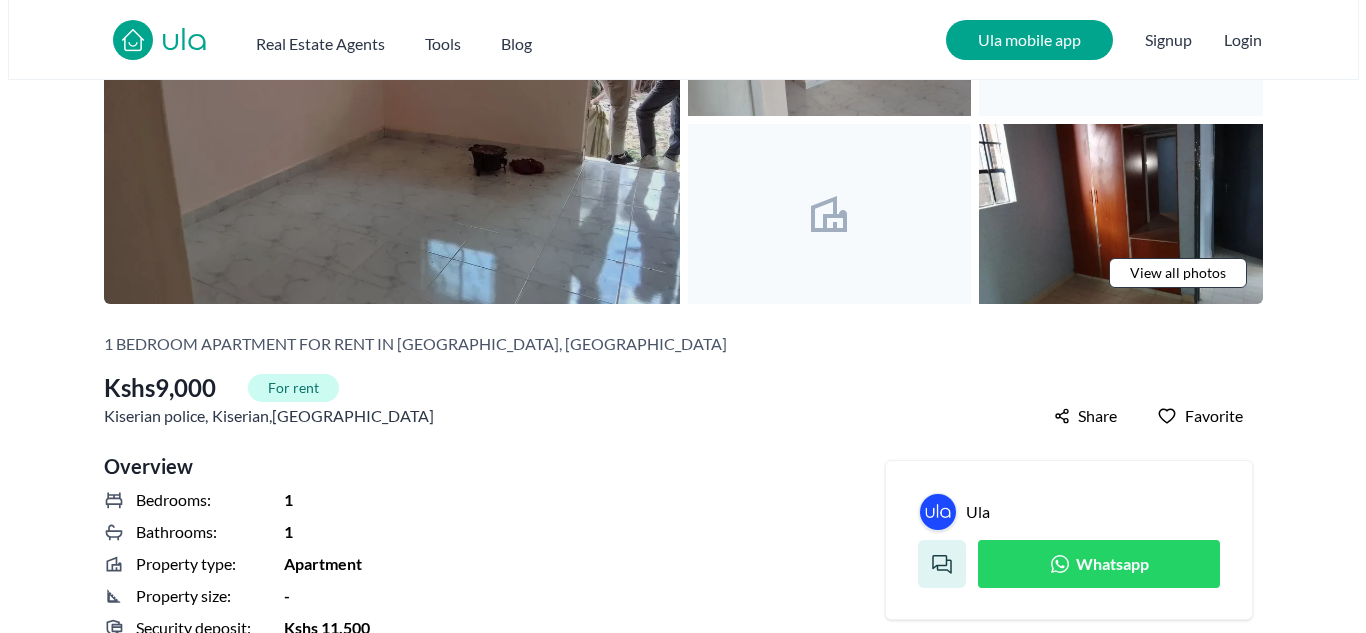 scroll, scrollTop: 0, scrollLeft: 0, axis: both 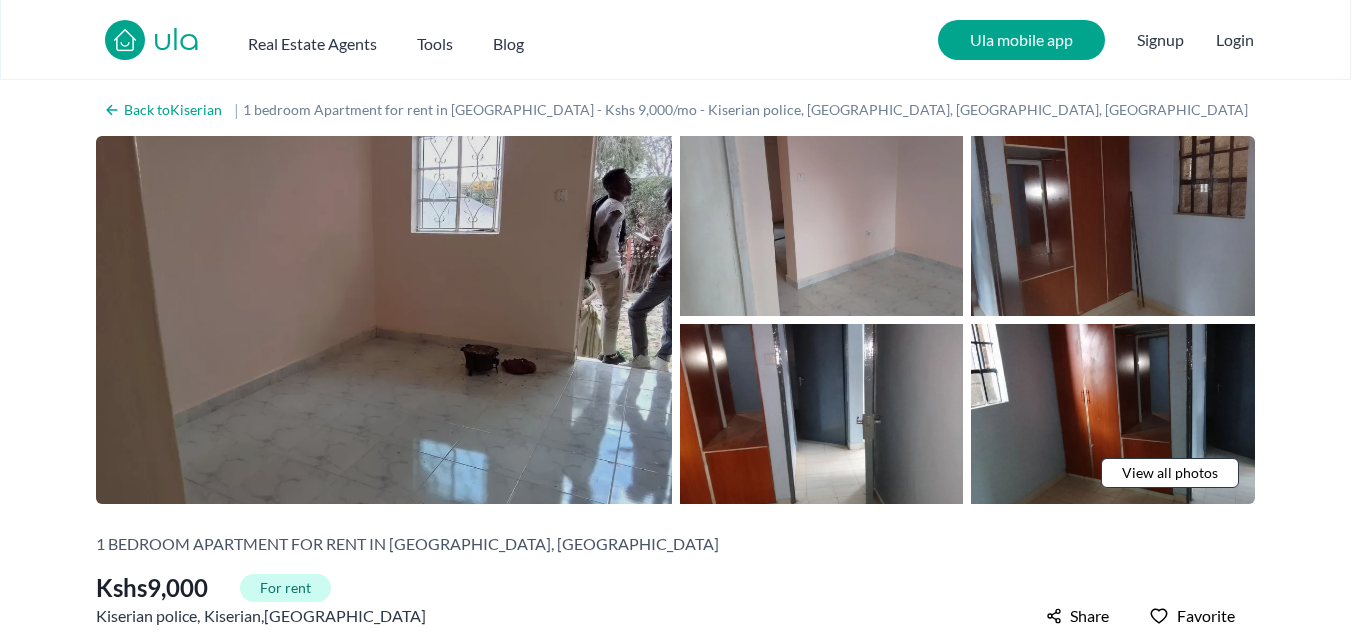 click at bounding box center [384, 320] 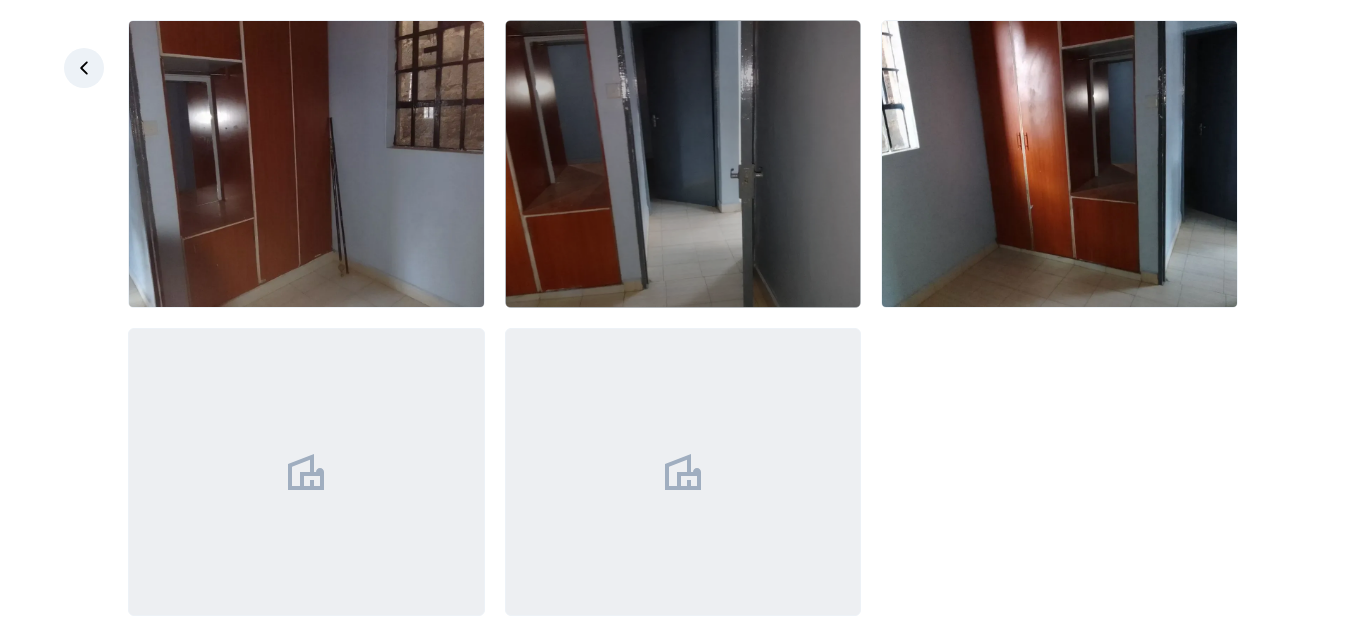 scroll, scrollTop: 431, scrollLeft: 0, axis: vertical 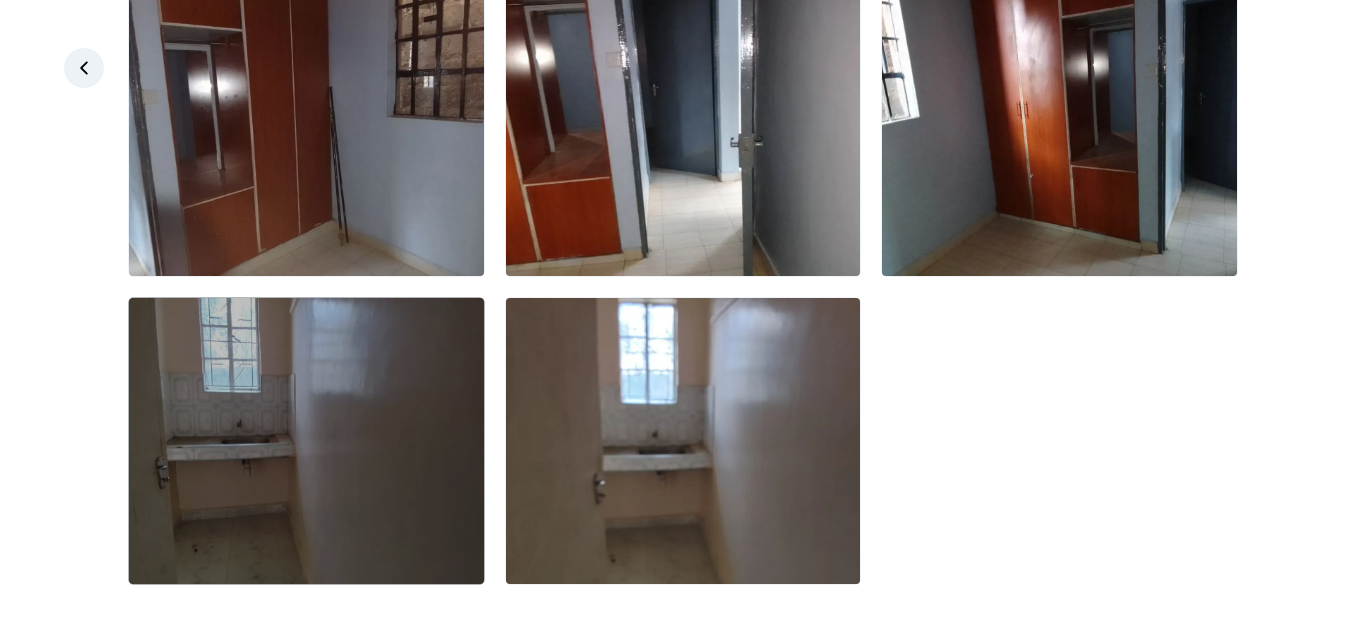 click at bounding box center (306, 441) 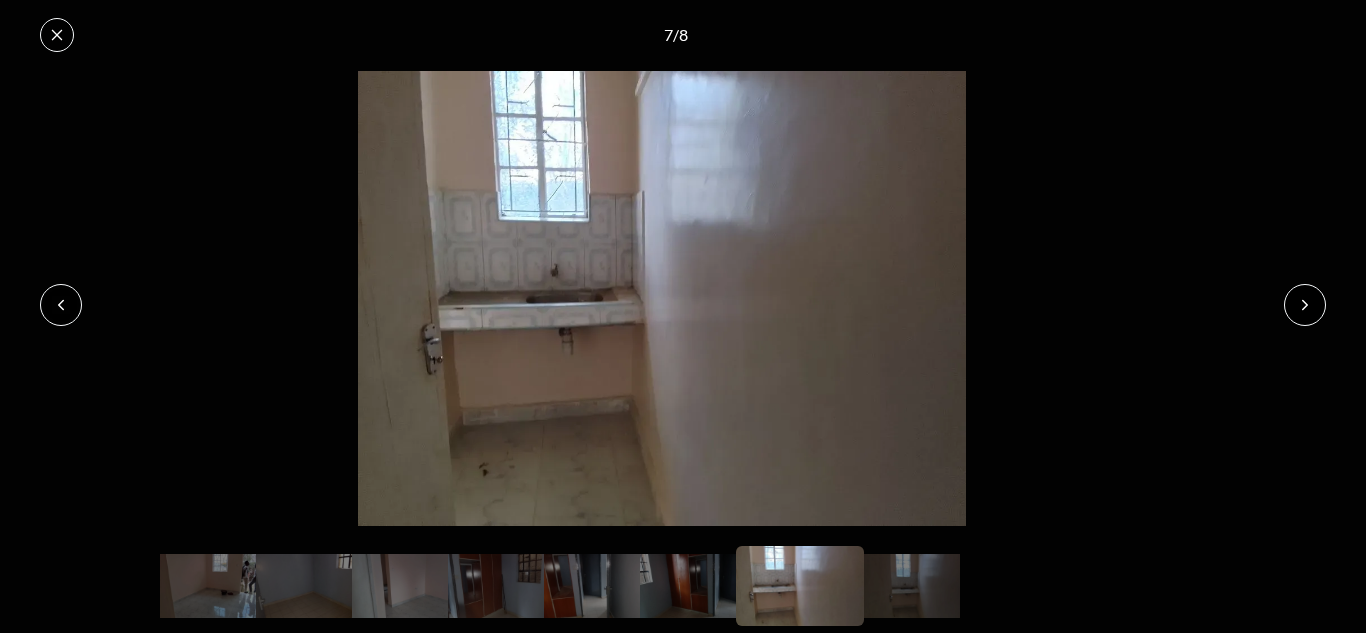 click 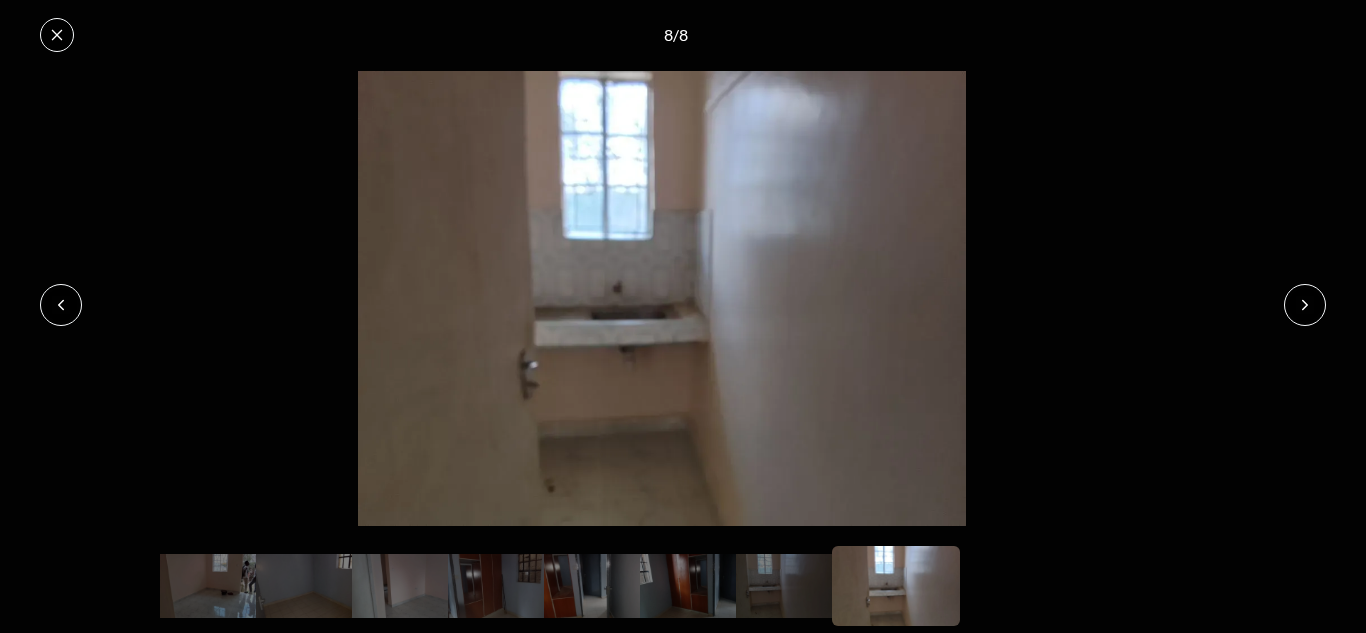 click at bounding box center [57, 35] 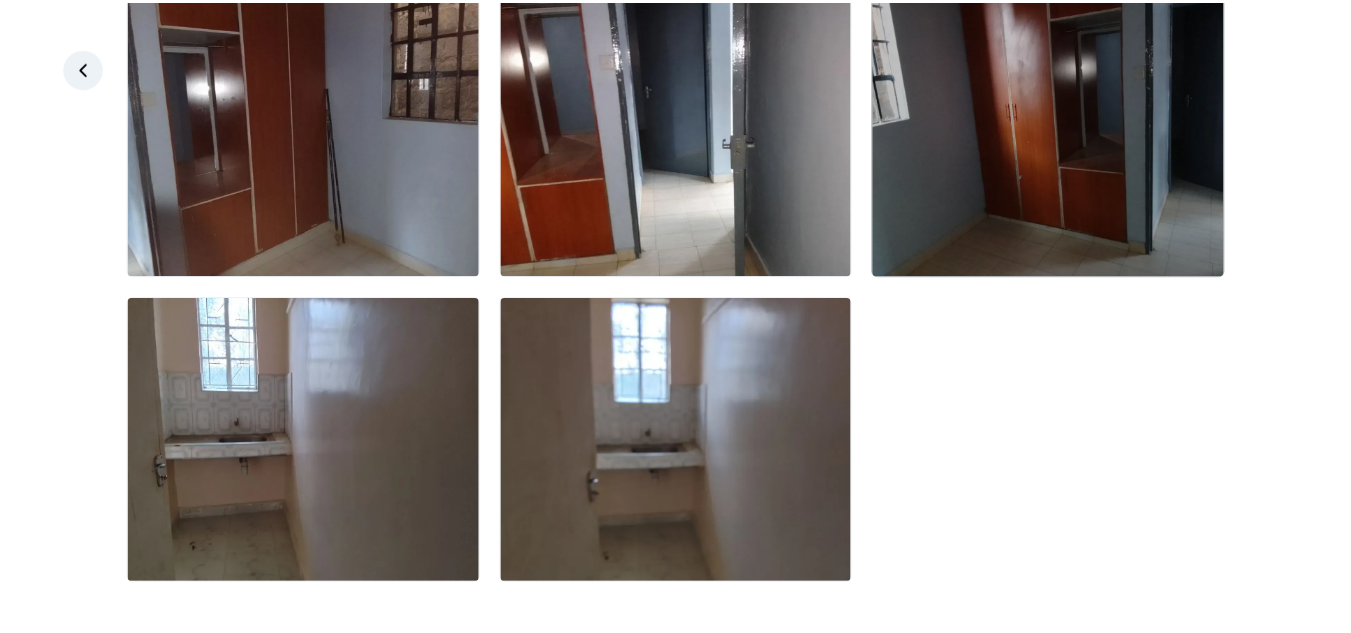 scroll, scrollTop: 0, scrollLeft: 0, axis: both 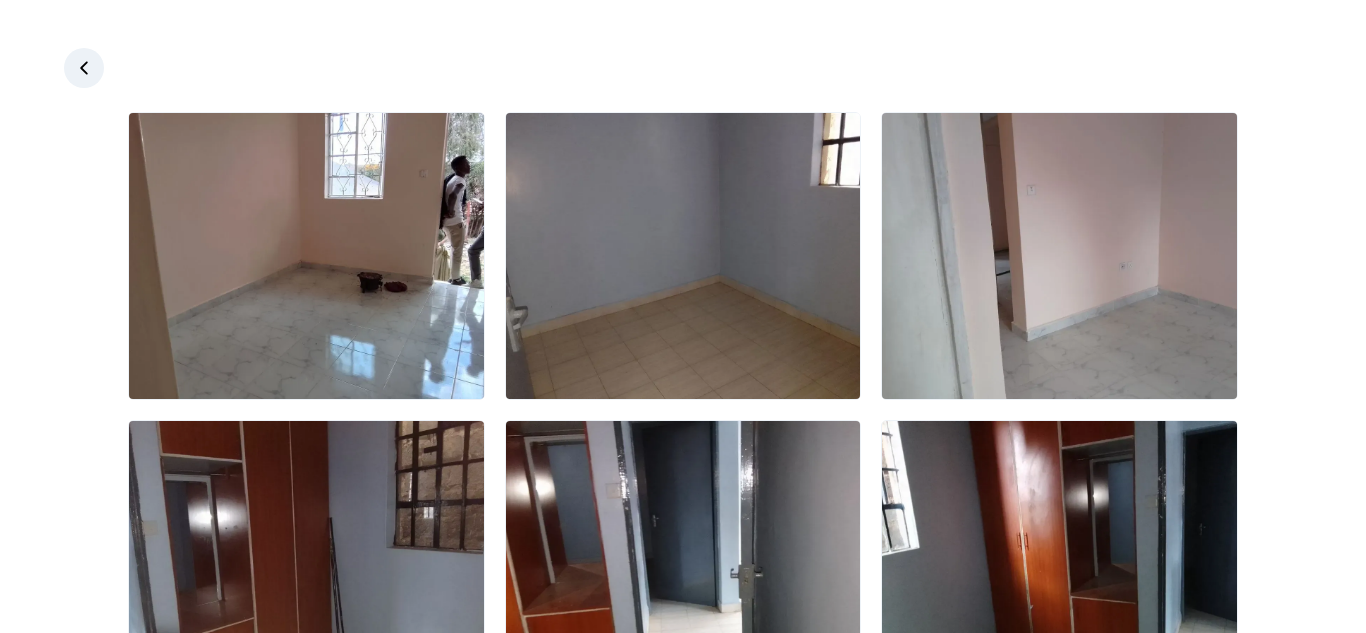 click at bounding box center (84, 68) 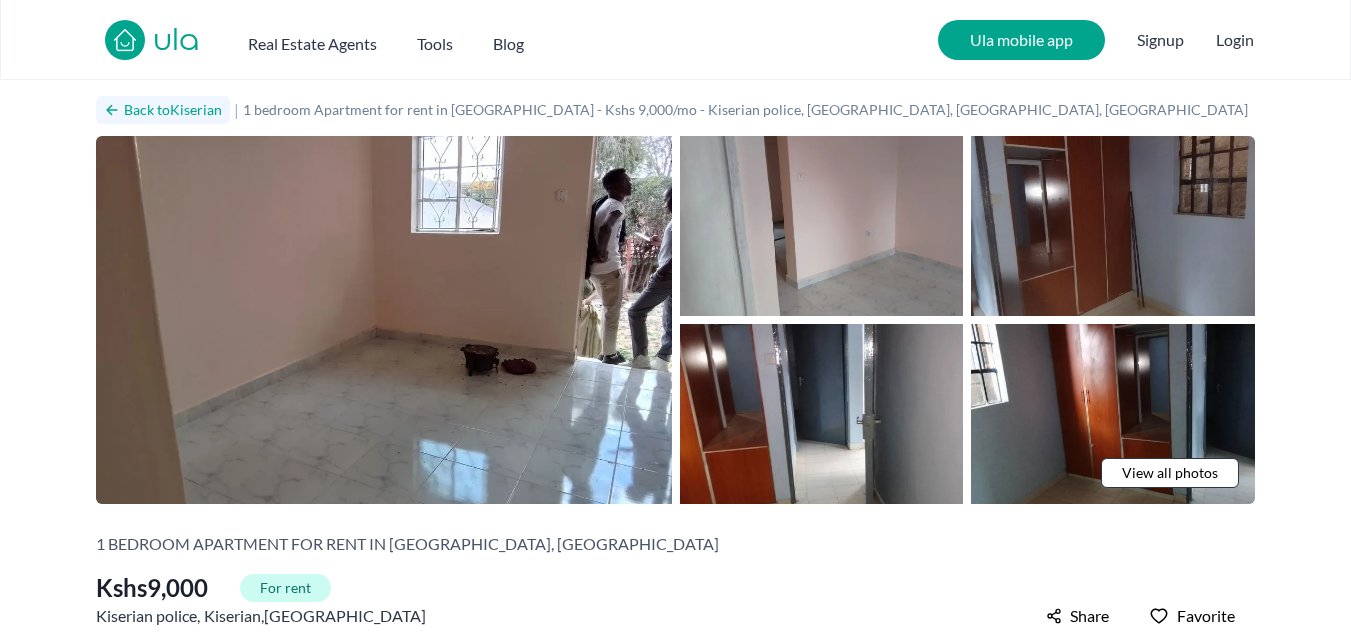 click on "Back to  Kiserian" at bounding box center (173, 110) 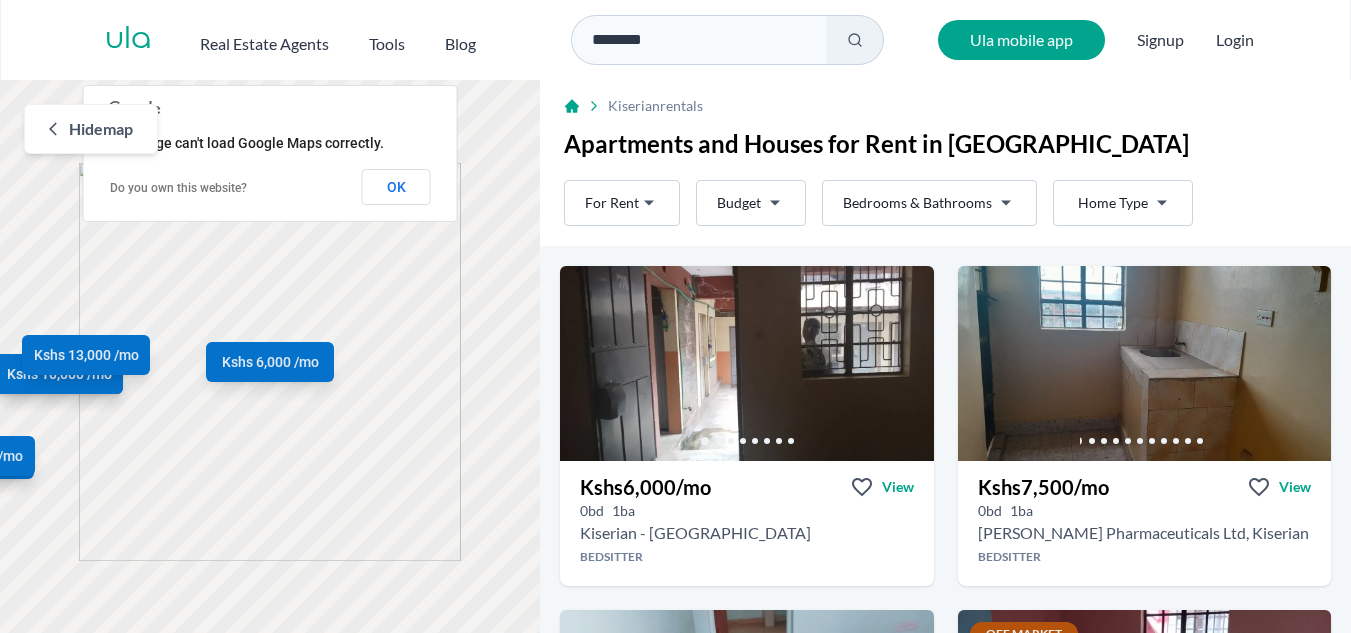 click on "Hide  map" at bounding box center (91, 129) 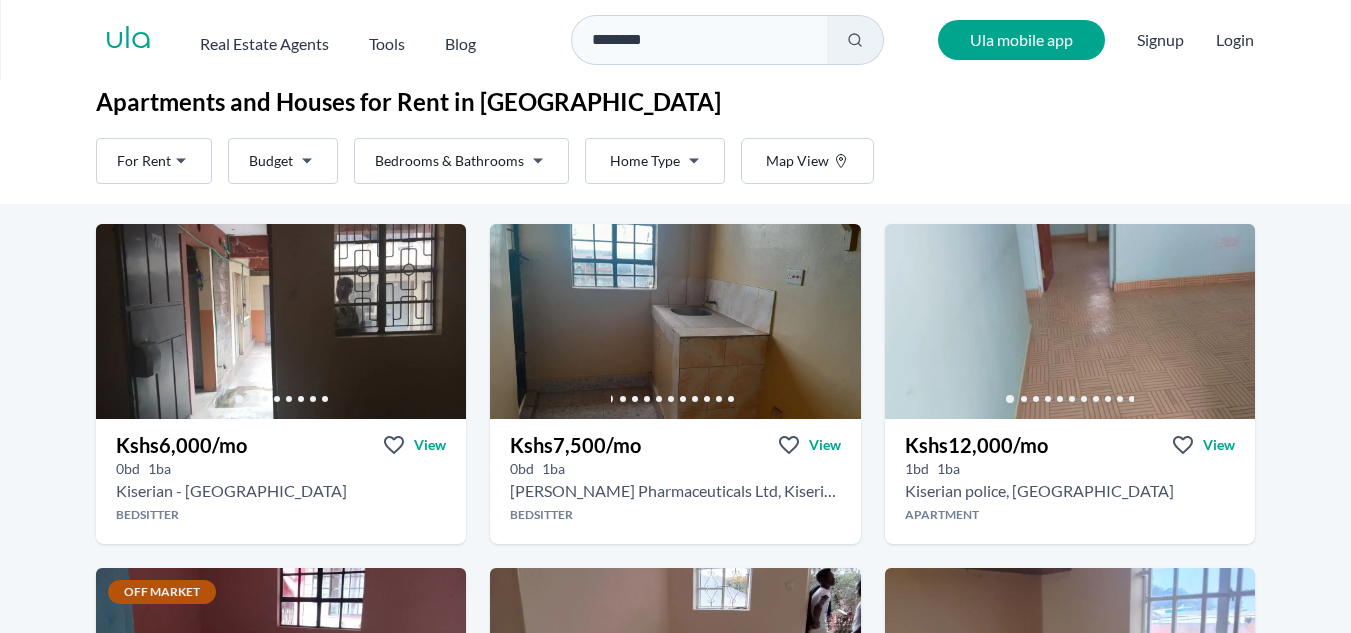 scroll, scrollTop: 0, scrollLeft: 0, axis: both 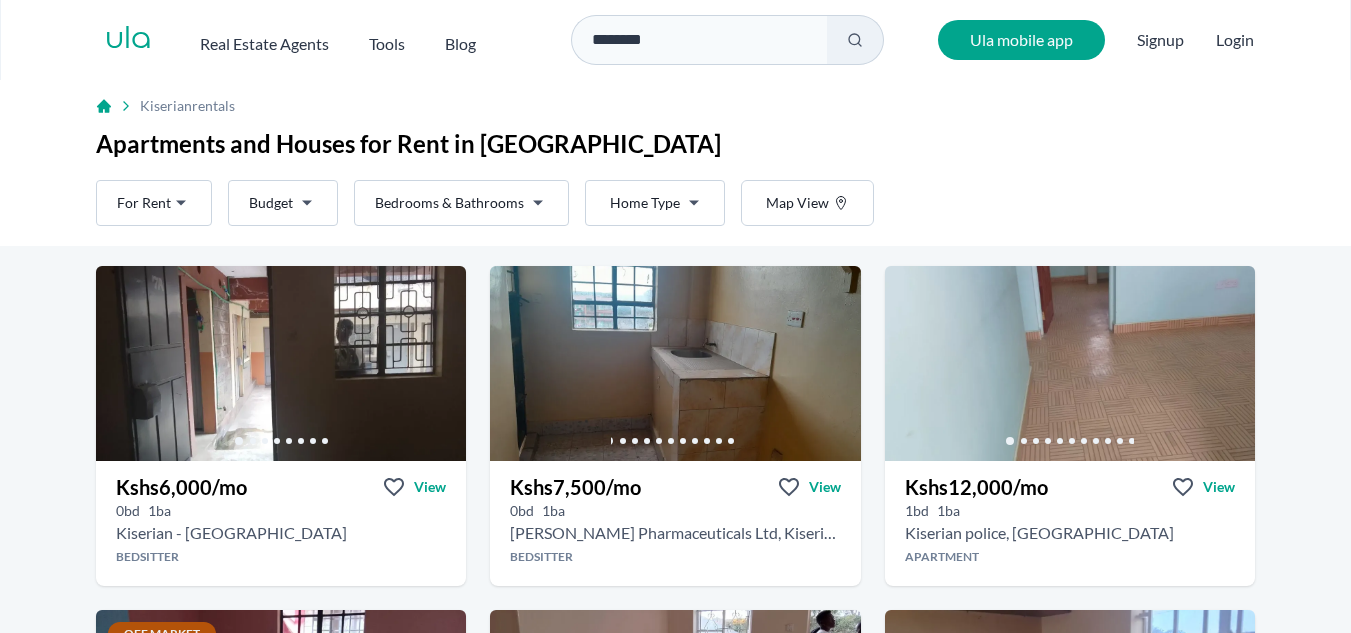 click on "Are you a real estate agent?   Reach more buyers and renters. Sign up Ula Homes App: Easy home search Explore more homes in the app Install ula Real Estate Agents Tools Blog ******** Ula mobile app Signup Login List Rent For Rent Budget Bedrooms & Bathrooms   Type   Home Type Rent For Rent Budget   Type   Home Type Filter Show  map   ← Move left → Move right ↑ Move up ↓ Move down + Zoom in - Zoom out Home Jump left by 75% End Jump right by 75% Page Up Jump up by 75% Page Down Jump down by 75% Kshs   6,000 /mo Kshs   7,500 /mo Kshs   12,000 /mo Kshs   8,000 /mo Kshs   9,000 /mo Kshs   9,000 /mo Kshs   12,000 /mo Kshs   10,000 /mo Kshs   13,000 /mo Kshs   18,000 /mo Kshs   10,000 /mo Kshs   12,000 /mo Kshs   13,000 /mo Kshs   10,000 /mo Kshs   13,000 /mo Keyboard shortcuts Map Data Map Data ©2025 Map data ©2025 100 m  Click to toggle between metric and imperial units Terms Report a map error This page can't load Google Maps correctly. Do you own this website? OK Kiserian  rentals Rent For Rent Budget" at bounding box center (675, 338) 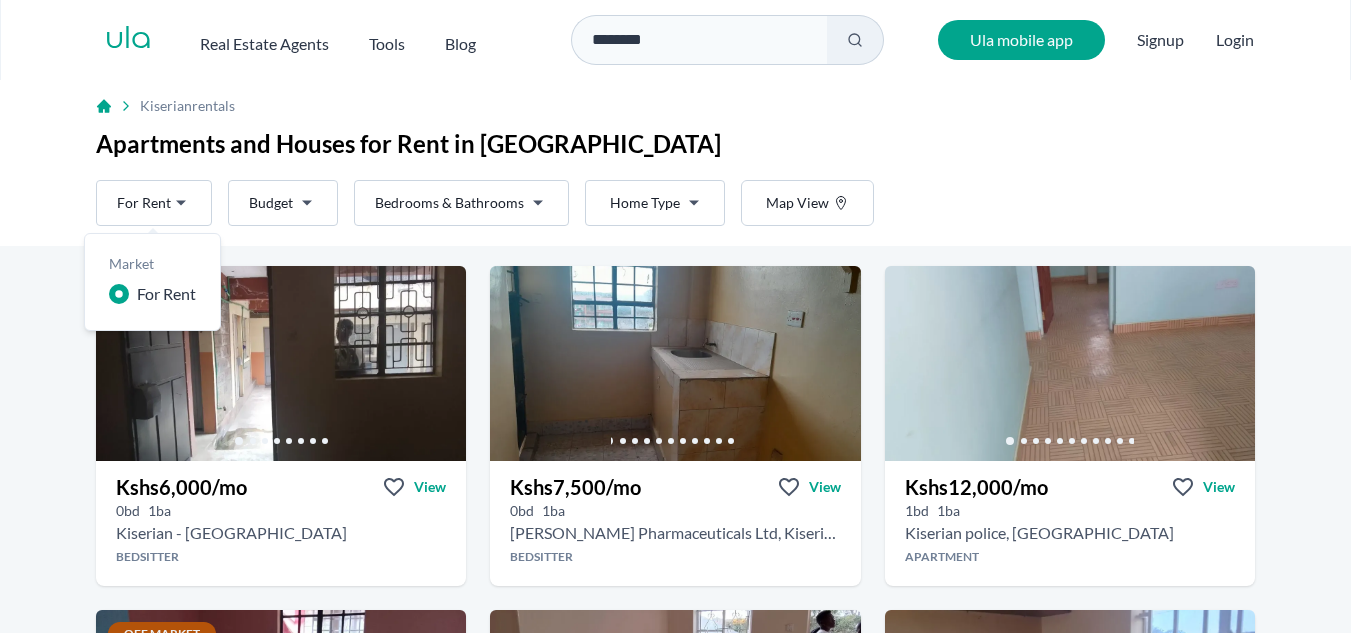 click on "Are you a real estate agent?   Reach more buyers and renters. Sign up Ula Homes App: Easy home search Explore more homes in the app Install ula Real Estate Agents Tools Blog ******** Ula mobile app Signup Login List Rent For Rent Budget Bedrooms & Bathrooms   Type   Home Type Rent For Rent Budget   Type   Home Type Filter Show  map   ← Move left → Move right ↑ Move up ↓ Move down + Zoom in - Zoom out Home Jump left by 75% End Jump right by 75% Page Up Jump up by 75% Page Down Jump down by 75% Kshs   6,000 /mo Kshs   7,500 /mo Kshs   12,000 /mo Kshs   8,000 /mo Kshs   9,000 /mo Kshs   9,000 /mo Kshs   12,000 /mo Kshs   10,000 /mo Kshs   13,000 /mo Kshs   18,000 /mo Kshs   10,000 /mo Kshs   12,000 /mo Kshs   13,000 /mo Kshs   10,000 /mo Kshs   13,000 /mo Keyboard shortcuts Map Data Map Data ©2025 Map data ©2025 100 m  Click to toggle between metric and imperial units Terms Report a map error This page can't load Google Maps correctly. Do you own this website? OK Kiserian  rentals Rent For Rent Budget" at bounding box center (683, 338) 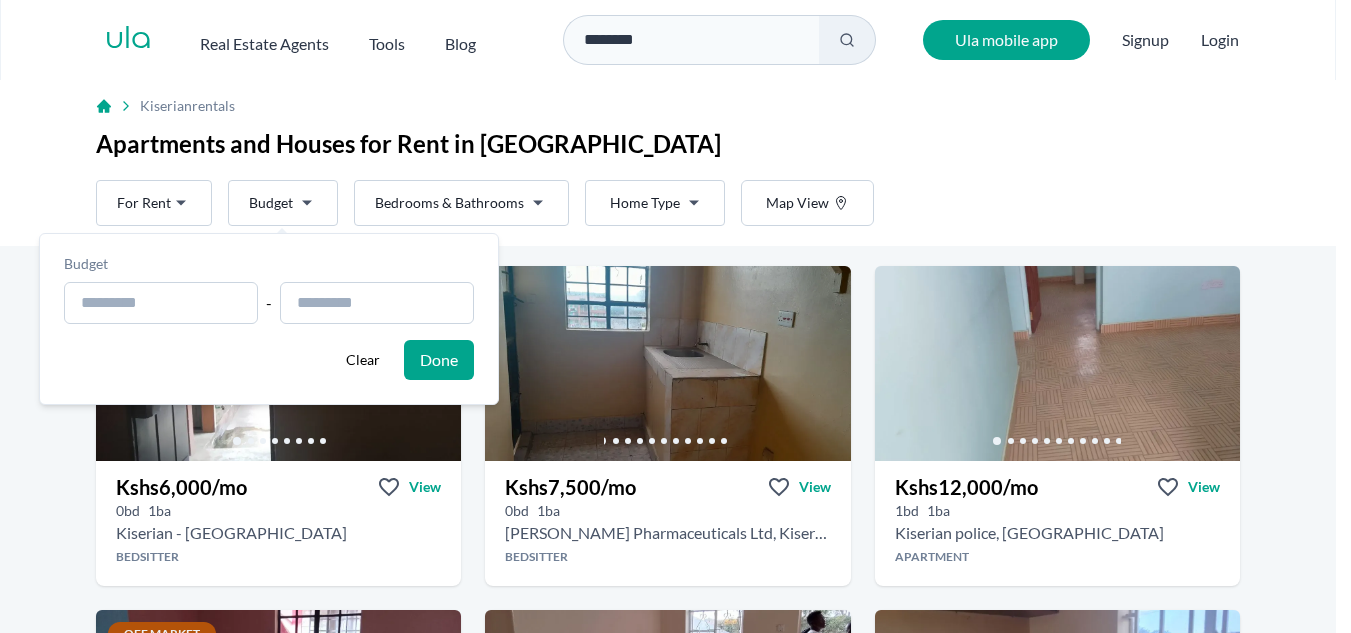 click on "Are you a real estate agent?   Reach more buyers and renters. Sign up Ula Homes App: Easy home search Explore more homes in the app Install ula Real Estate Agents Tools Blog ******** Ula mobile app Signup Login List Rent For Rent Budget Bedrooms & Bathrooms   Type   Home Type Rent For Rent Budget   Type   Home Type Filter Show  map   ← Move left → Move right ↑ Move up ↓ Move down + Zoom in - Zoom out Home Jump left by 75% End Jump right by 75% Page Up Jump up by 75% Page Down Jump down by 75% Kshs   6,000 /mo Kshs   7,500 /mo Kshs   12,000 /mo Kshs   8,000 /mo Kshs   9,000 /mo Kshs   9,000 /mo Kshs   12,000 /mo Kshs   10,000 /mo Kshs   13,000 /mo Kshs   18,000 /mo Kshs   10,000 /mo Kshs   12,000 /mo Kshs   13,000 /mo Kshs   10,000 /mo Kshs   13,000 /mo Keyboard shortcuts Map Data Map Data ©2025 Map data ©2025 100 m  Click to toggle between metric and imperial units Terms Report a map error This page can't load Google Maps correctly. Do you own this website? OK Kiserian  rentals Rent For Rent Budget" at bounding box center (675, 338) 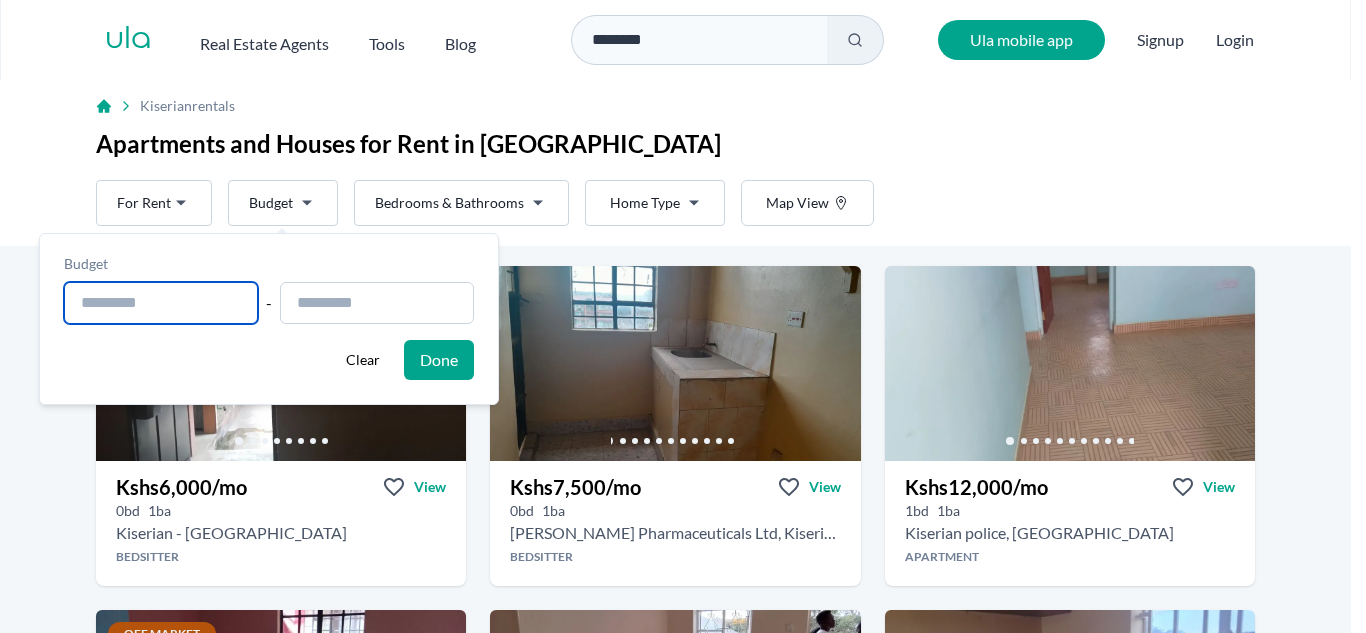 click at bounding box center (161, 303) 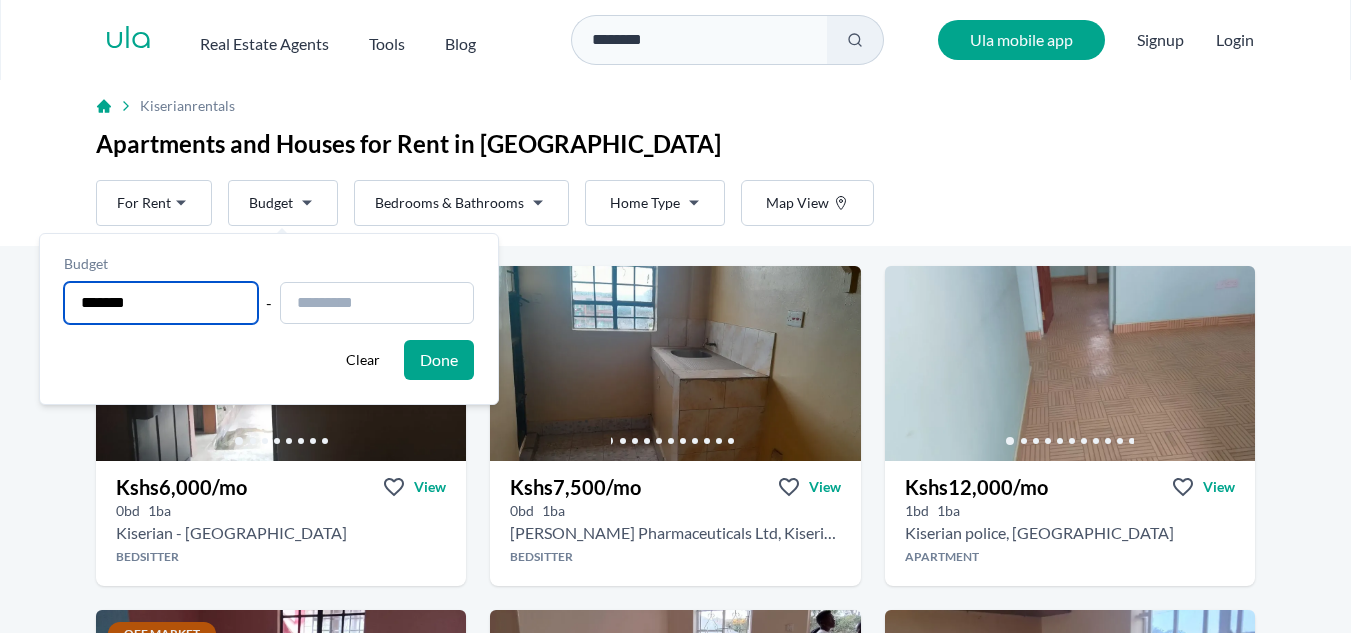 type on "******" 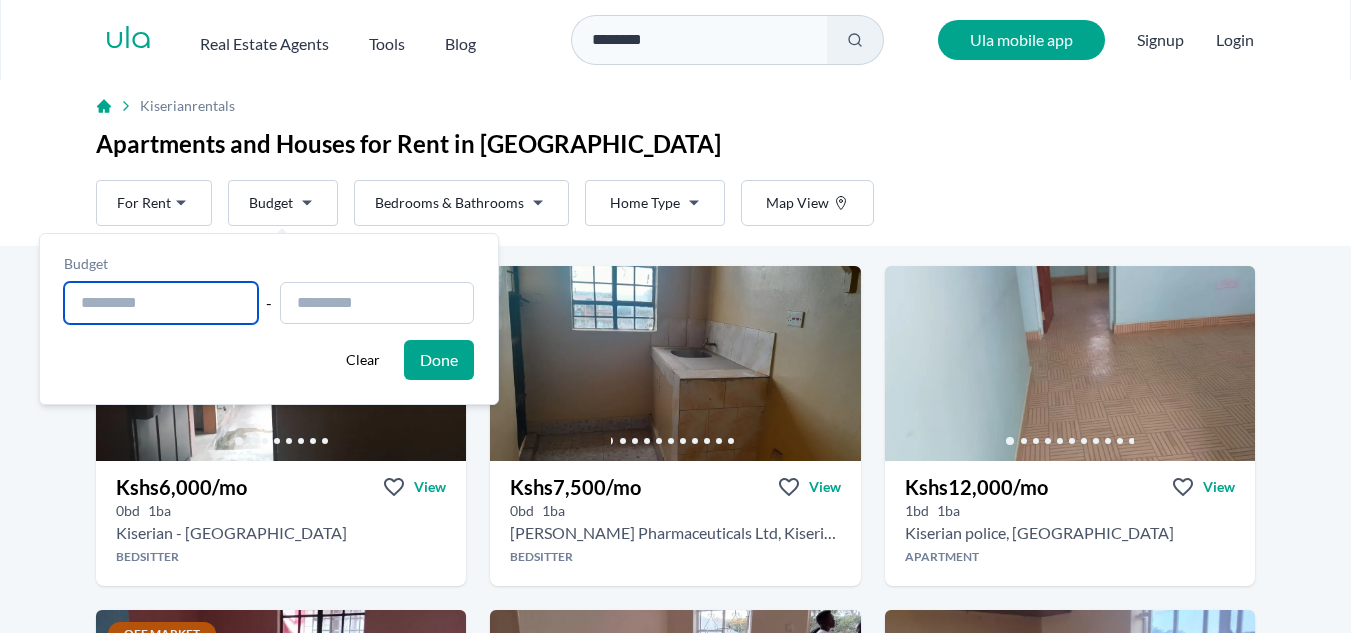 type on "******" 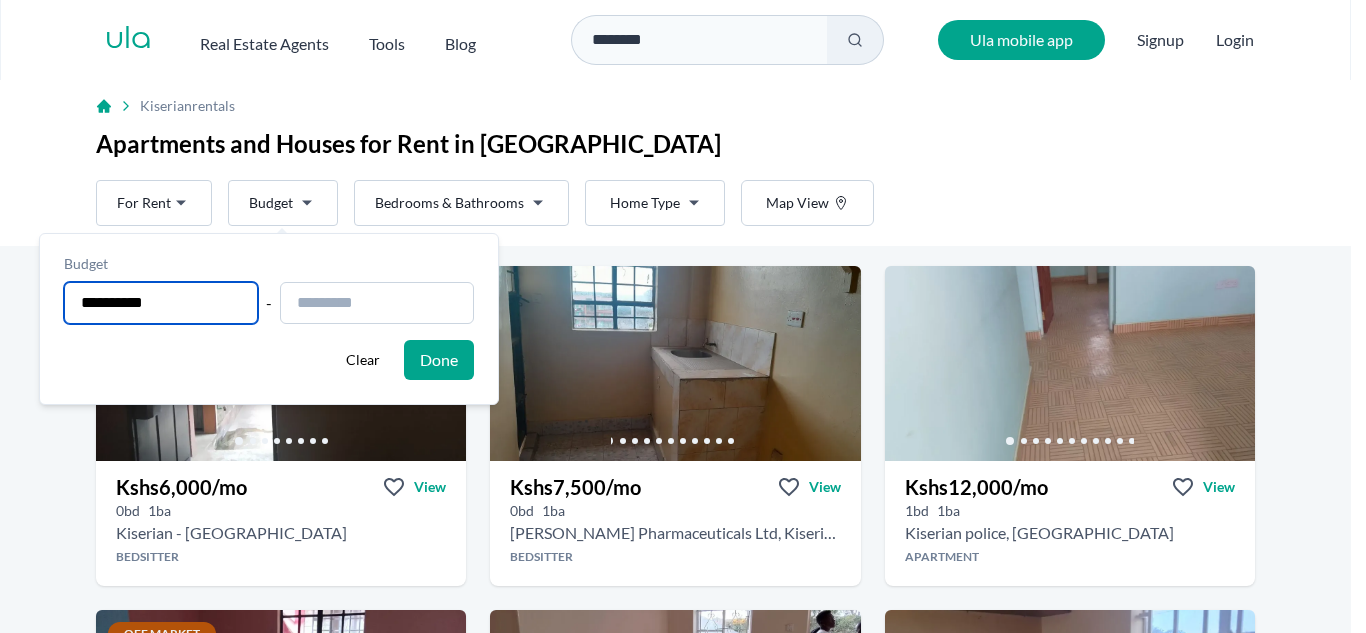 type on "**********" 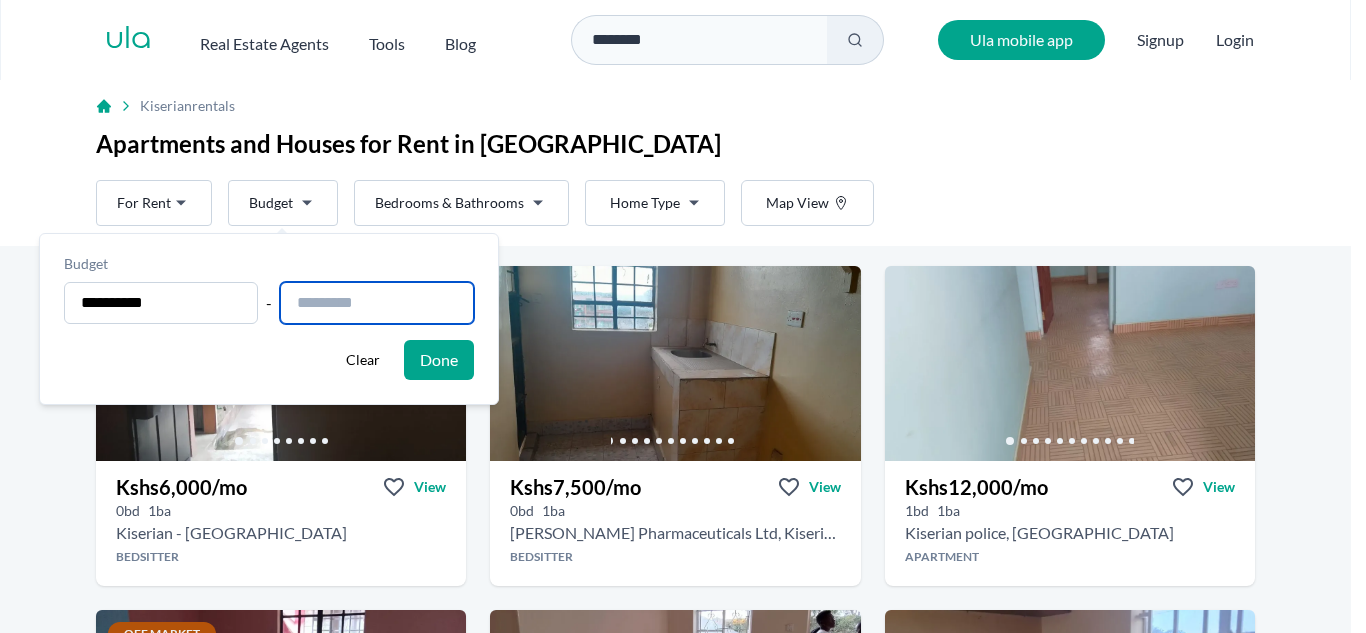 click at bounding box center (377, 303) 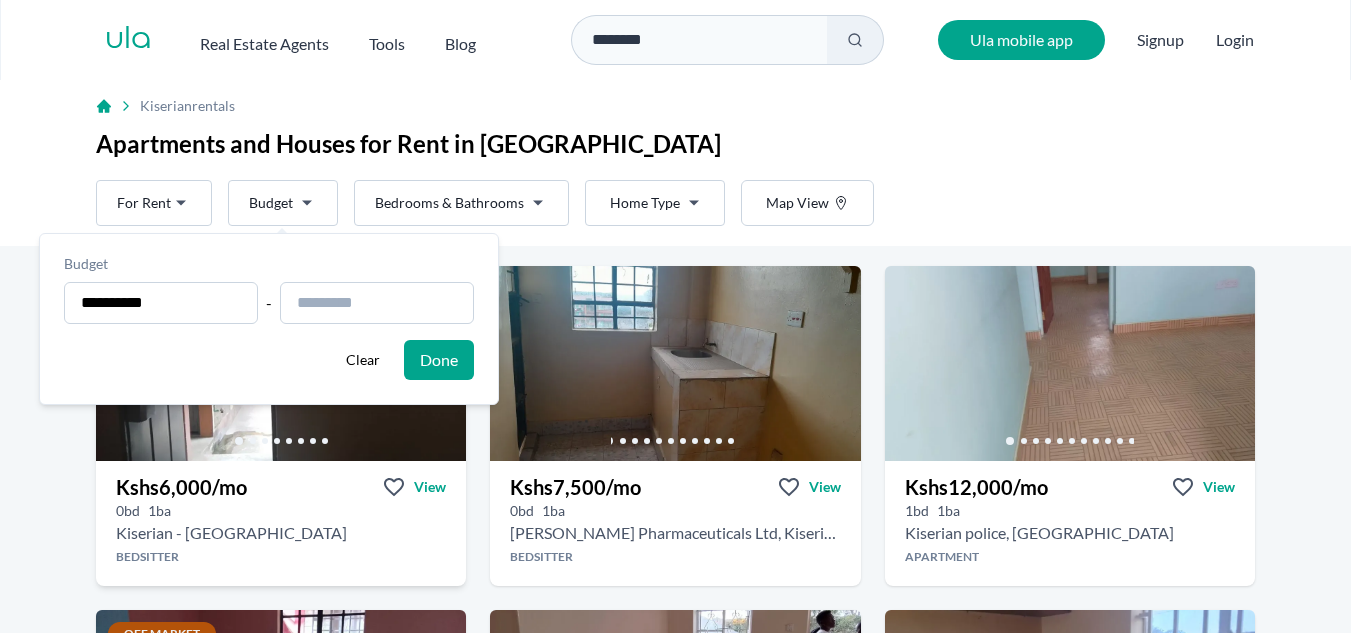 click on "Clear" at bounding box center (363, 360) 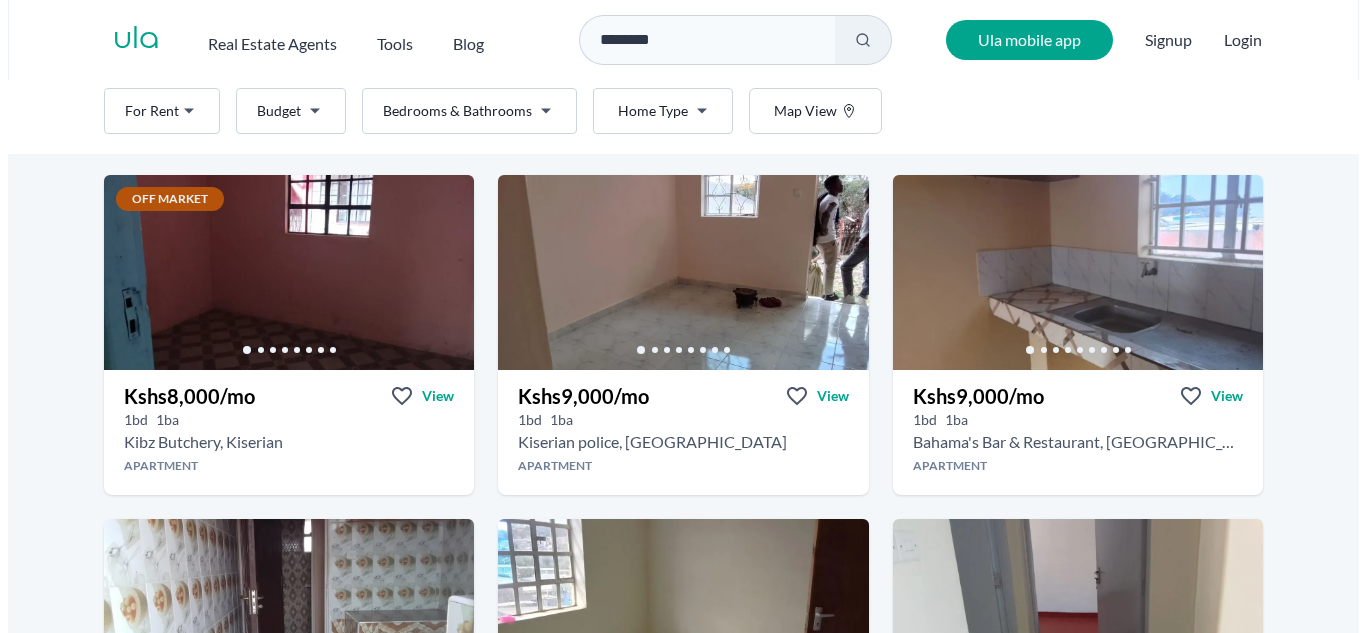 scroll, scrollTop: 400, scrollLeft: 0, axis: vertical 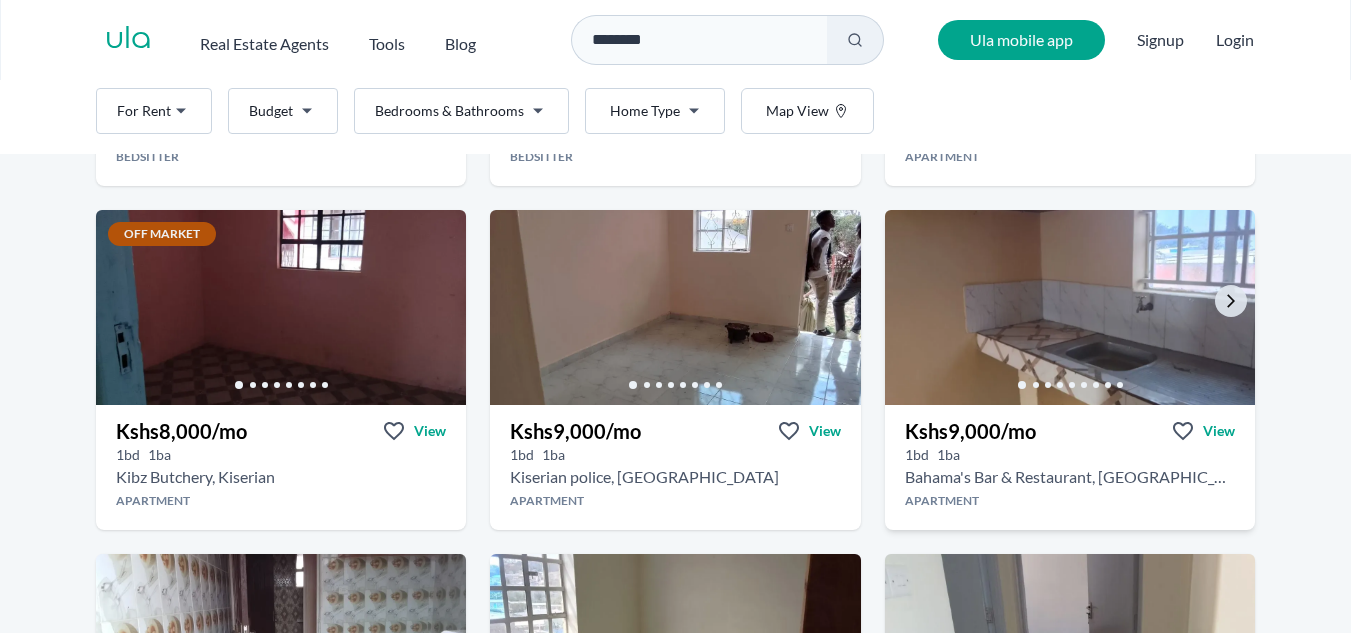 click at bounding box center (1069, 307) 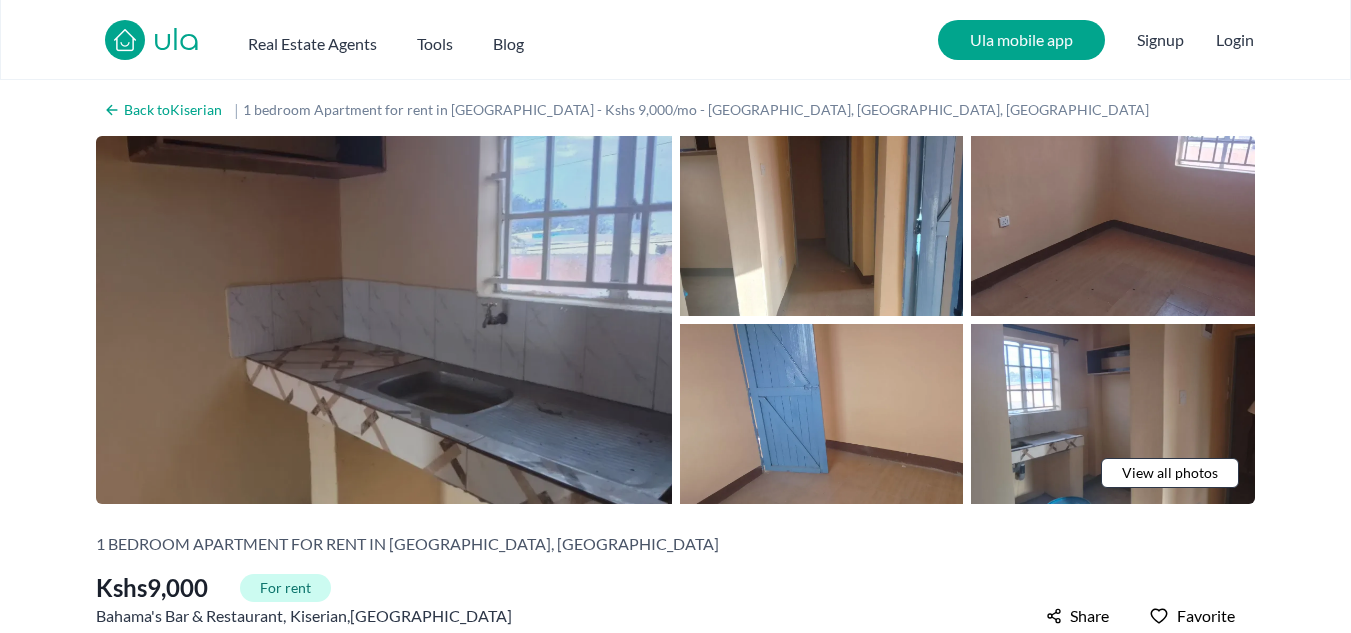 click at bounding box center [384, 320] 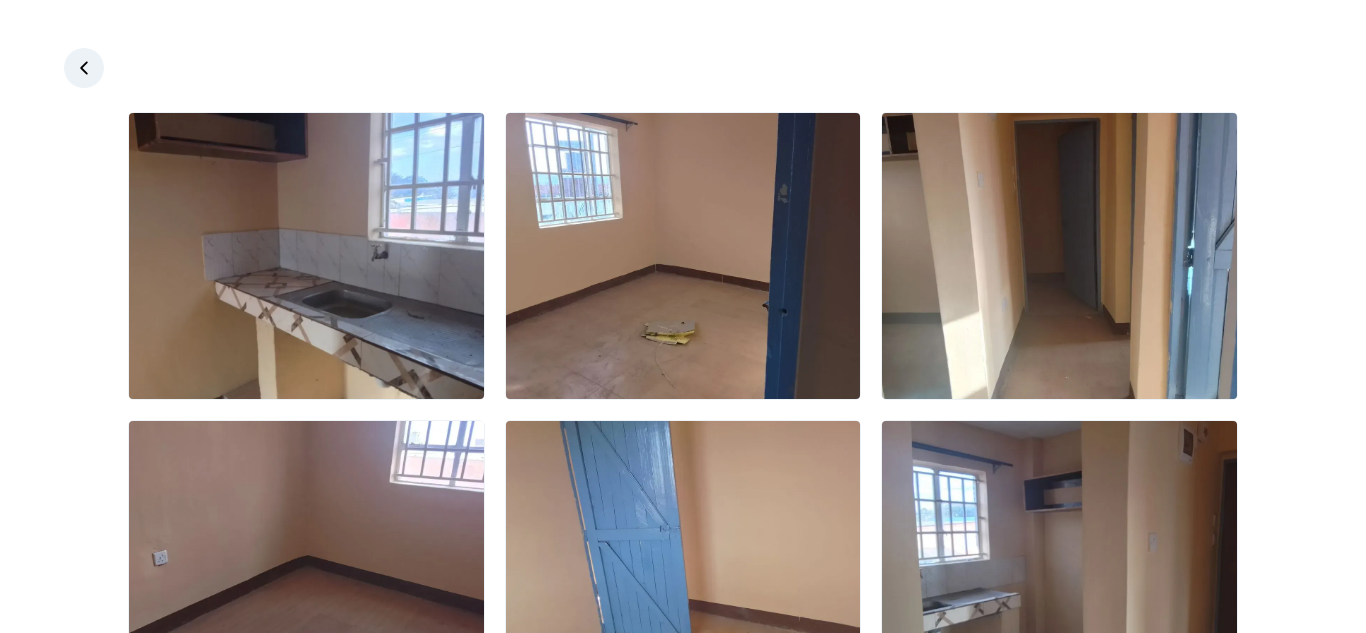 click at bounding box center [306, 256] 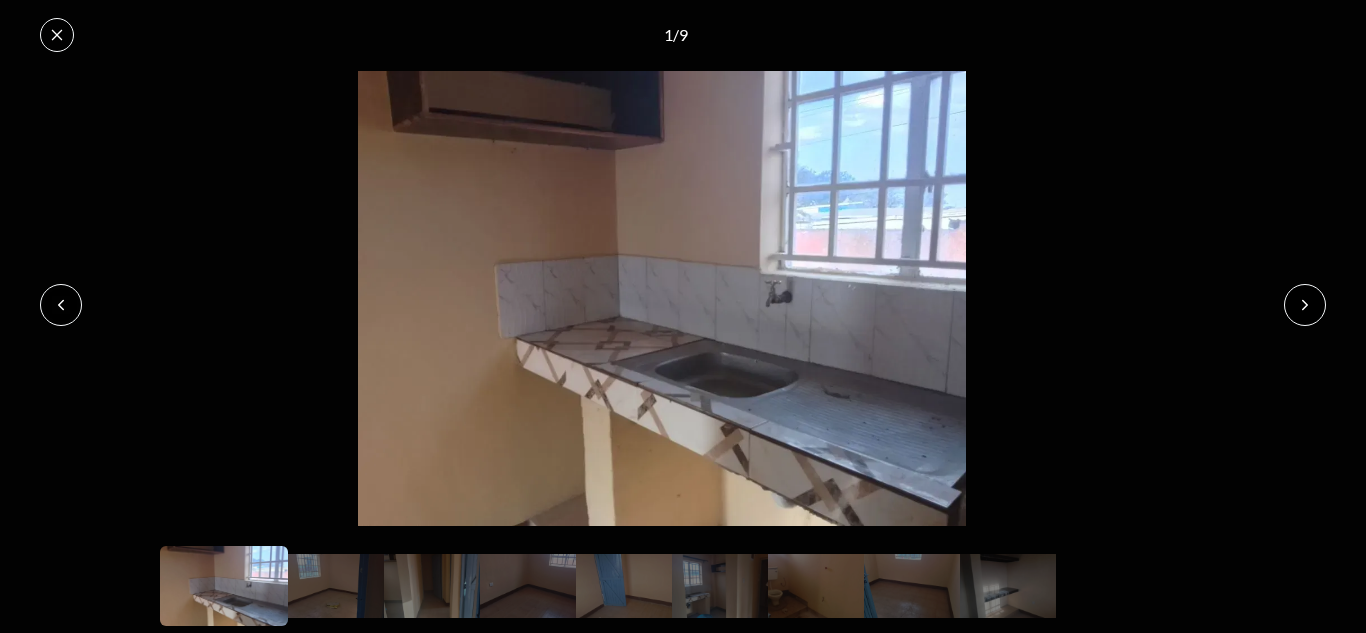 click at bounding box center [1305, 305] 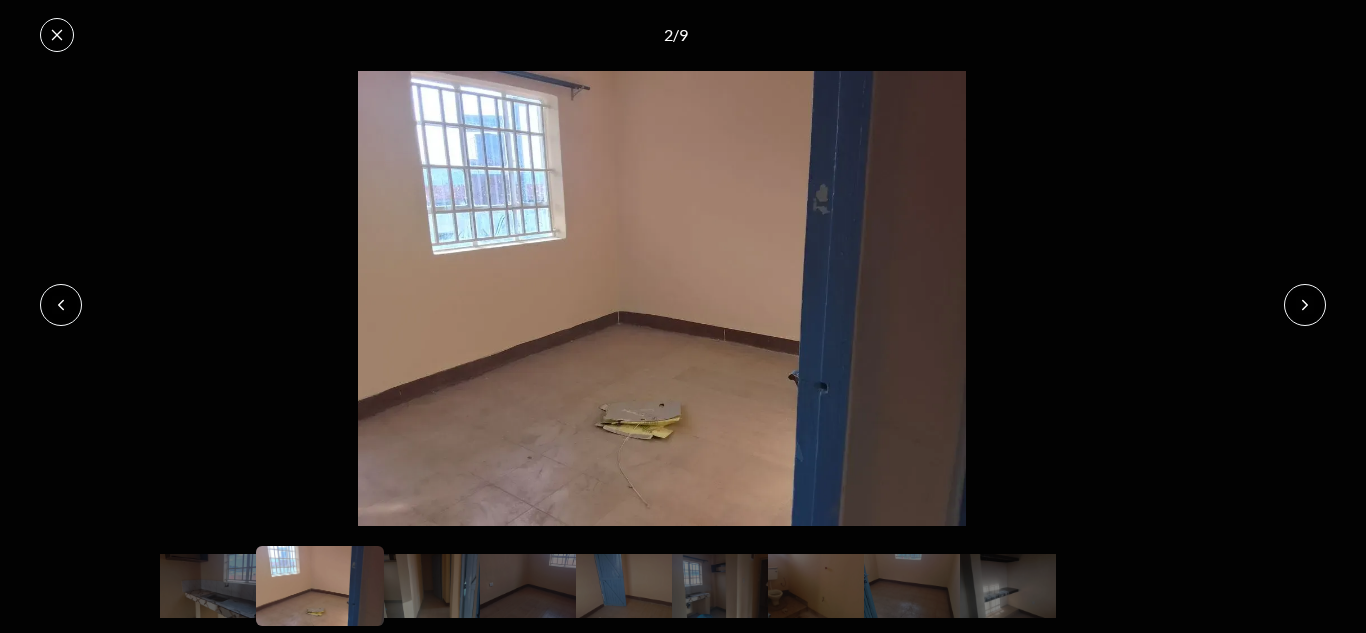 click at bounding box center [662, 299] 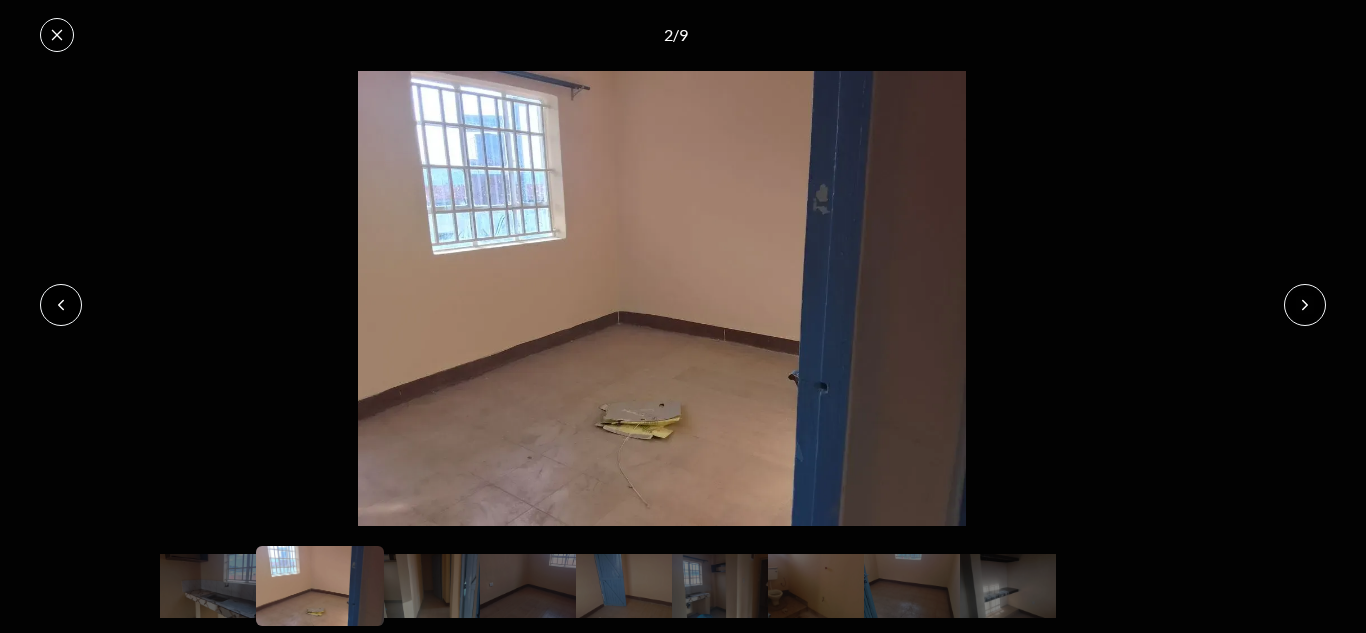 click at bounding box center (61, 305) 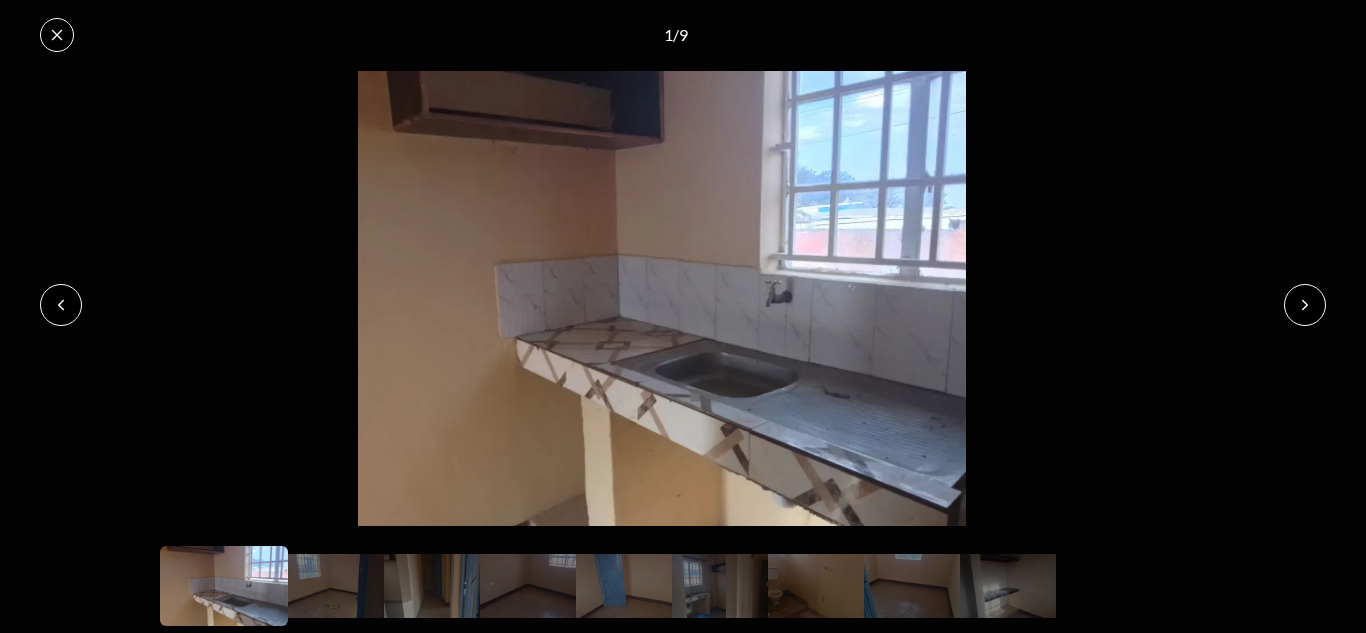 click 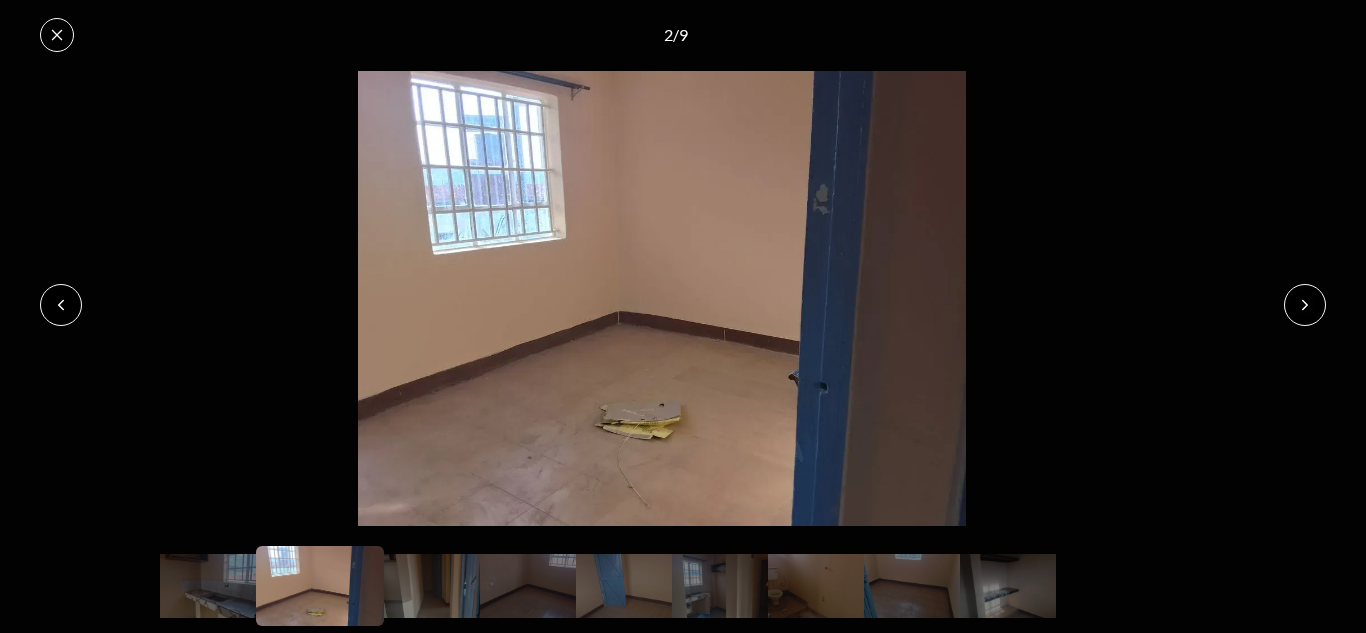 click at bounding box center (61, 305) 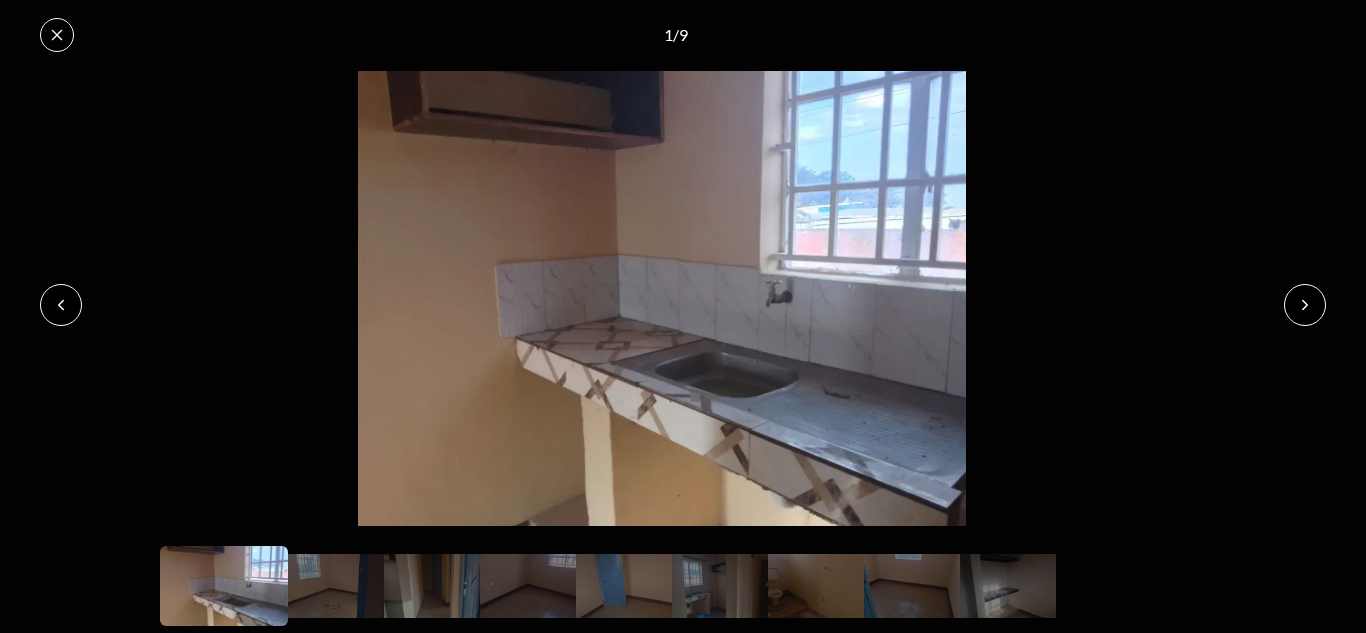 click 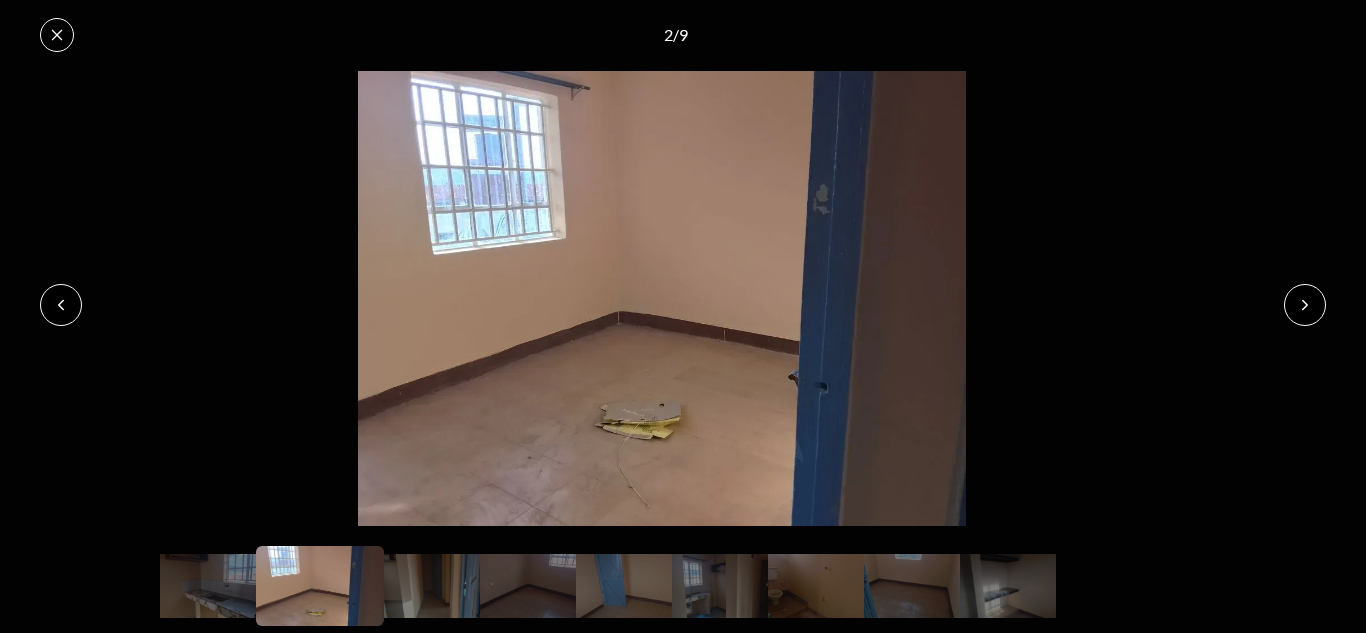click 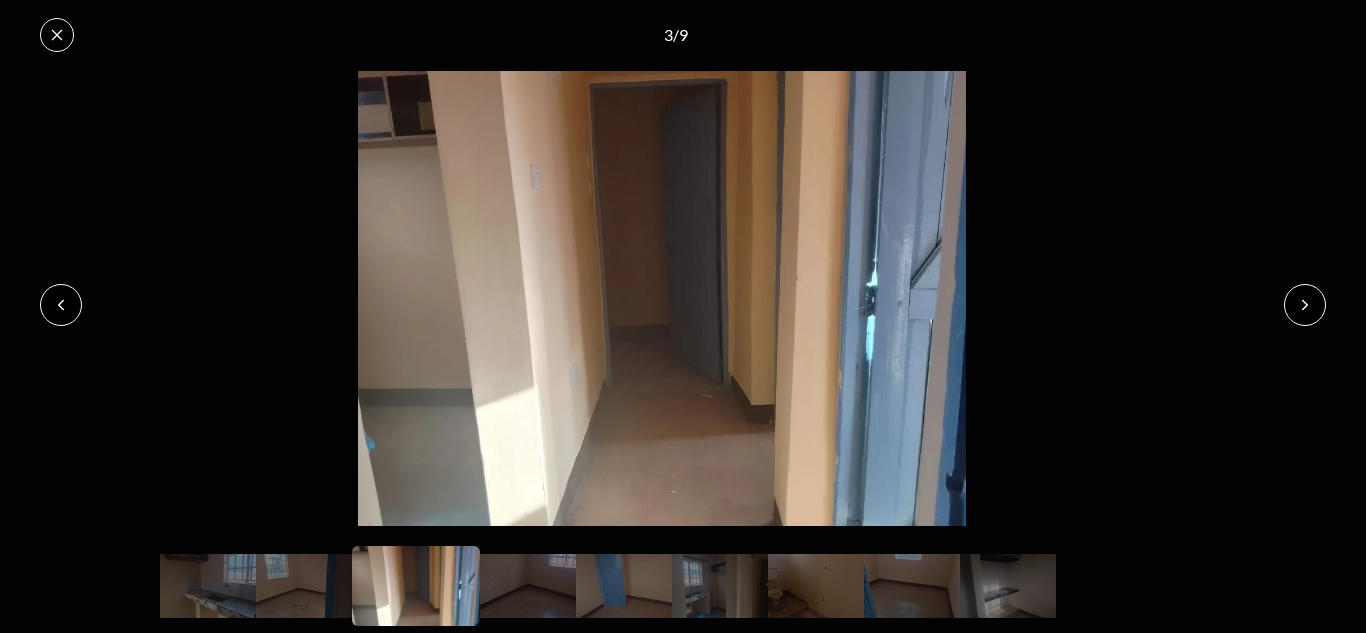 click 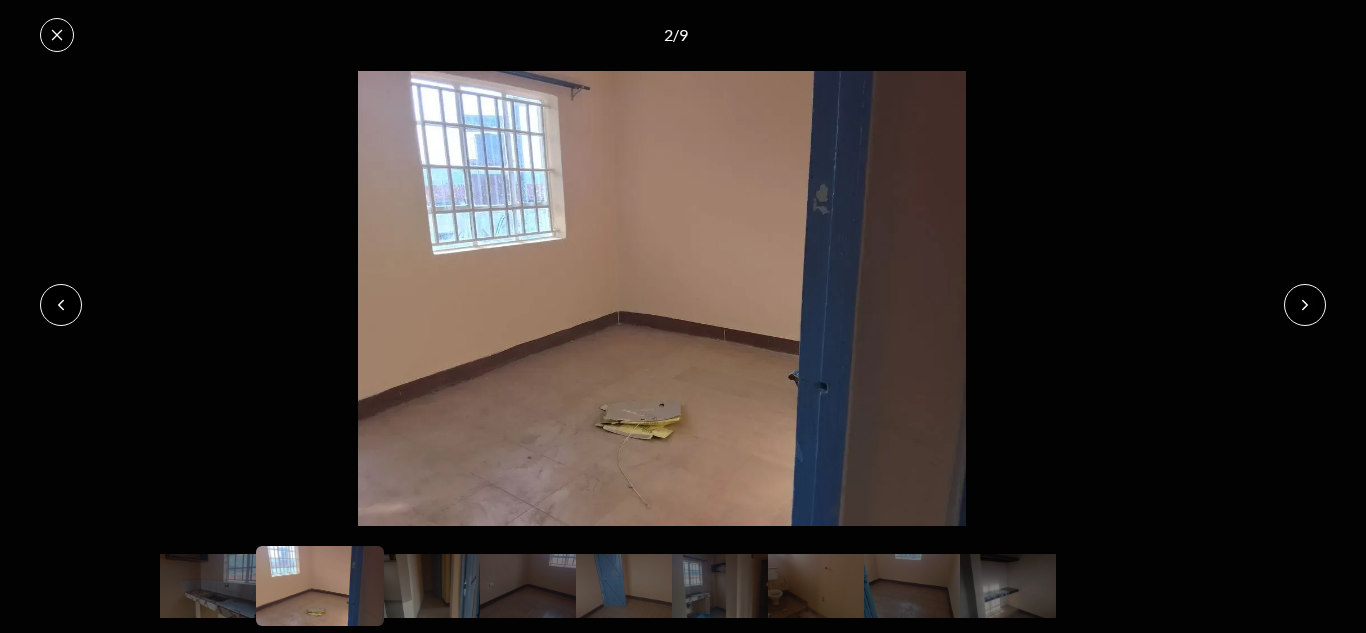 click 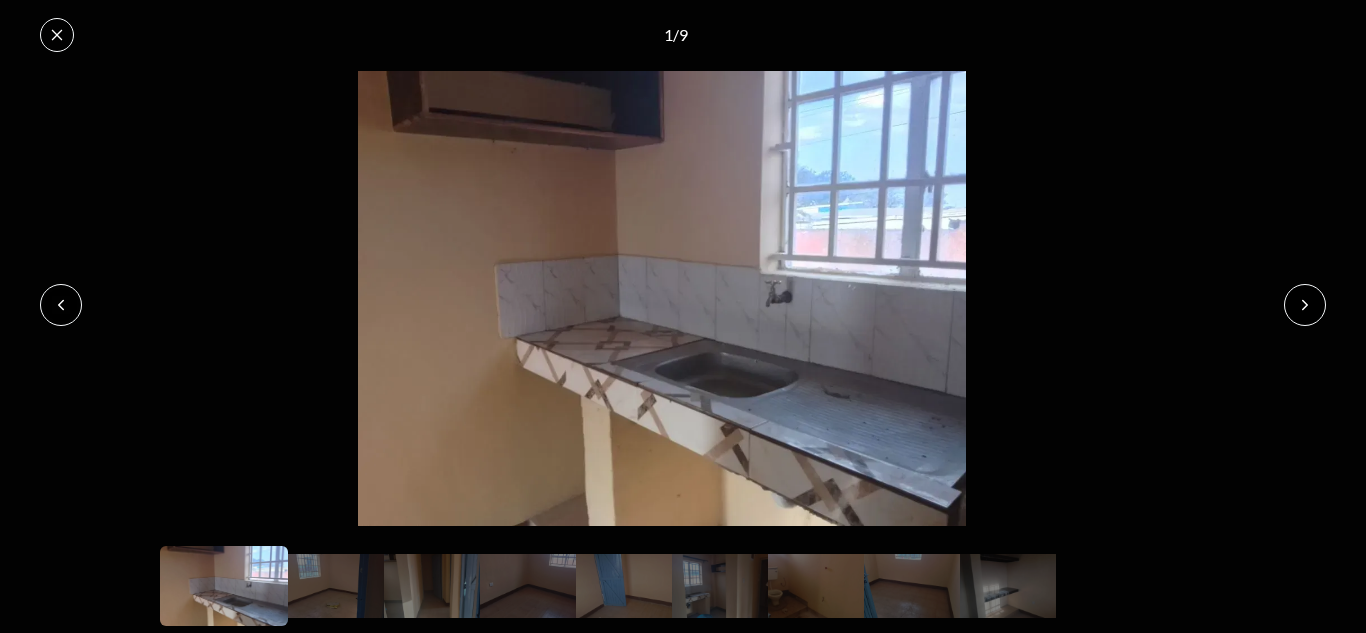 click 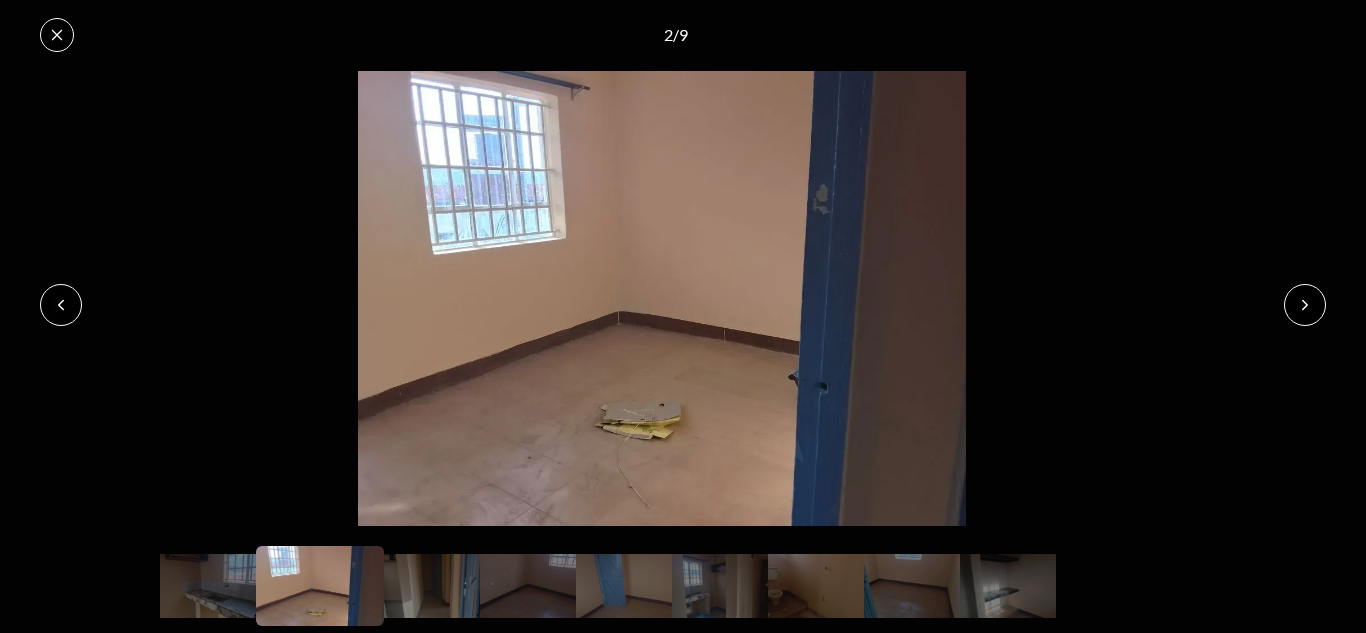 click 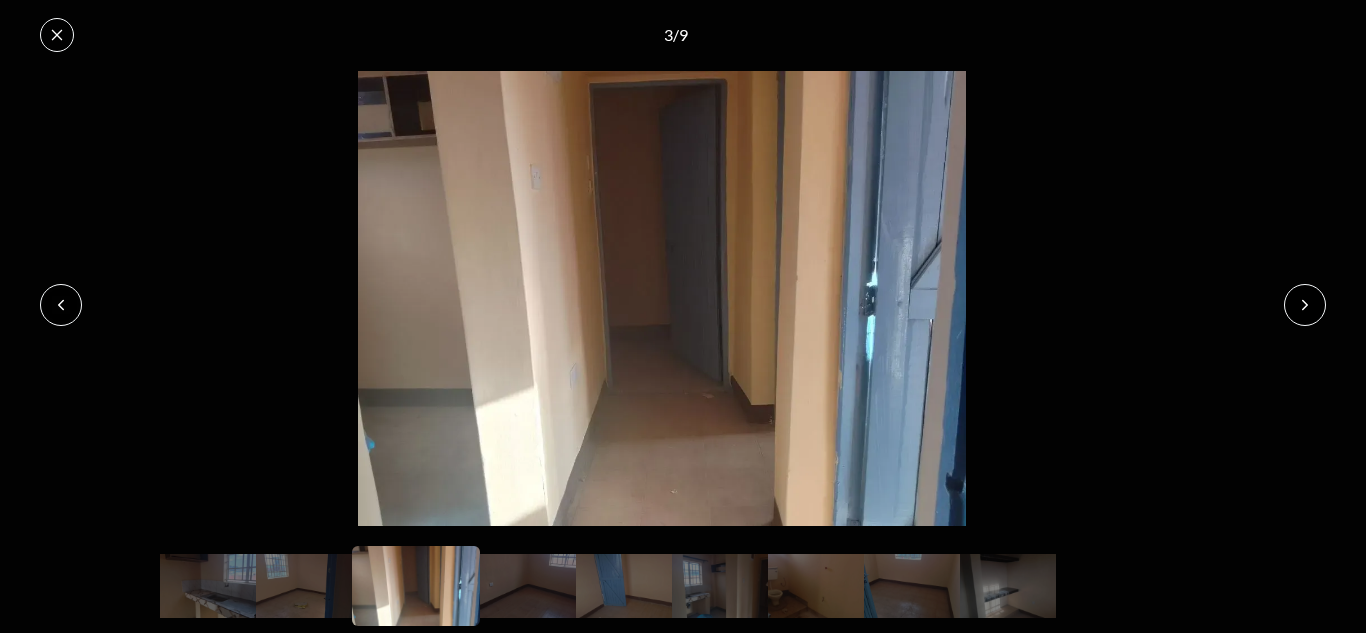 click 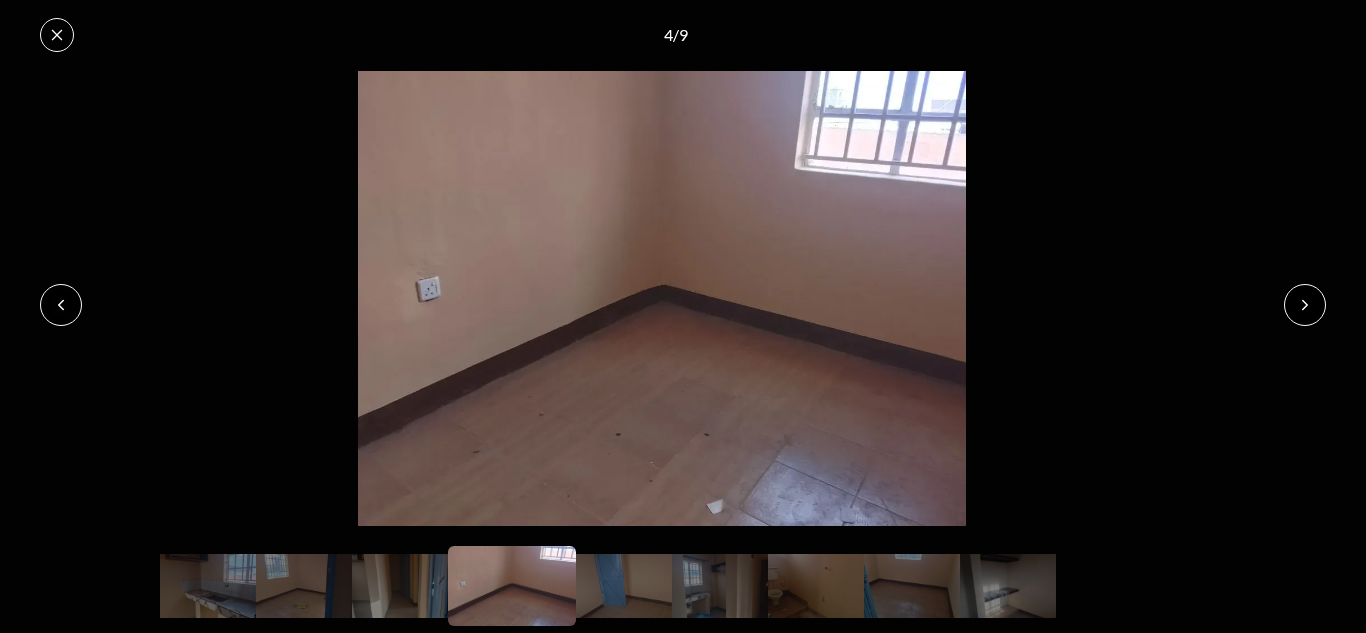 click 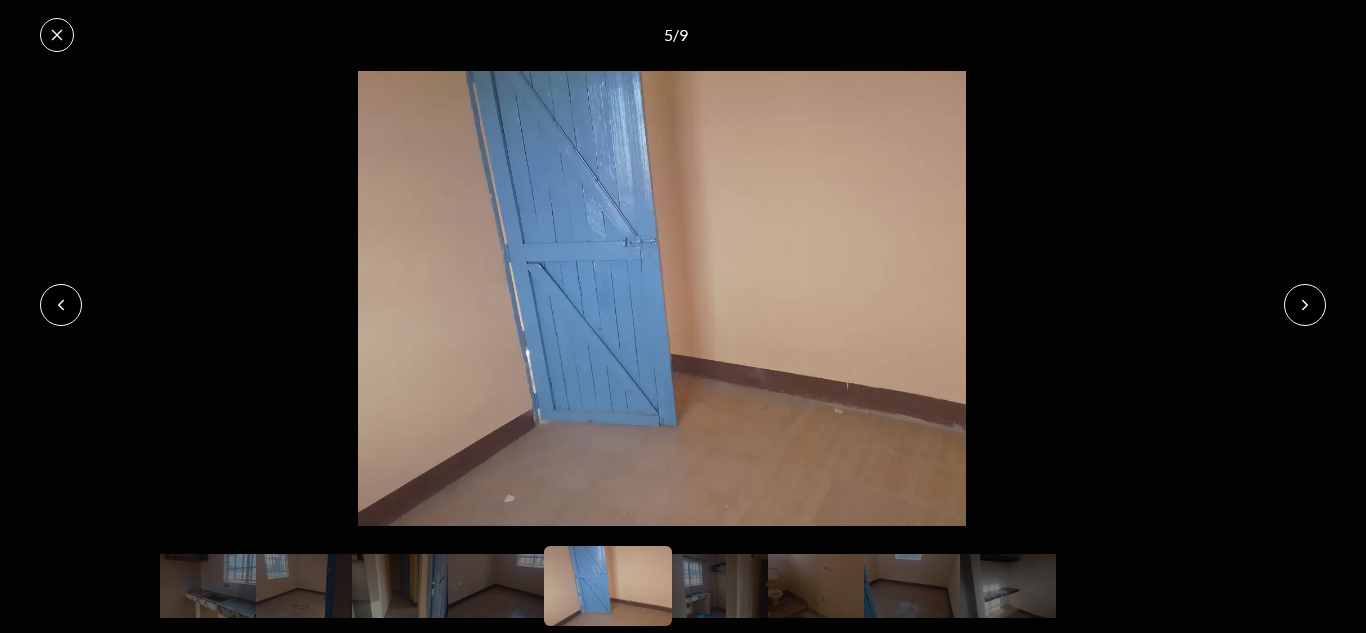 click 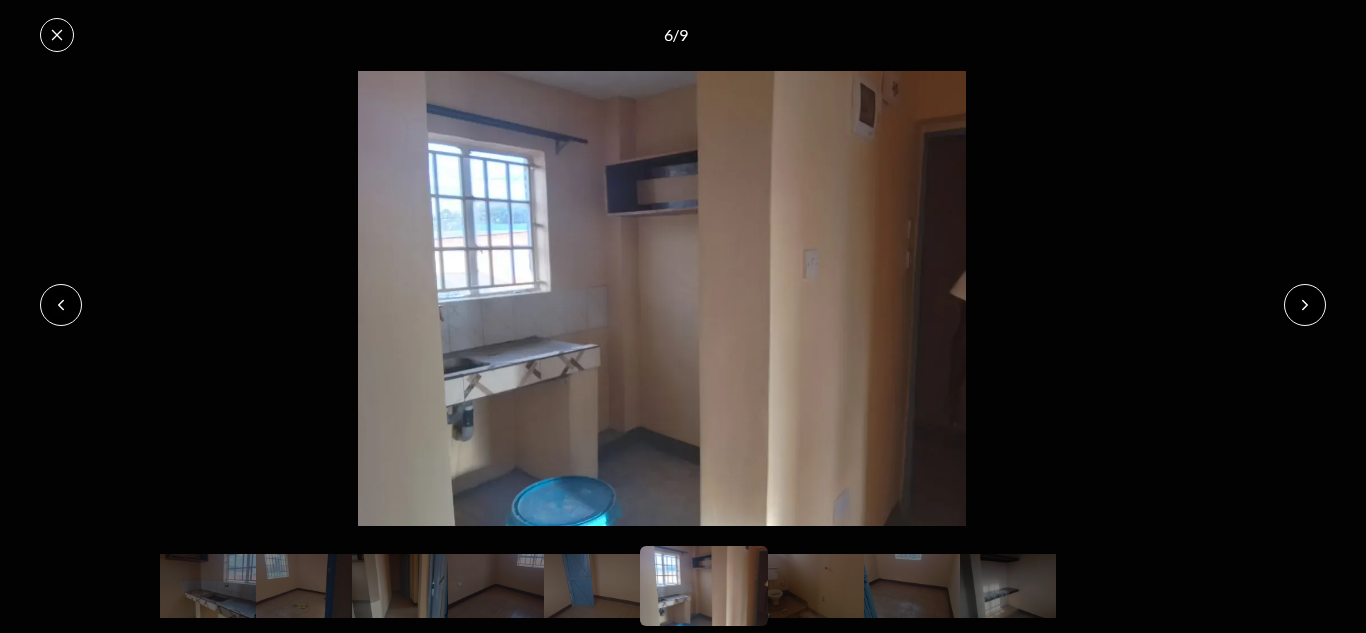 click 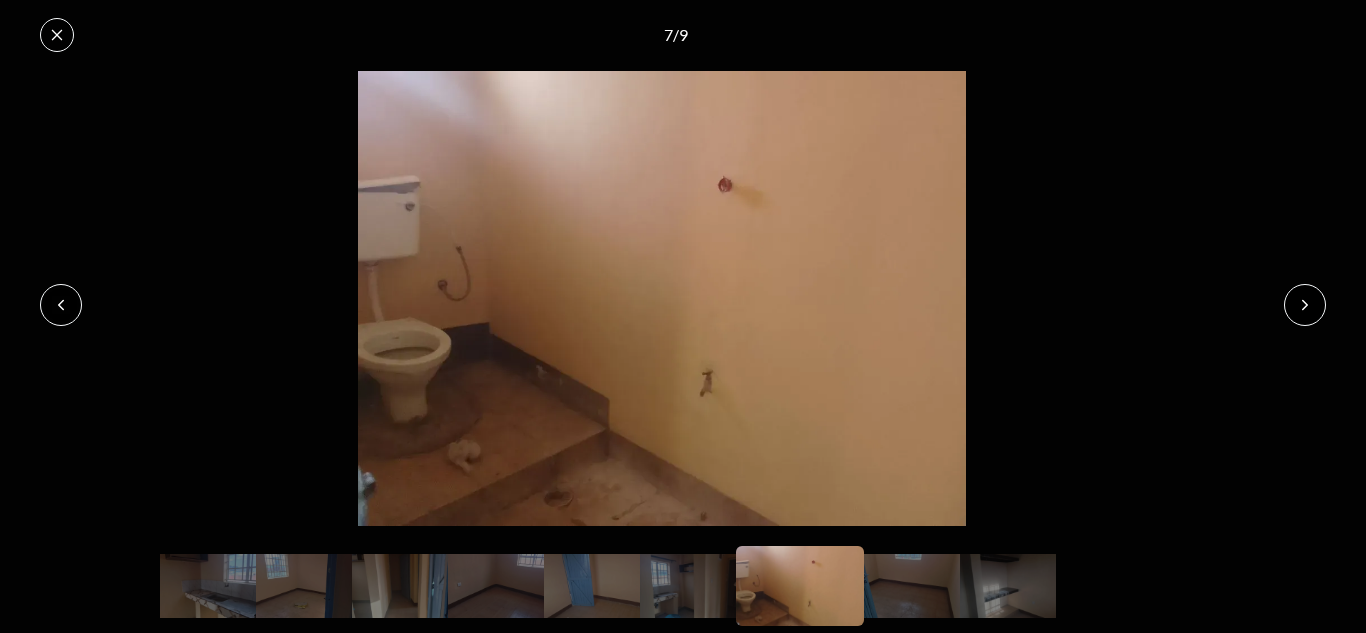 click at bounding box center (1305, 305) 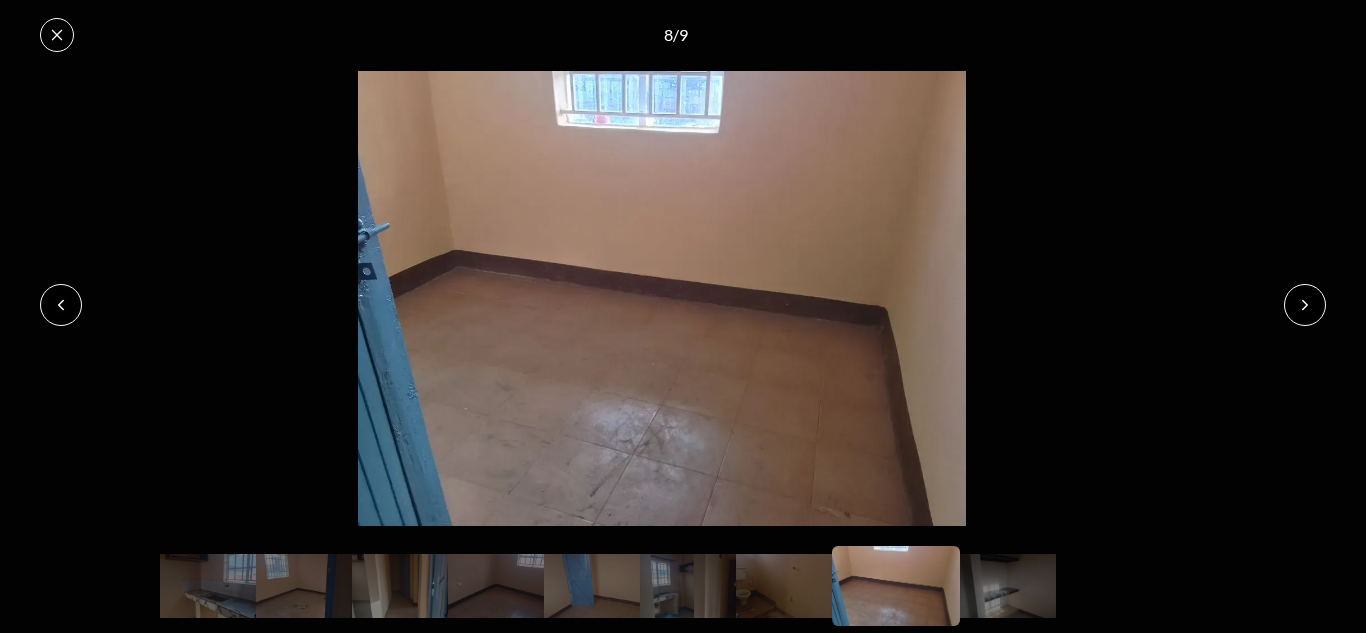 click at bounding box center (1305, 305) 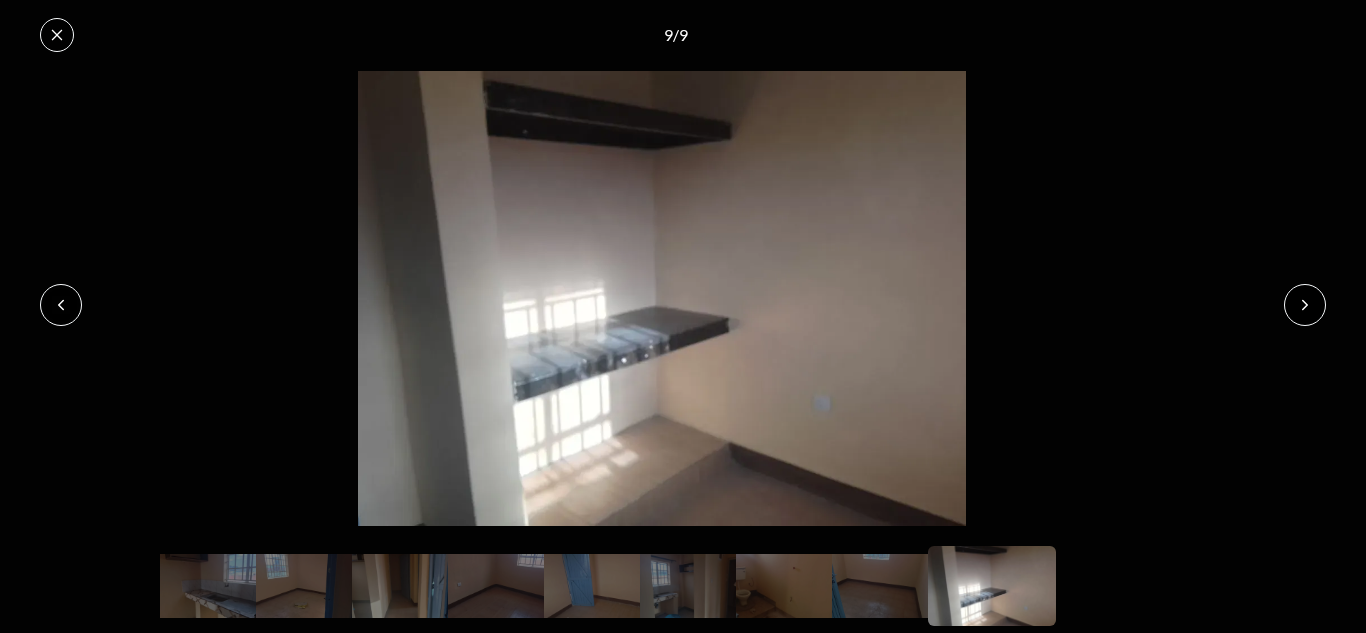 click at bounding box center [1305, 305] 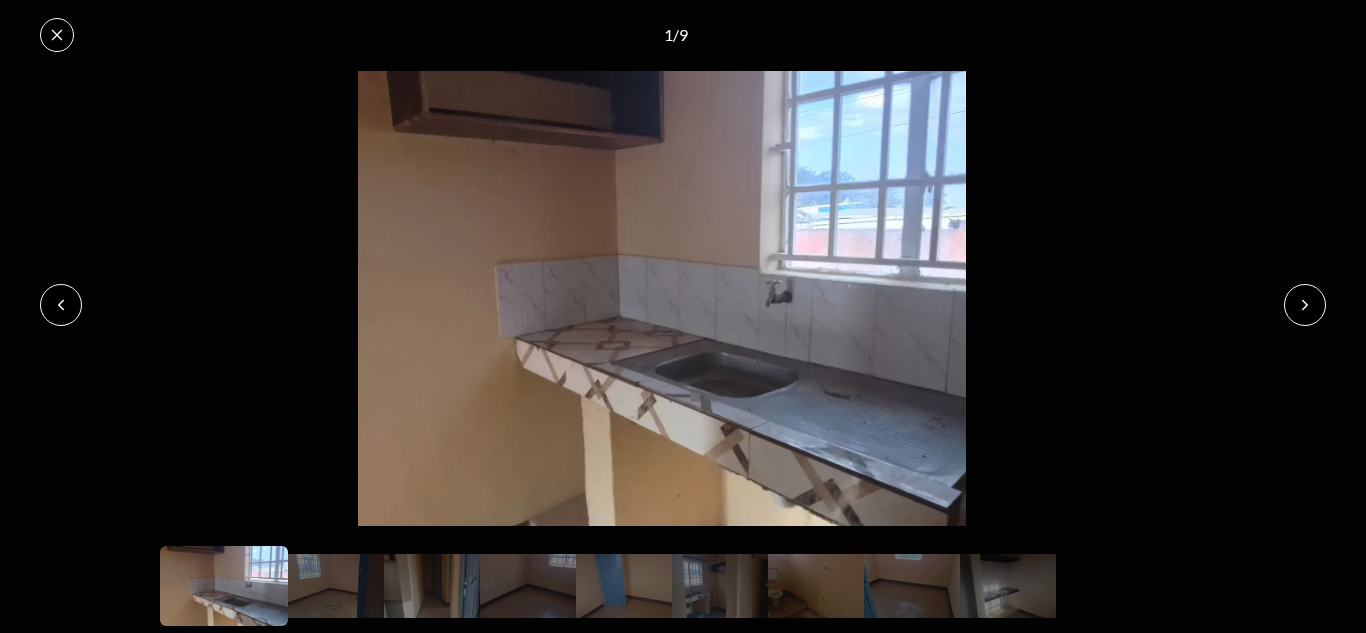 click 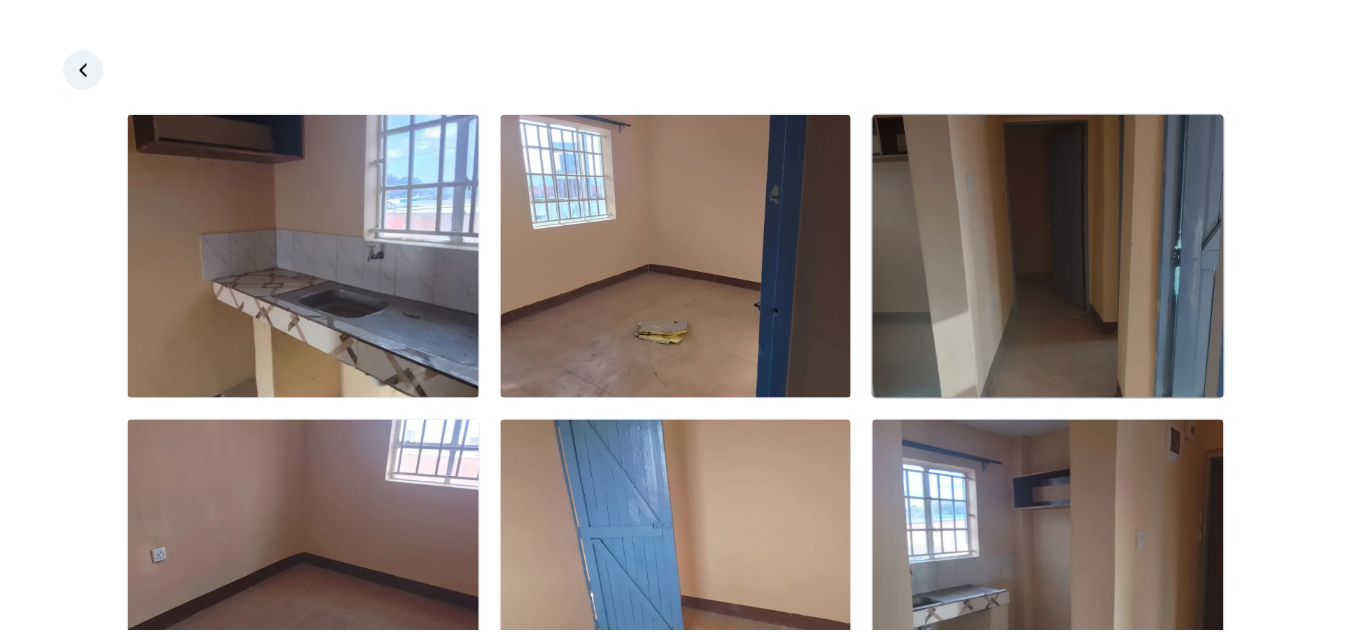 scroll, scrollTop: 431, scrollLeft: 0, axis: vertical 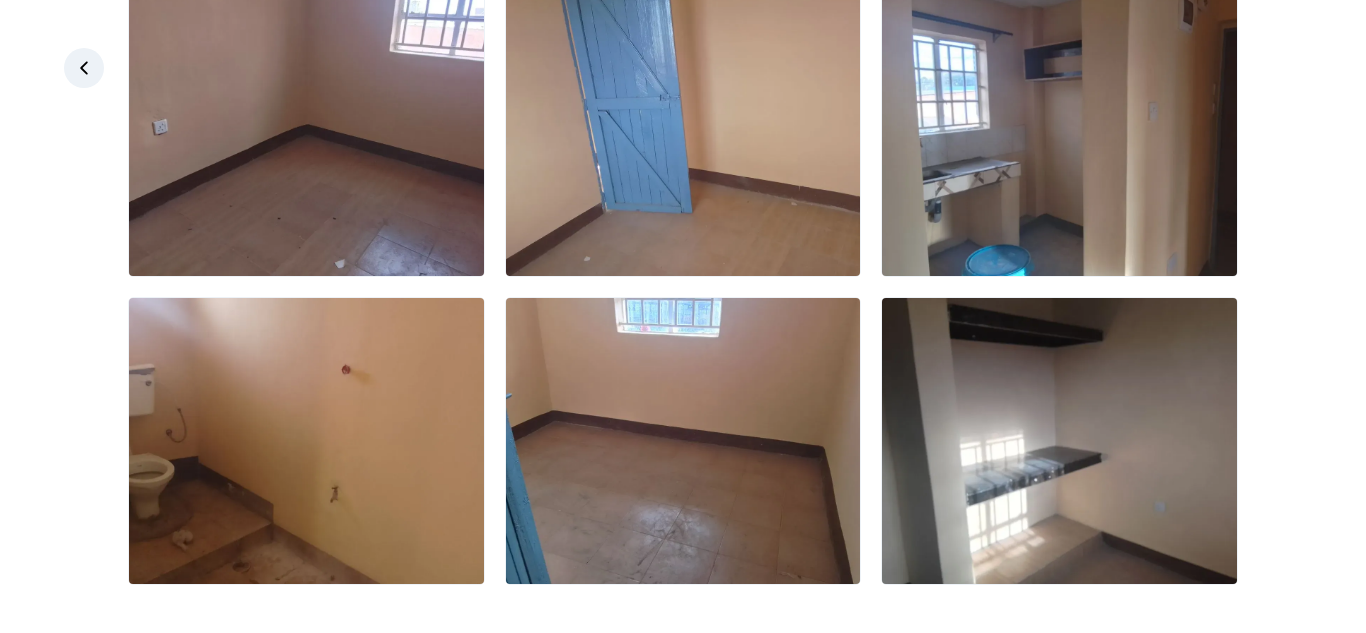 click 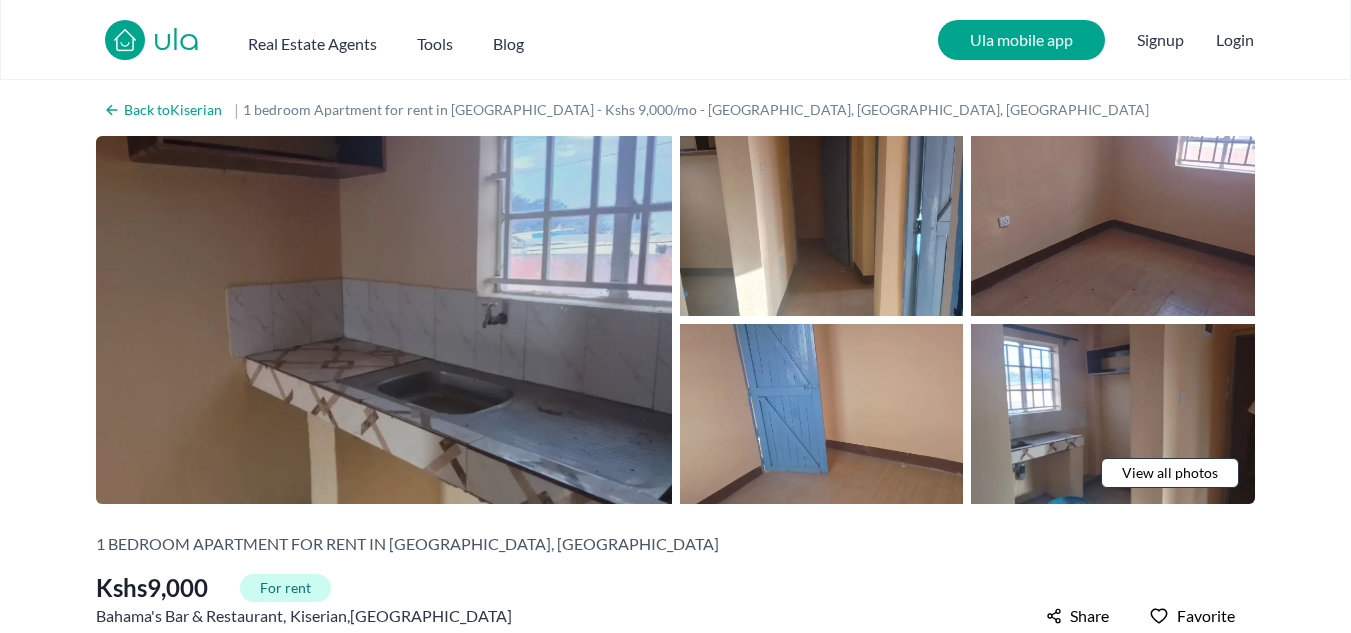 drag, startPoint x: 186, startPoint y: 103, endPoint x: 500, endPoint y: 158, distance: 318.7805 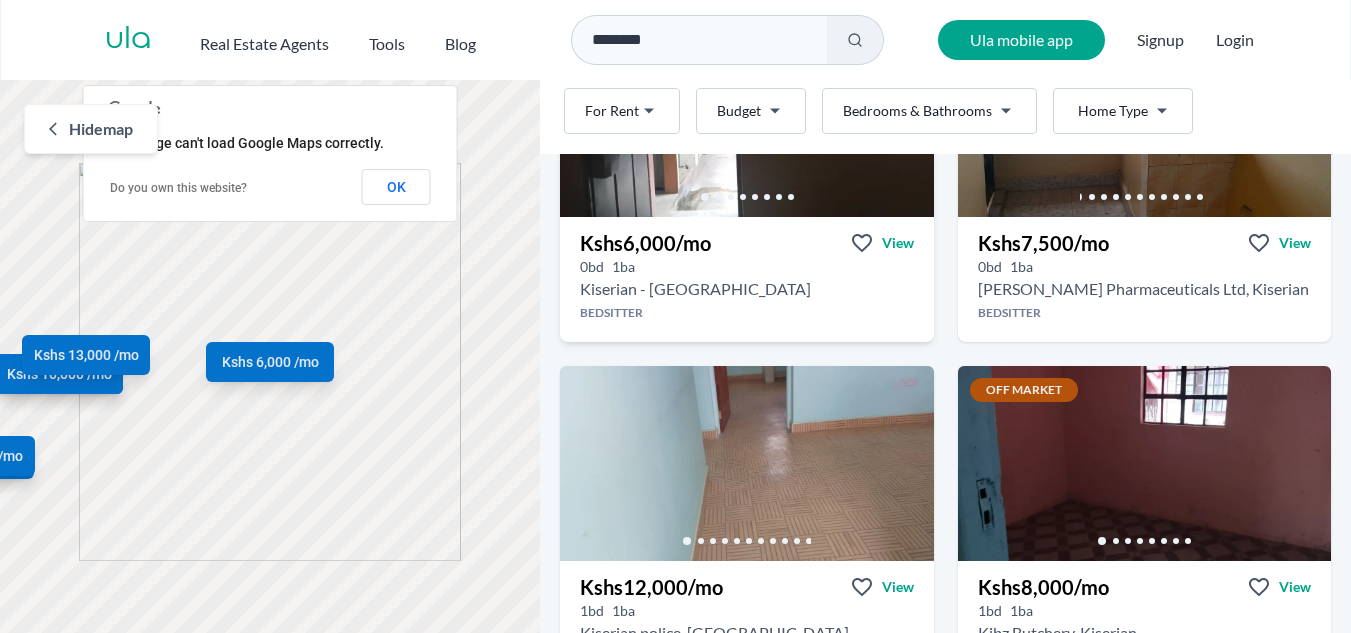 scroll, scrollTop: 300, scrollLeft: 0, axis: vertical 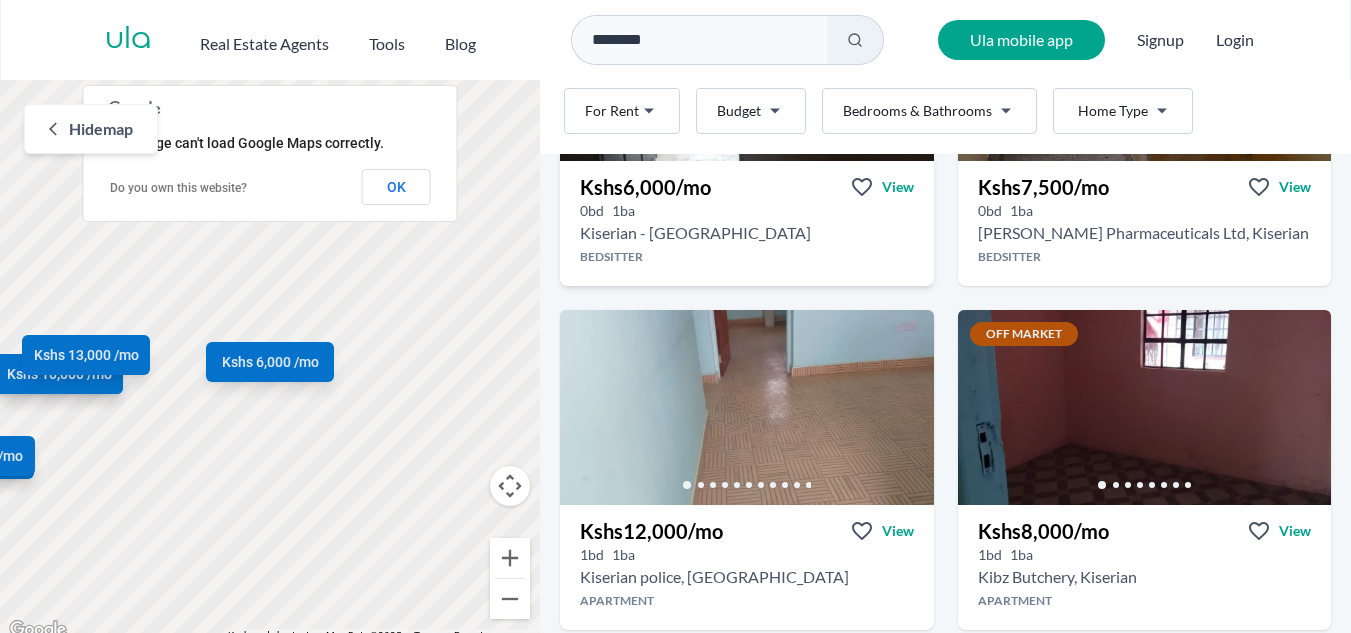 drag, startPoint x: 40, startPoint y: 129, endPoint x: 397, endPoint y: 245, distance: 375.37314 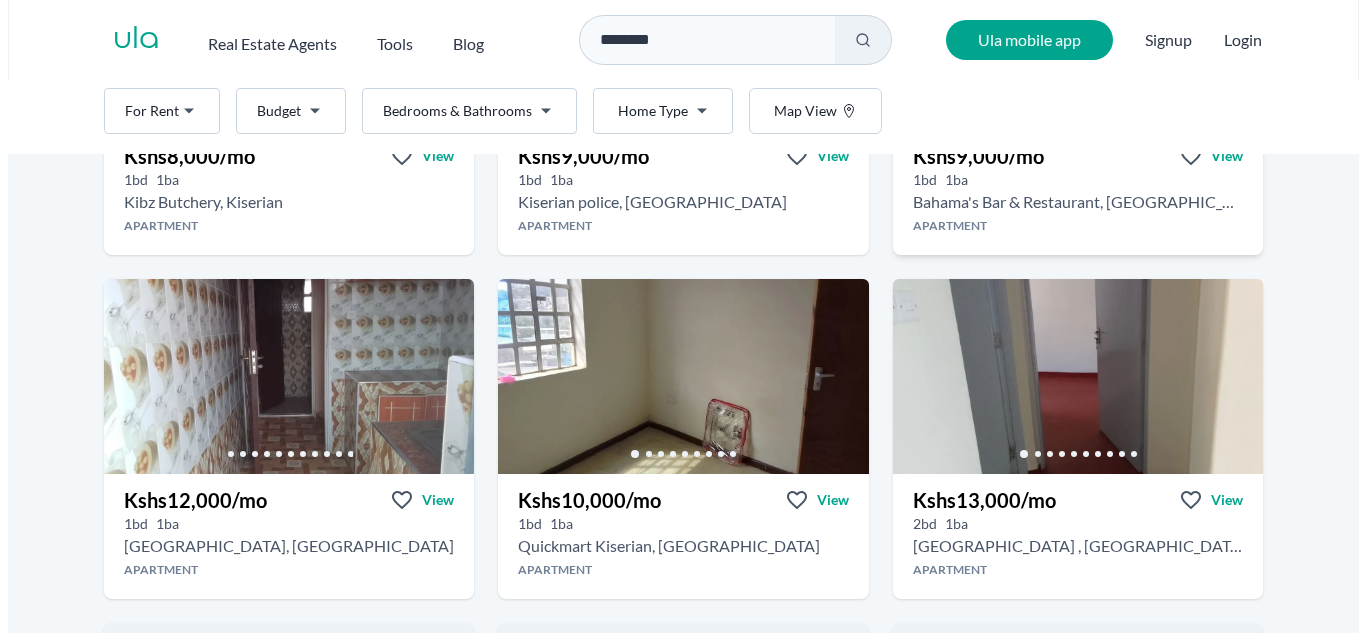 scroll, scrollTop: 700, scrollLeft: 0, axis: vertical 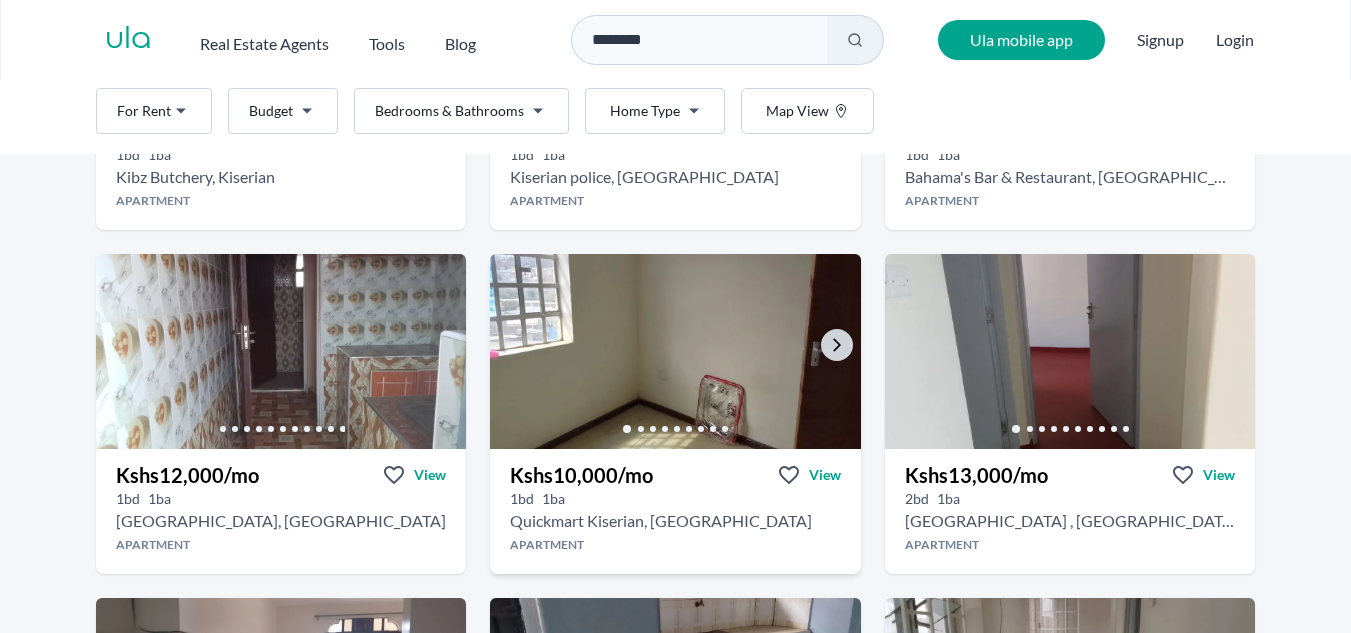click at bounding box center (675, 351) 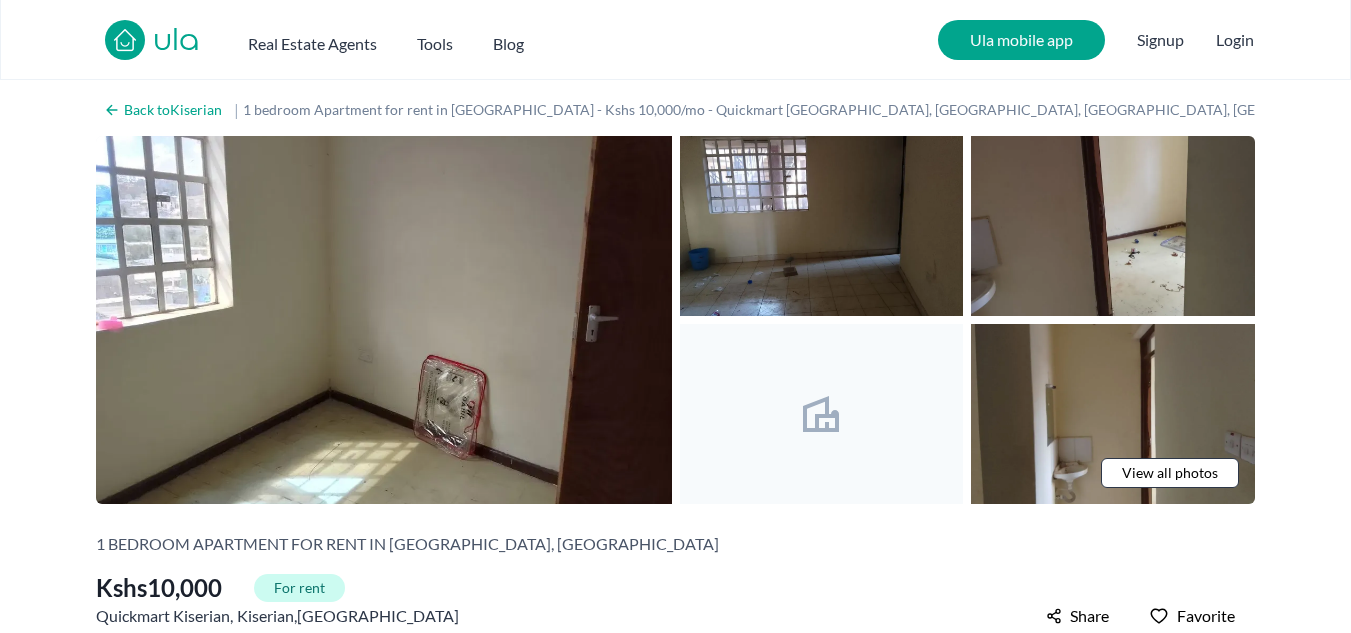 click on "View all photos" at bounding box center [1170, 473] 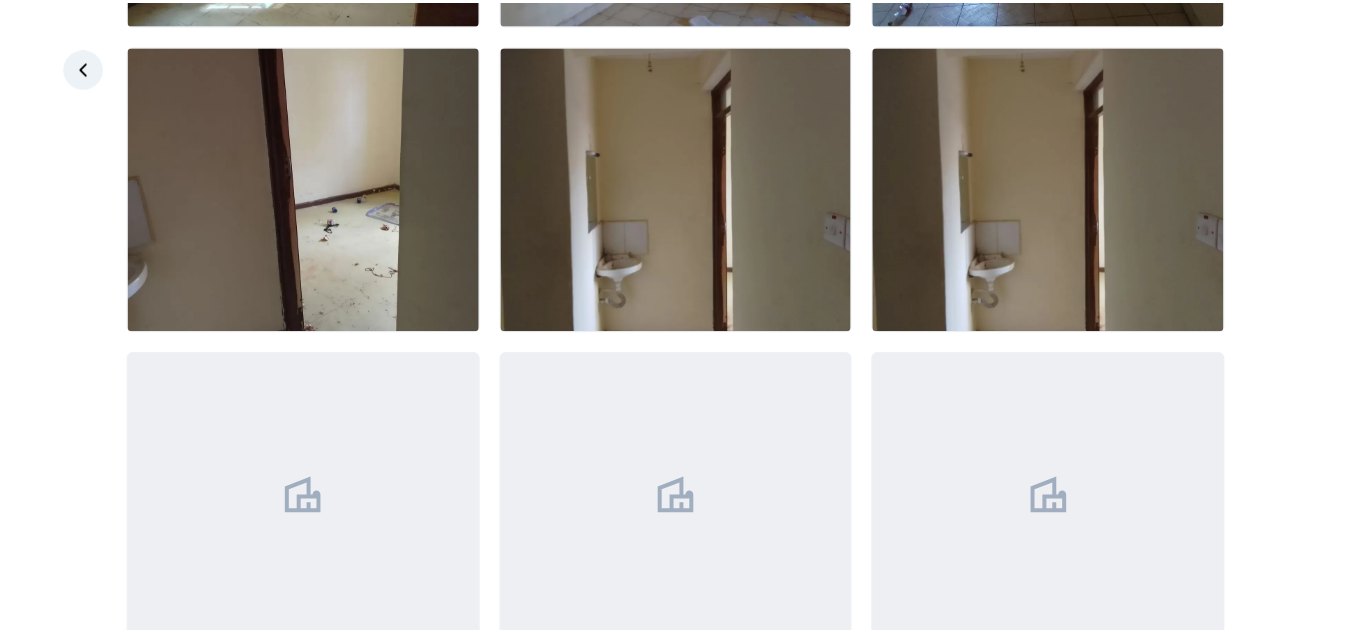 scroll, scrollTop: 339, scrollLeft: 0, axis: vertical 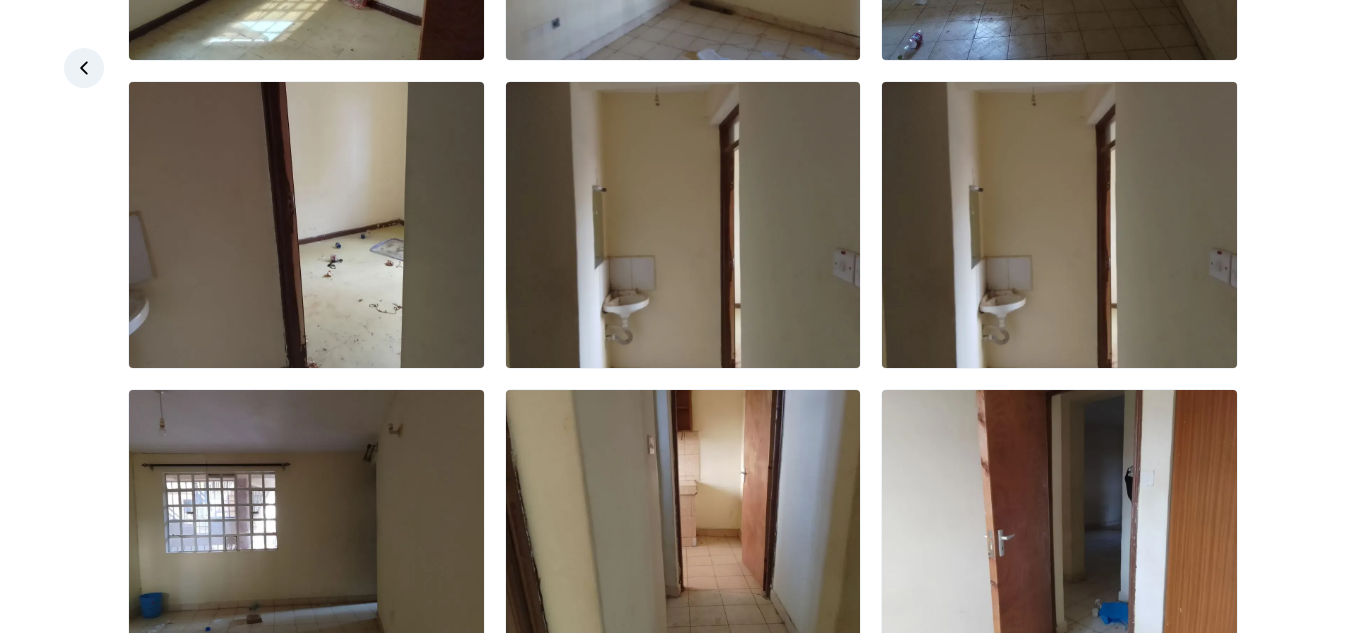 click 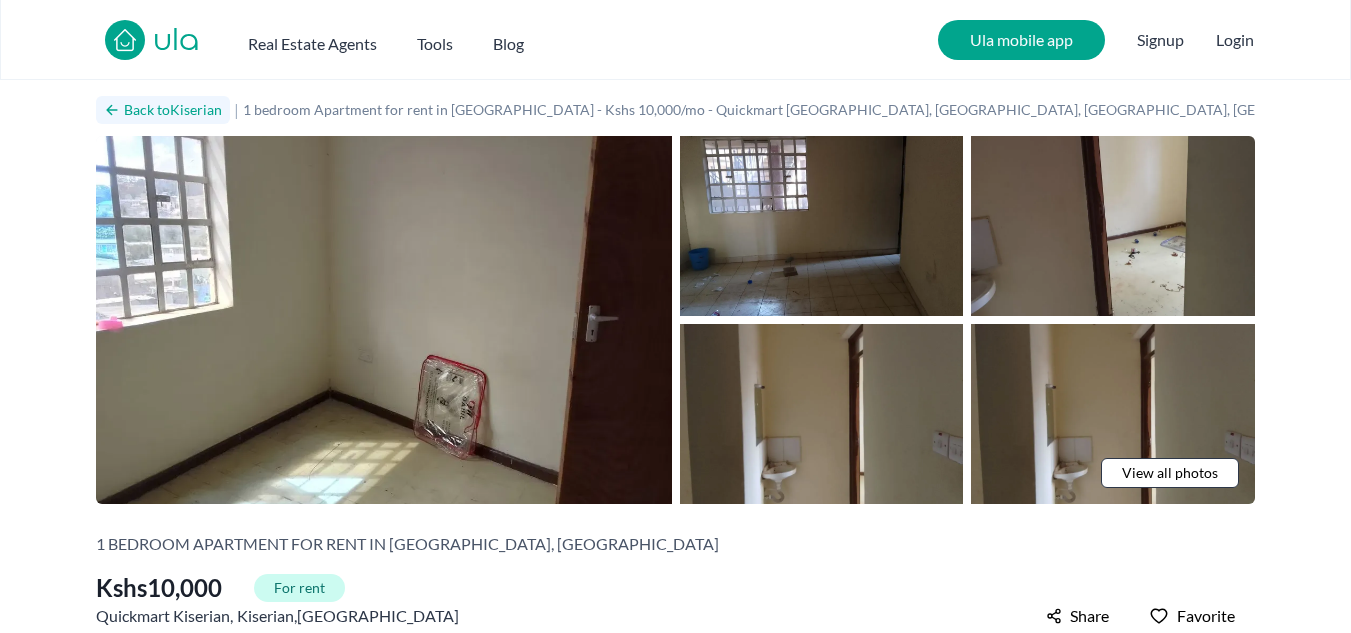 click on "Back to  Kiserian" at bounding box center [163, 110] 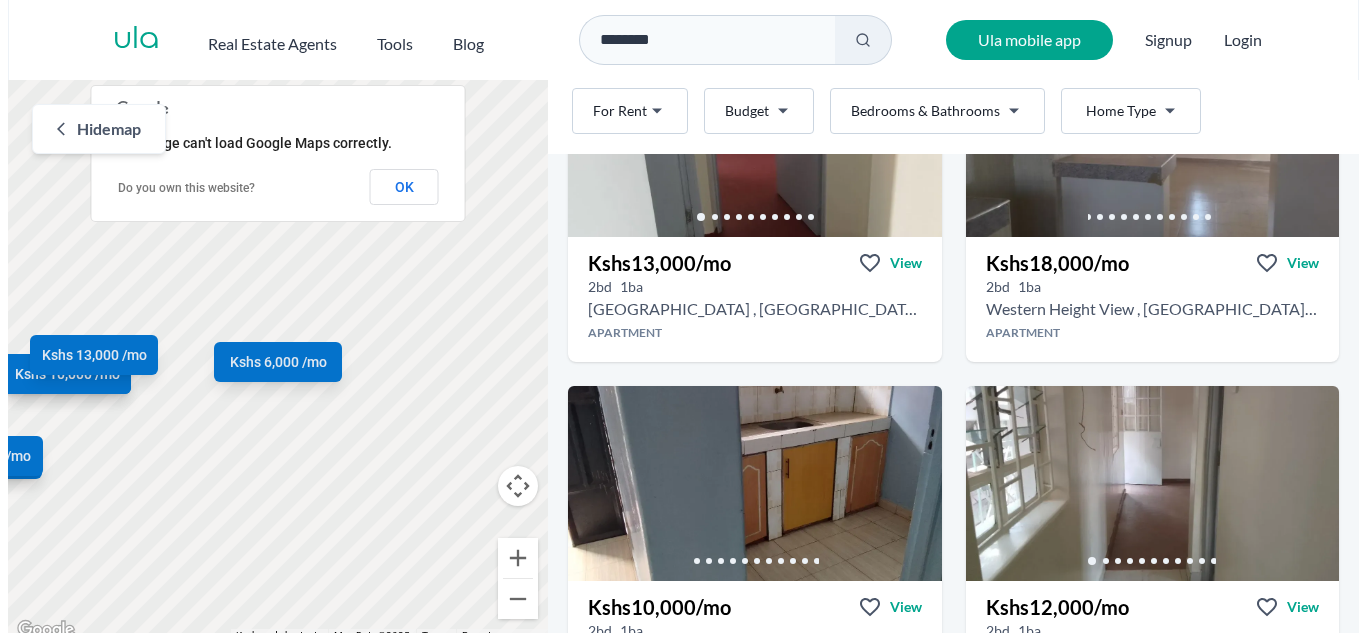 scroll, scrollTop: 1700, scrollLeft: 0, axis: vertical 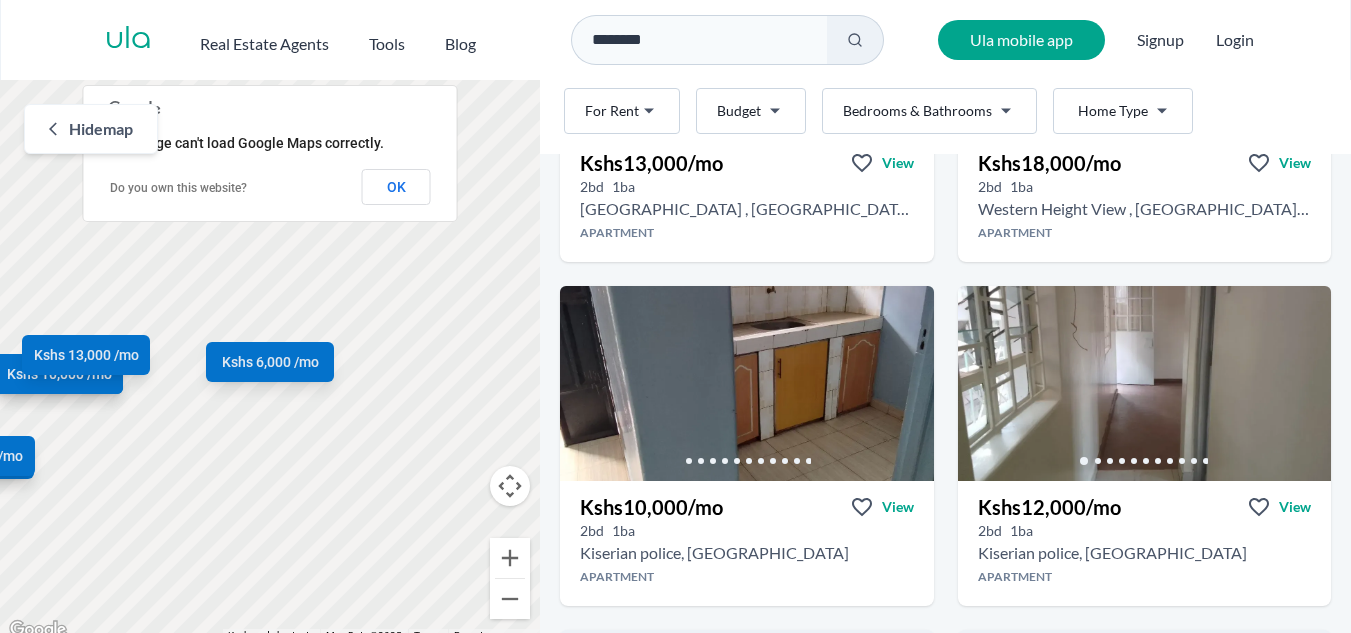 click on "Are you a real estate agent?   Reach more buyers and renters. Sign up Ula Homes App: Easy home search Explore more homes in the app Install ula Real Estate Agents Tools Blog ******** Ula mobile app Signup Login Map Rent For Rent Budget Bedrooms & Bathrooms   Type   Home Type Rent For Rent Budget   Type   Home Type Filter Hide  map   ← Move left → Move right ↑ Move up ↓ Move down + Zoom in - Zoom out Home Jump left by 75% End Jump right by 75% Page Up Jump up by 75% Page Down Jump down by 75% Kshs   6,000 /mo Kshs   7,500 /mo Kshs   12,000 /mo Kshs   8,000 /mo Kshs   9,000 /mo Kshs   9,000 /mo Kshs   12,000 /mo Kshs   10,000 /mo Kshs   13,000 /mo Kshs   18,000 /mo Kshs   10,000 /mo Kshs   12,000 /mo Kshs   13,000 /mo Kshs   10,000 /mo Kshs   13,000 /mo Keyboard shortcuts Map Data Map Data ©2025 Map data ©2025 100 m  Click to toggle between metric and imperial units Terms Report a map error This page can't load Google Maps correctly. Do you own this website? OK Kiserian  rentals Rent For Rent Budget" at bounding box center (675, 334) 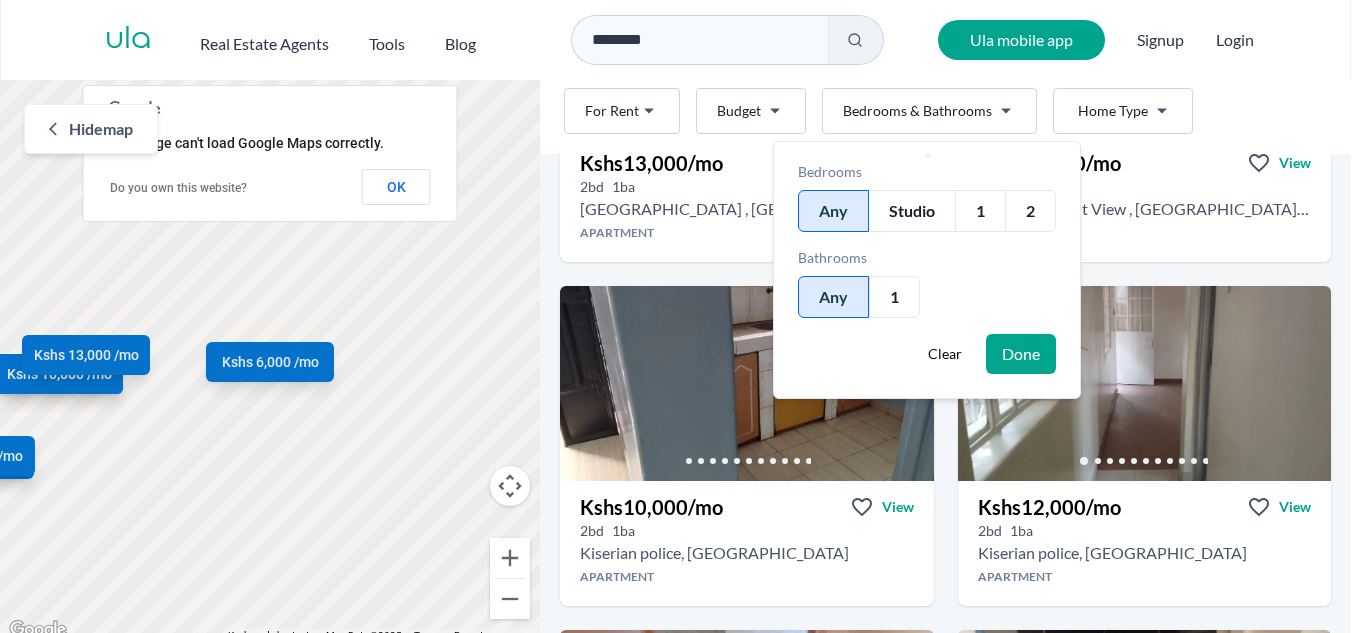 click on "1" at bounding box center [980, 211] 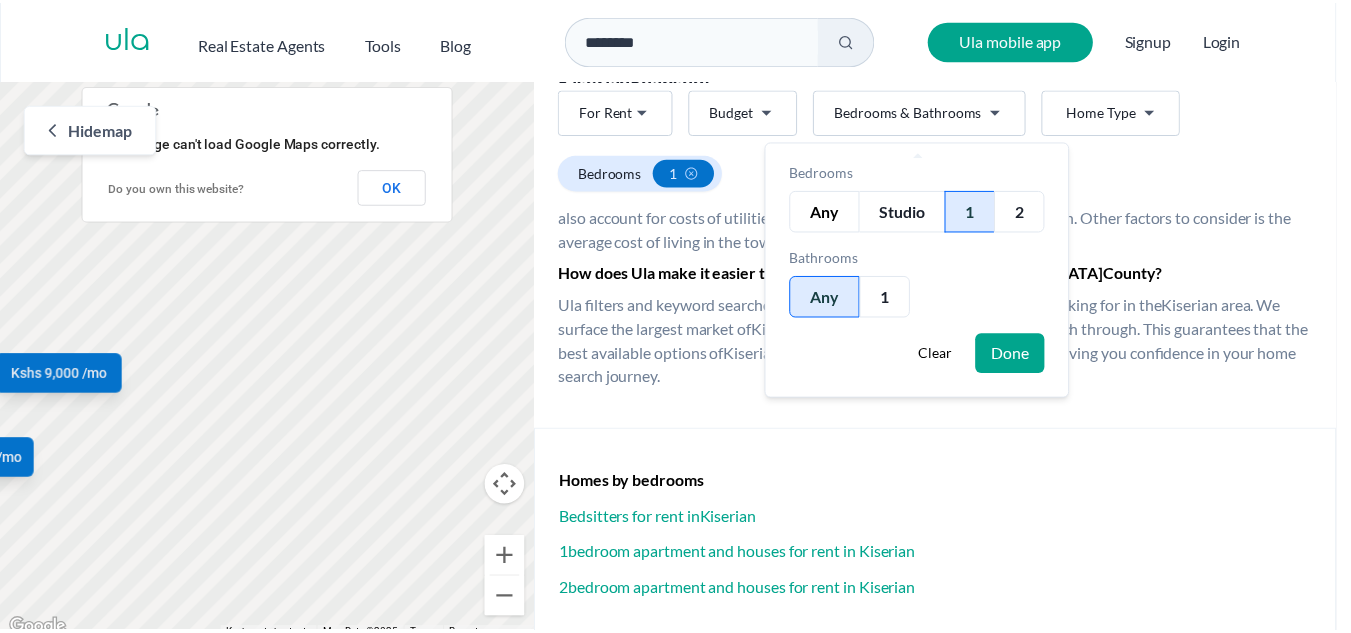 scroll, scrollTop: 1493, scrollLeft: 0, axis: vertical 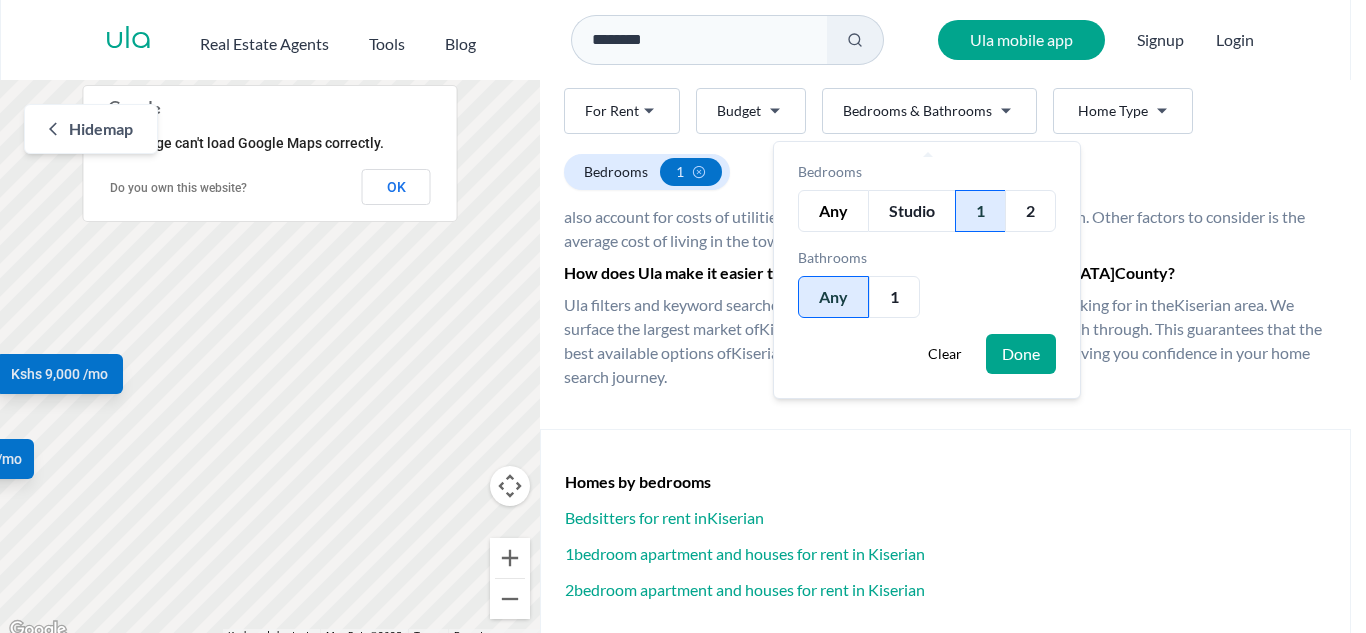 click on "Done" at bounding box center (1021, 354) 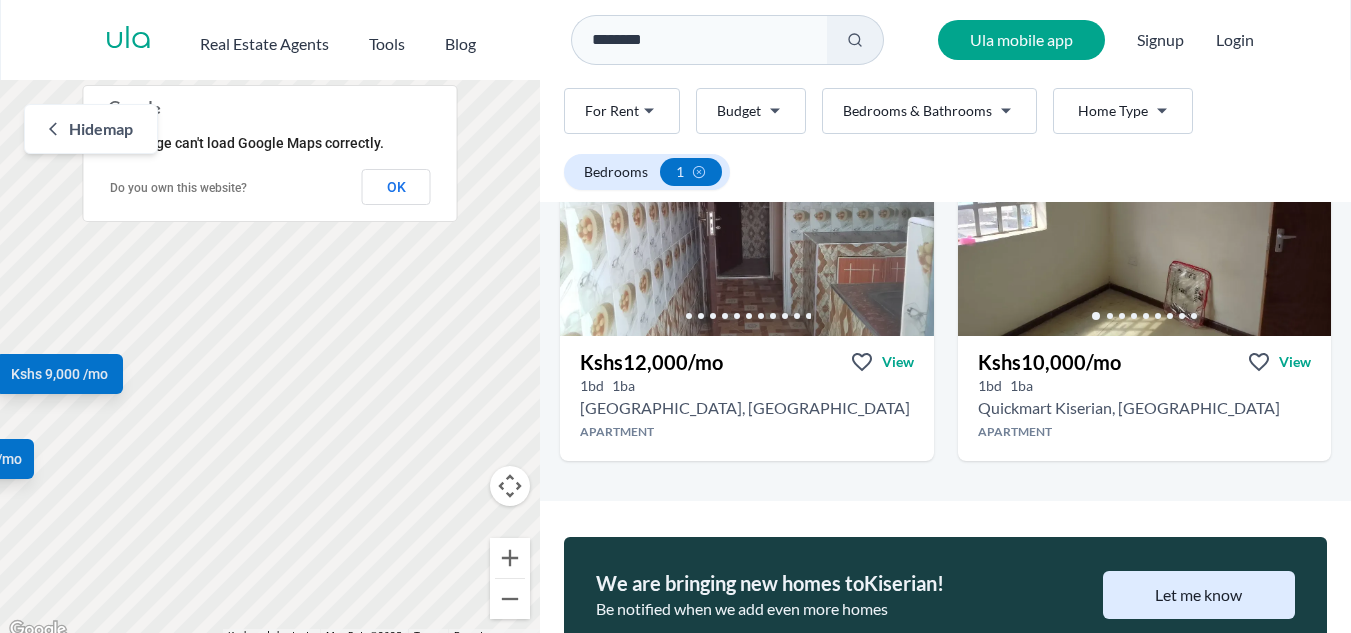 scroll, scrollTop: 793, scrollLeft: 0, axis: vertical 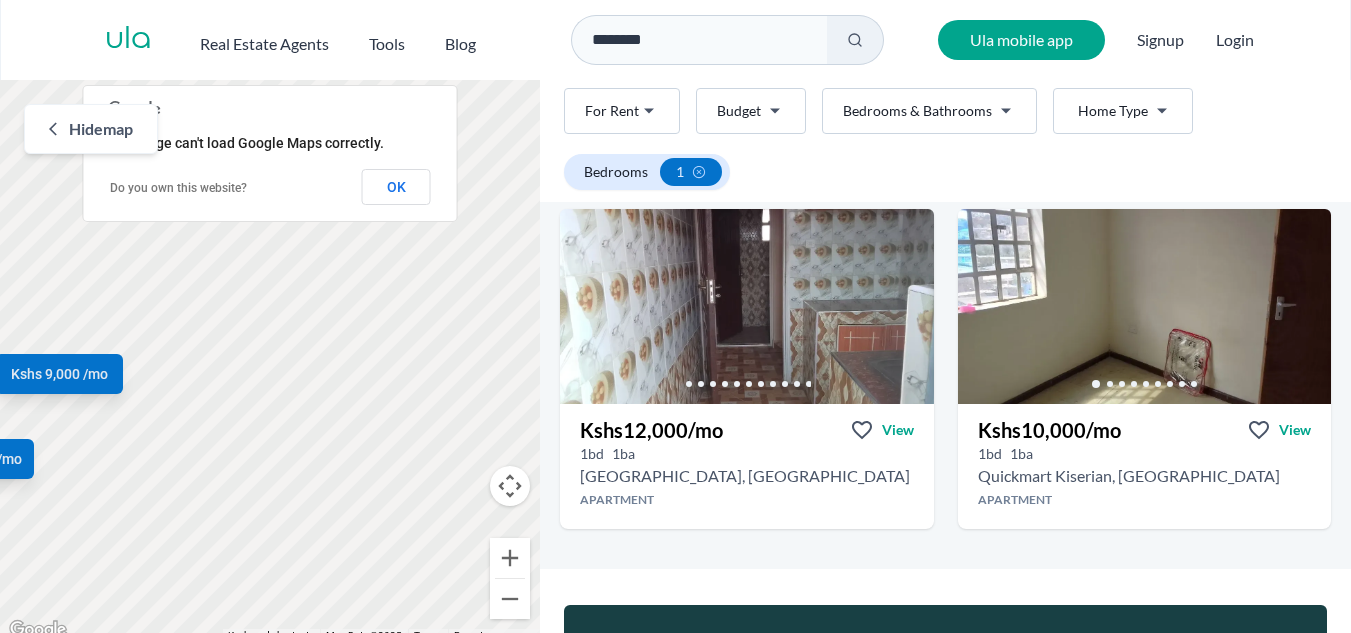 click 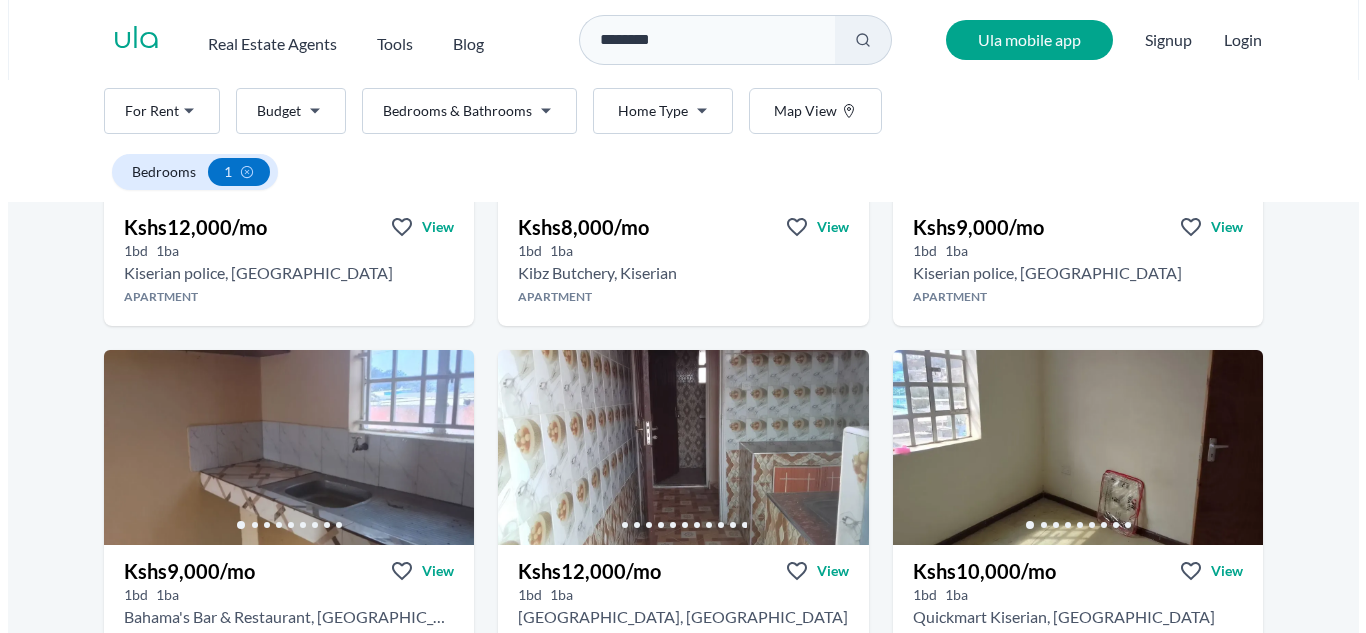 scroll, scrollTop: 300, scrollLeft: 0, axis: vertical 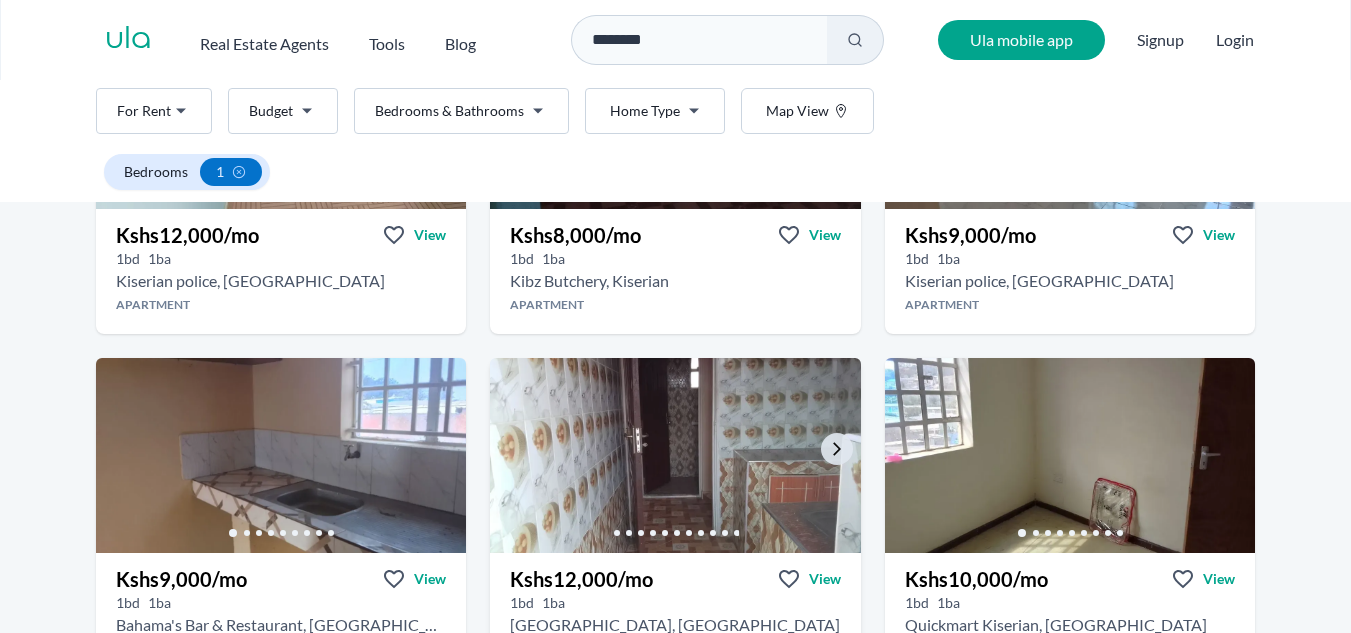 click at bounding box center (675, 455) 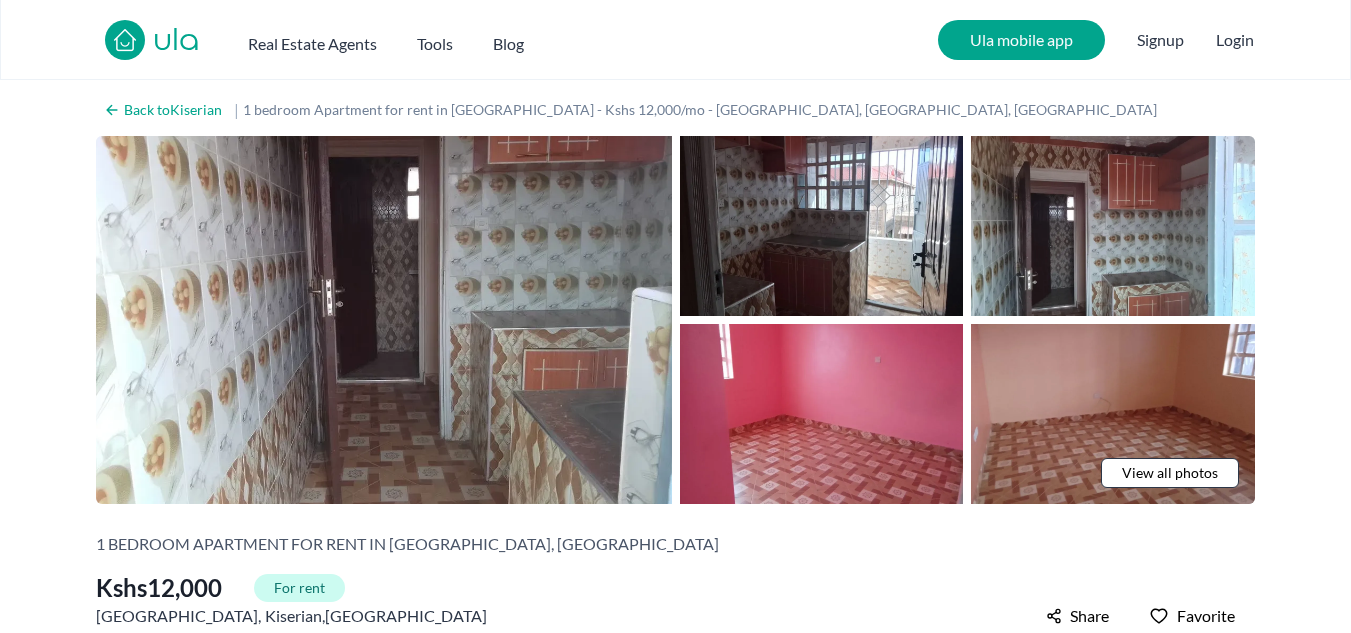 click on "View all photos" at bounding box center (1170, 473) 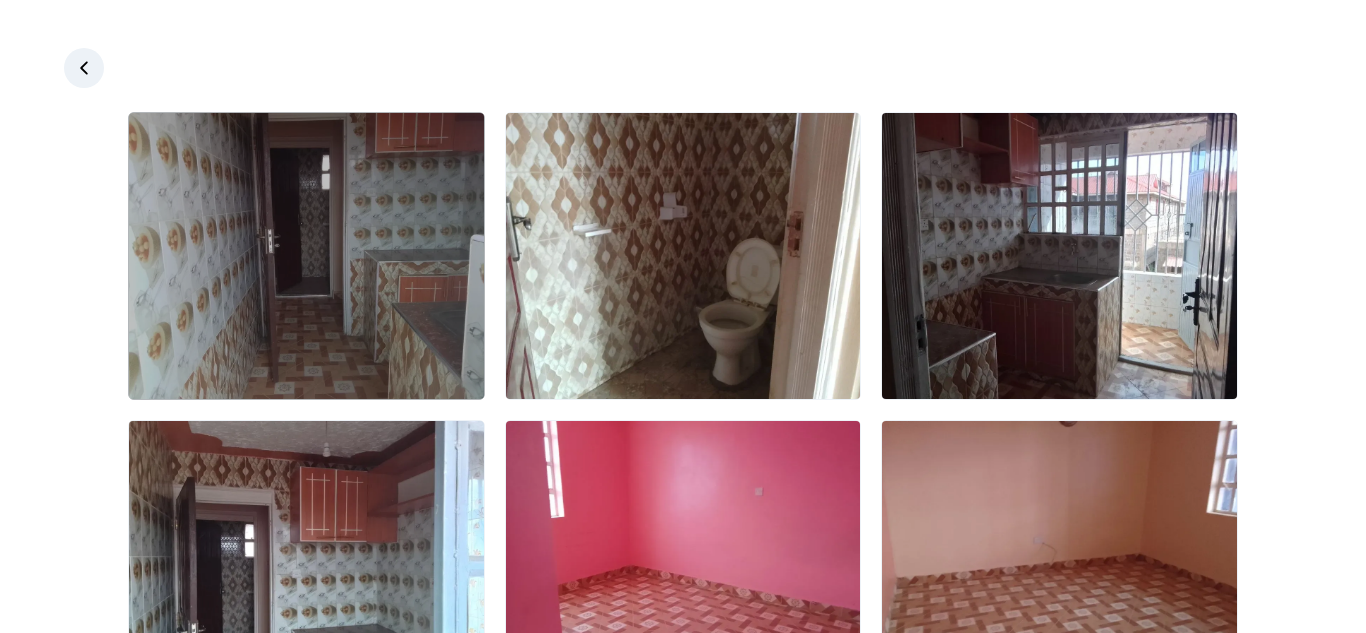 click at bounding box center [306, 256] 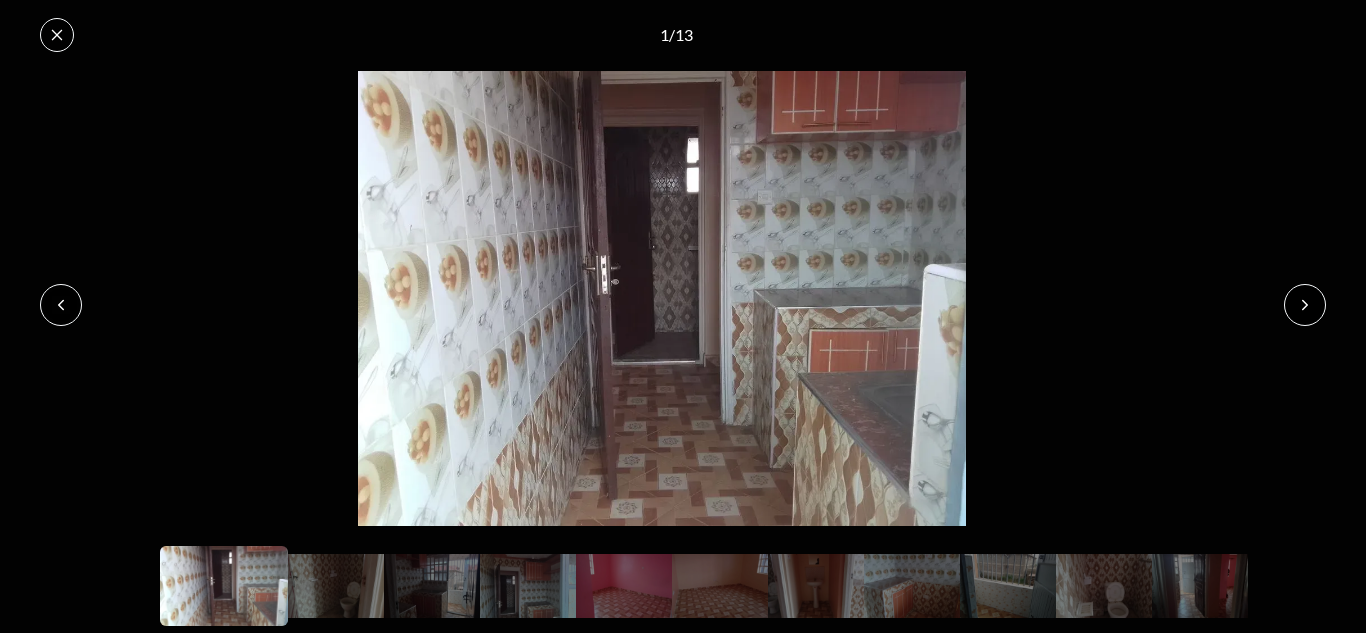 click at bounding box center [1305, 305] 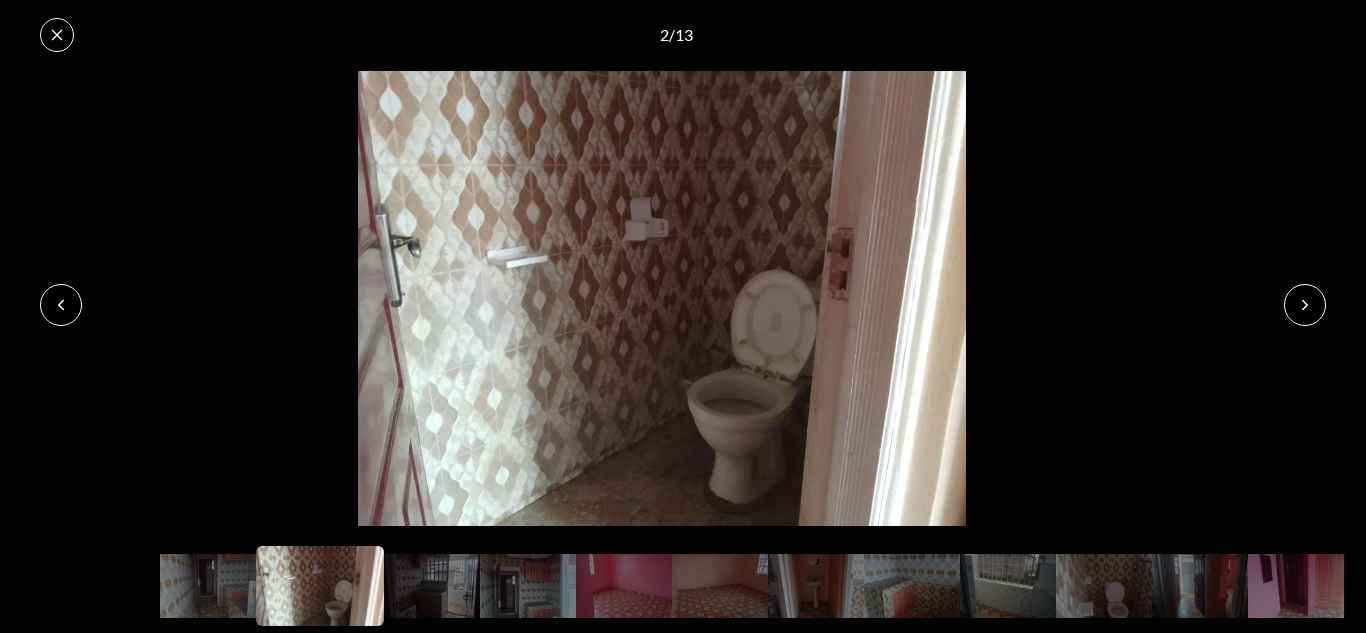 click at bounding box center [61, 305] 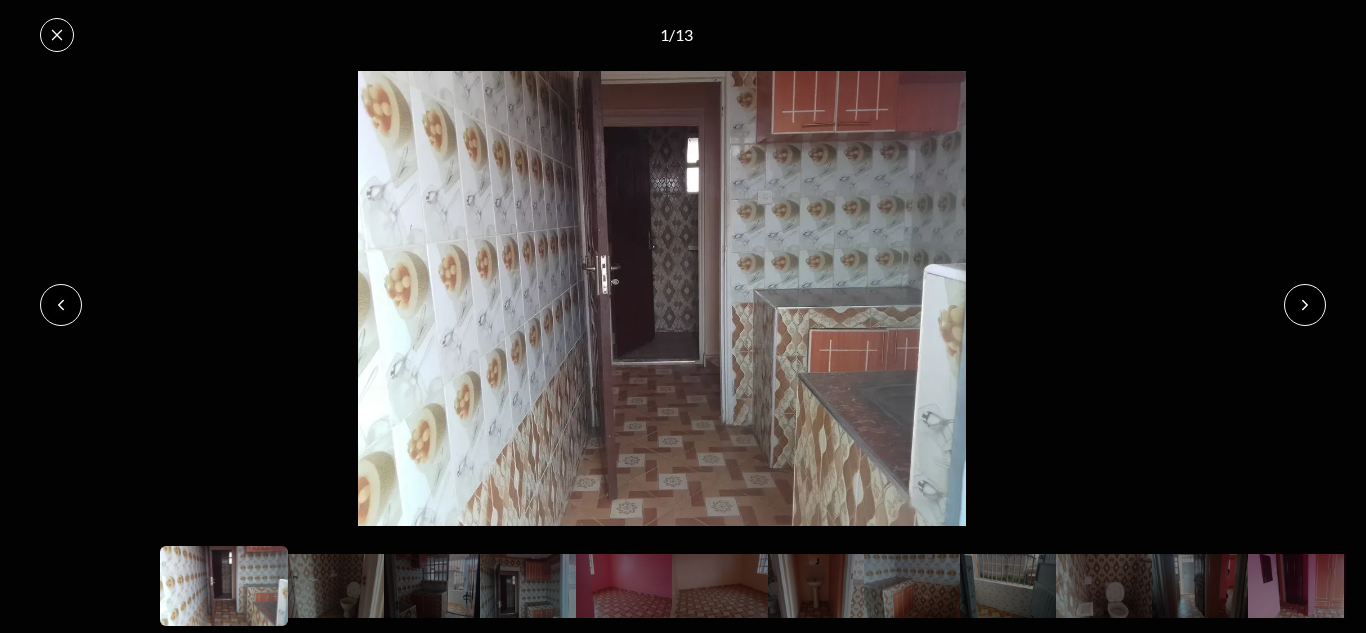 click 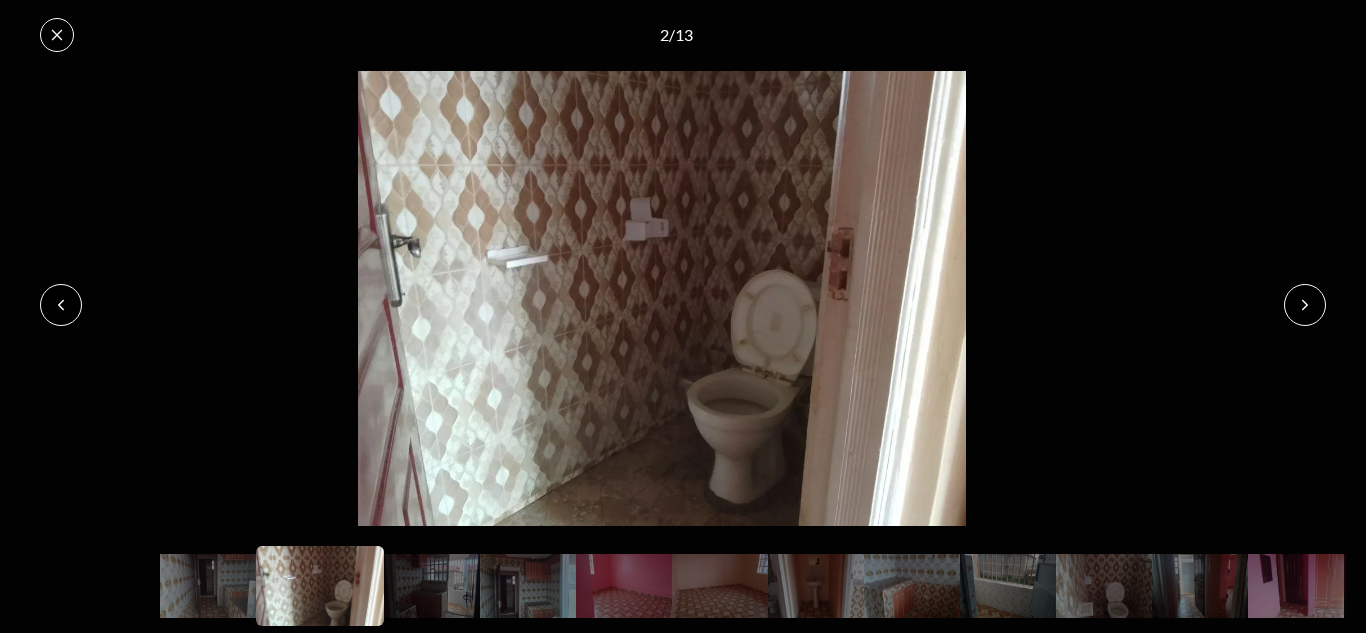 click at bounding box center [61, 305] 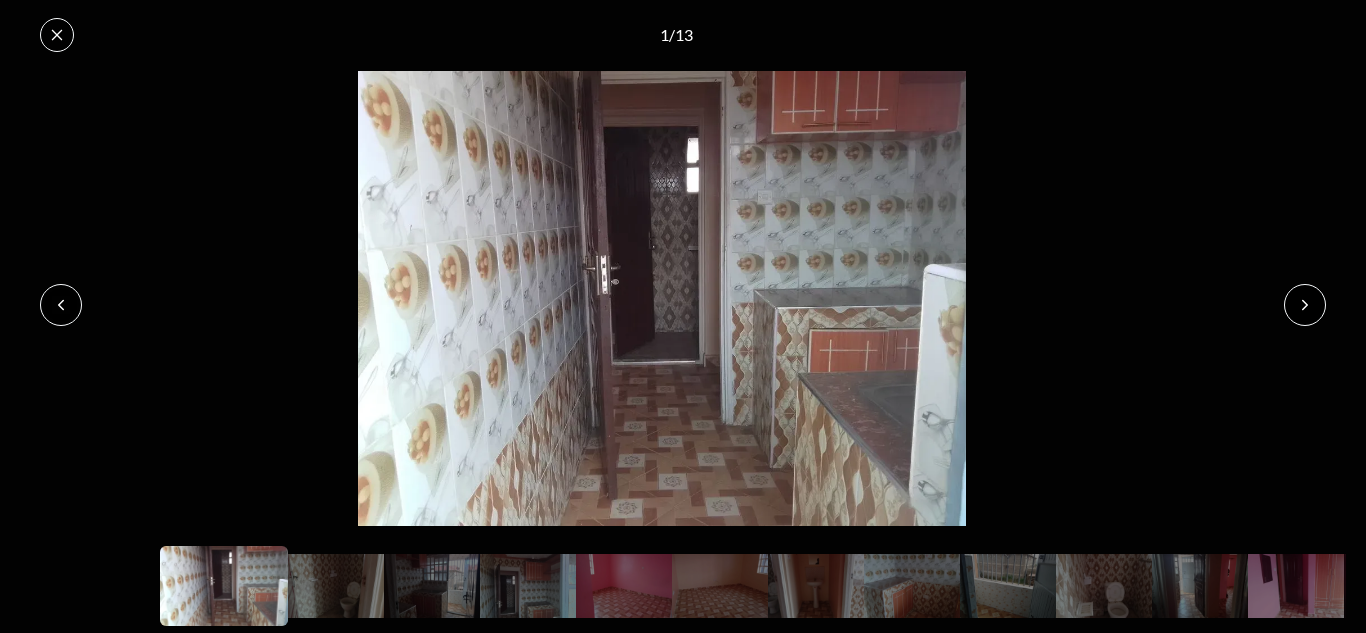 click 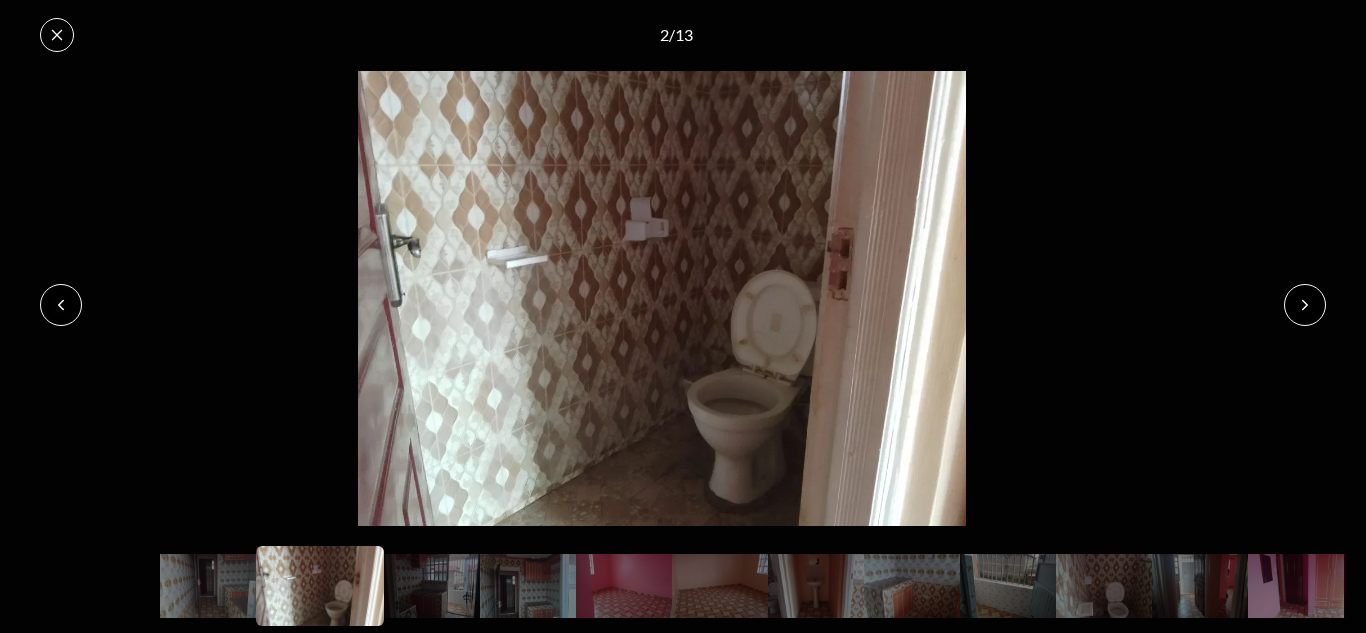 click 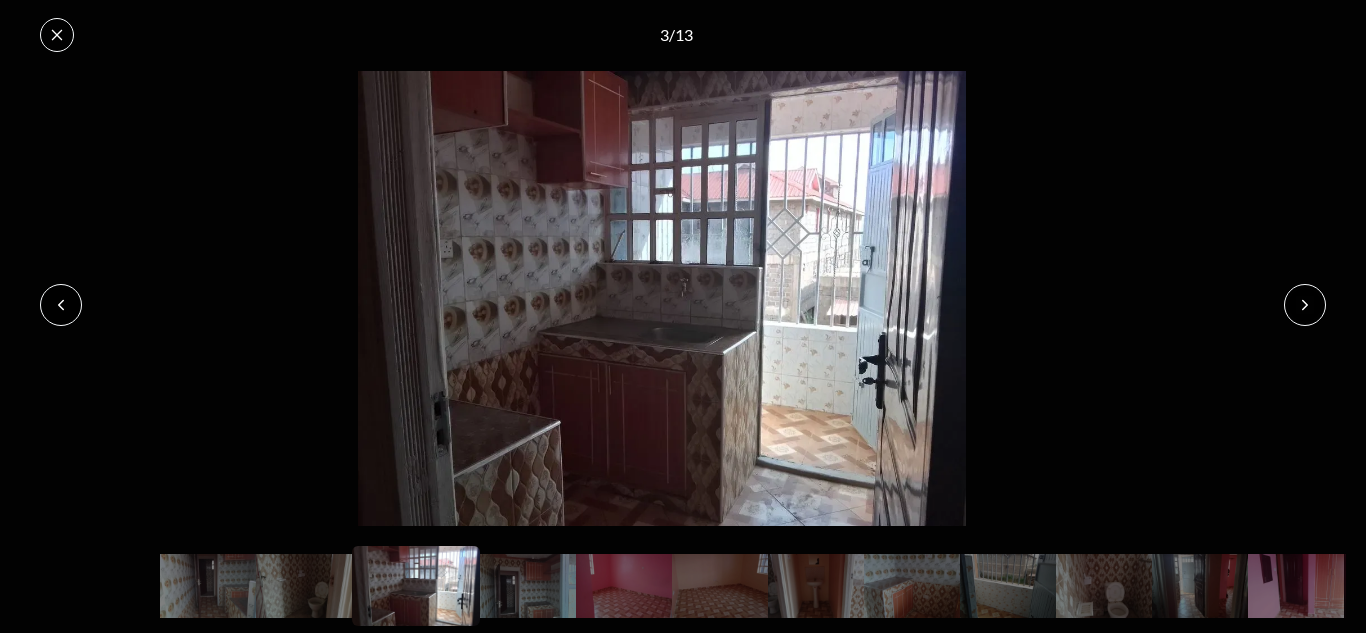 click 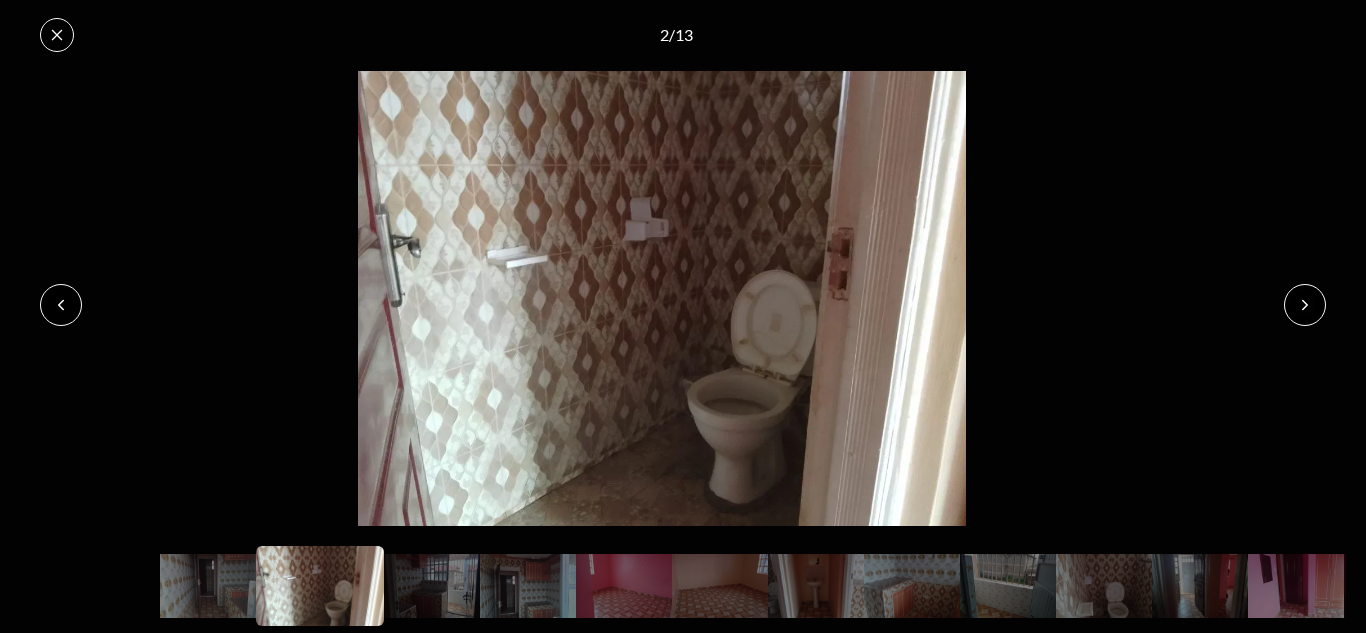 click 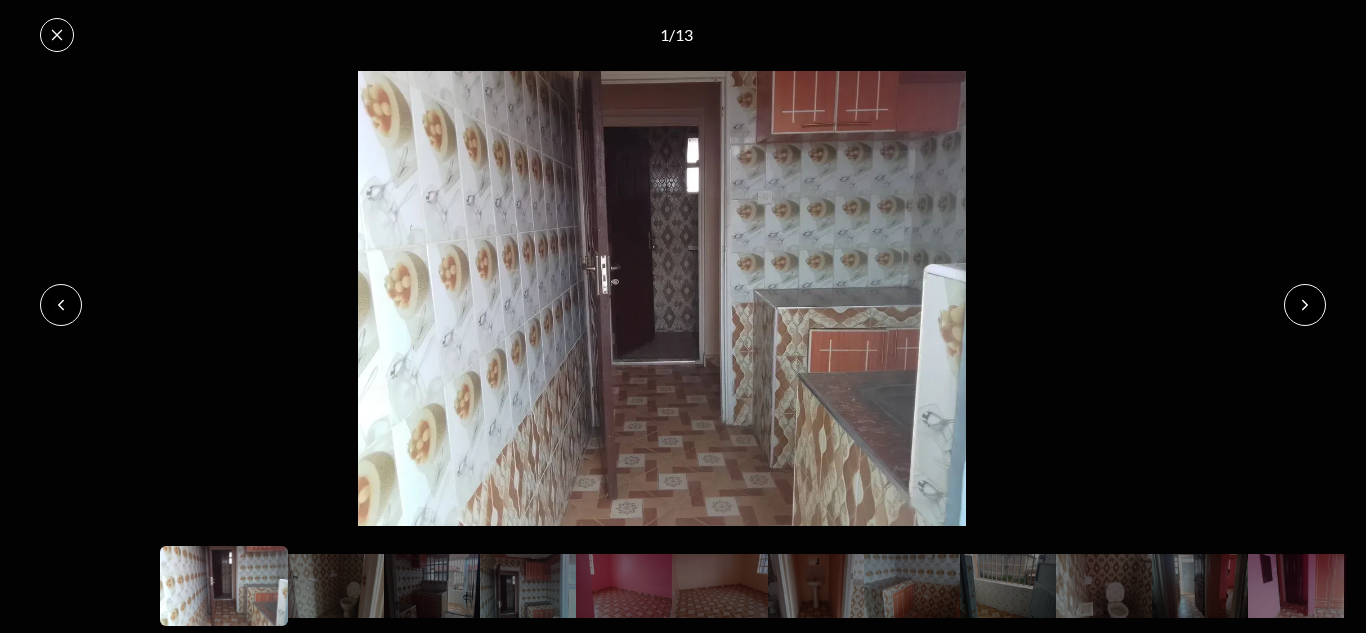 click 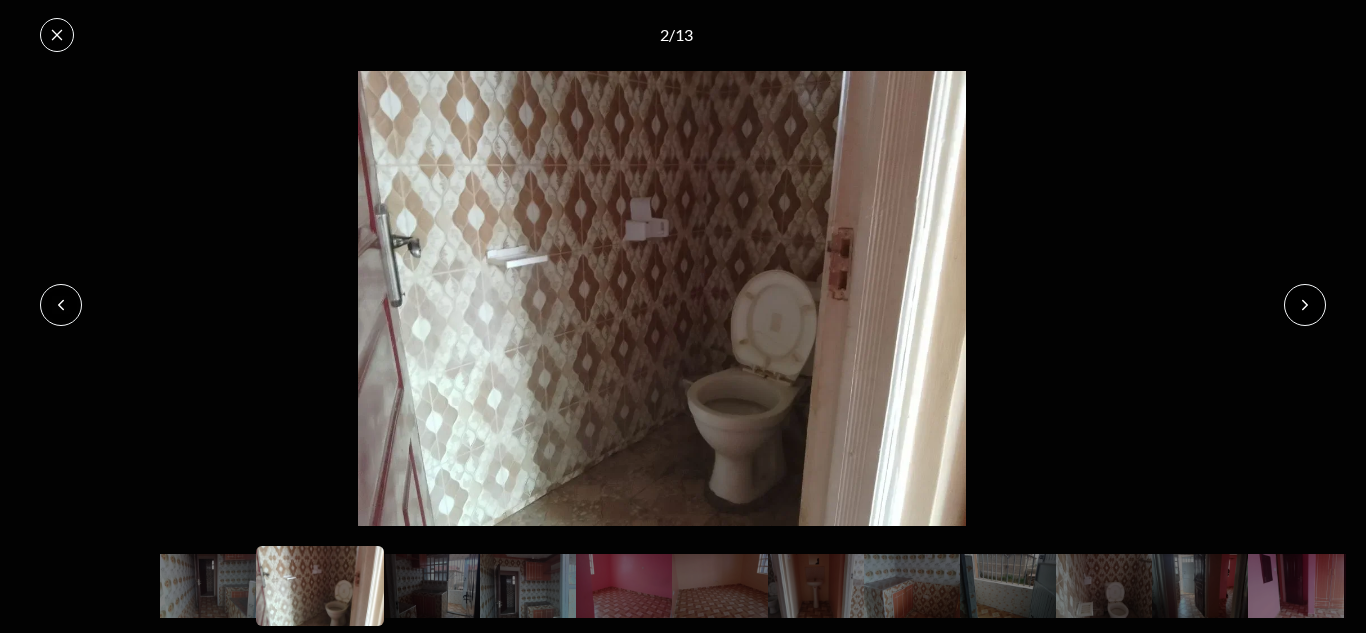 click 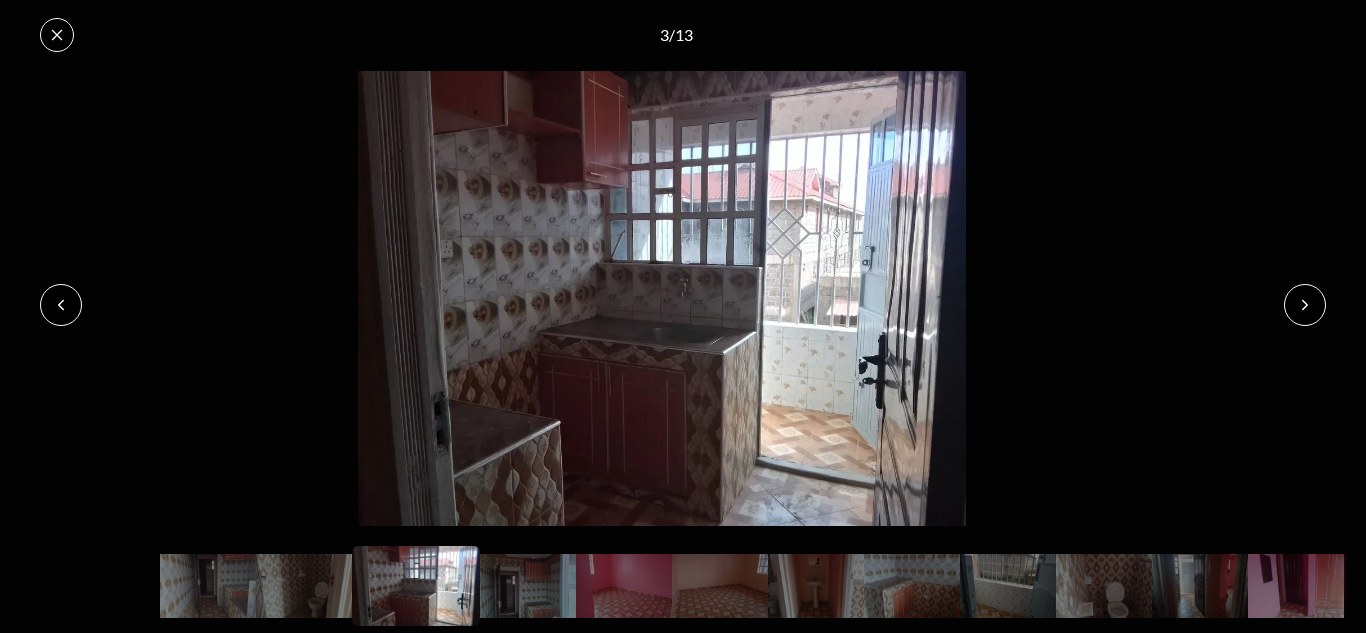 click 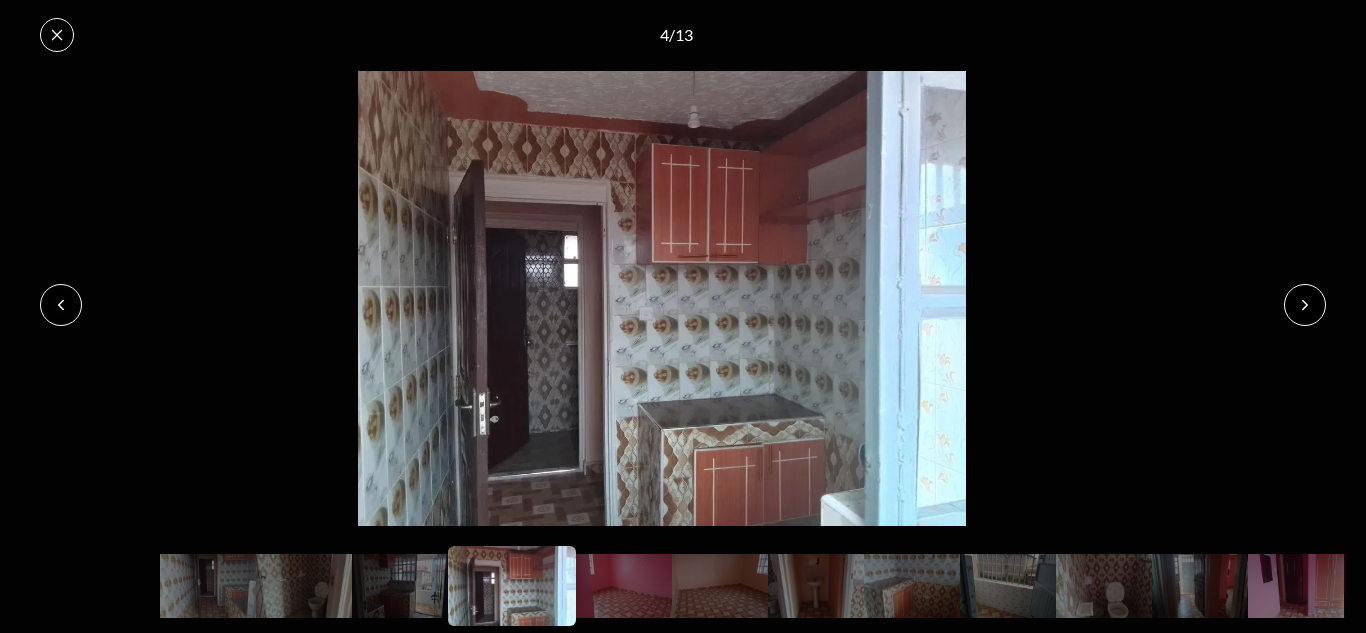 click 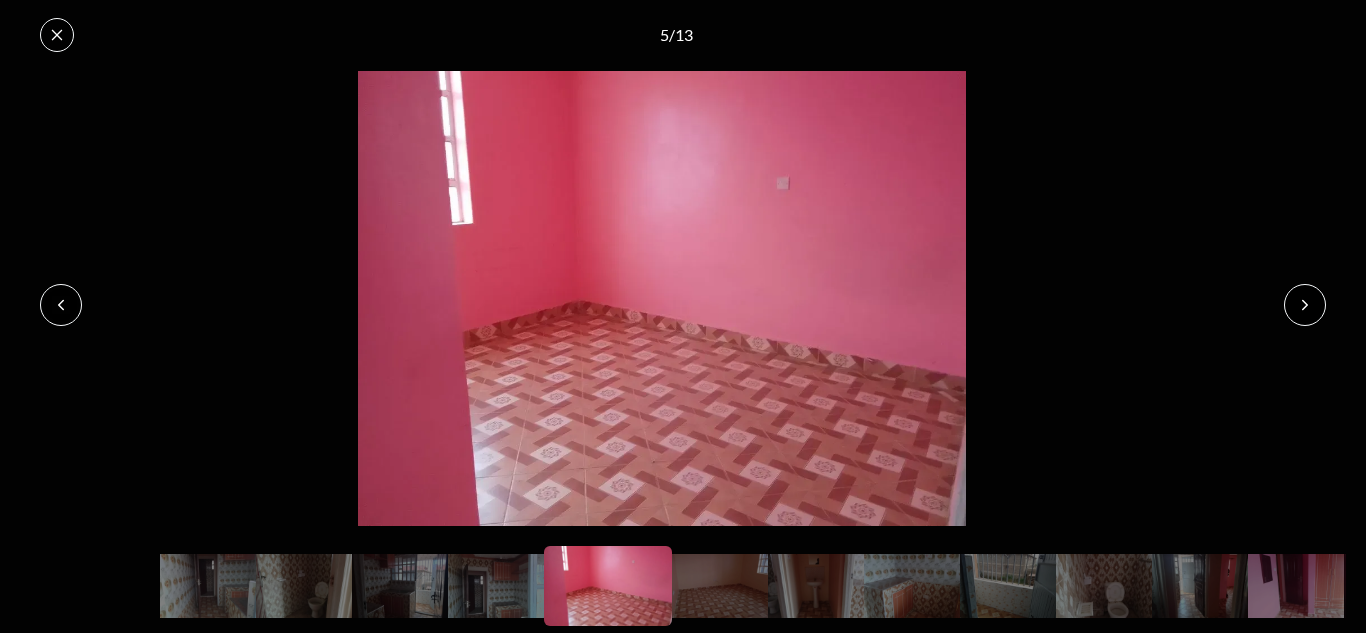 click 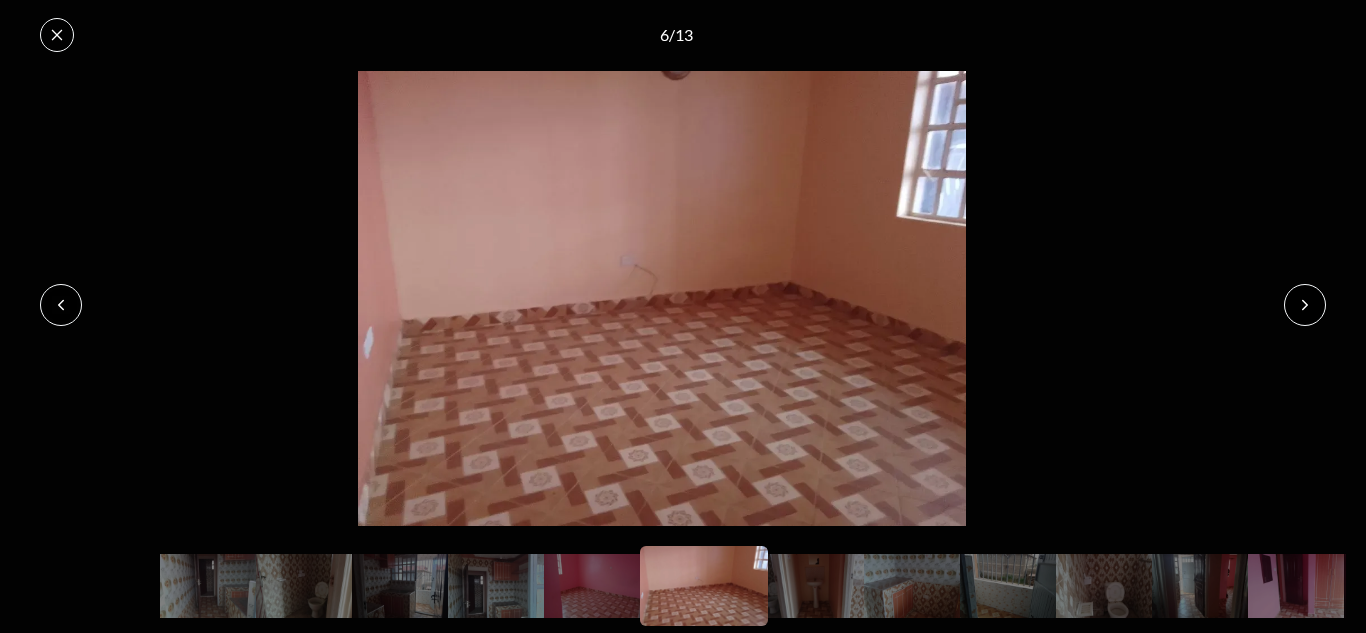 click 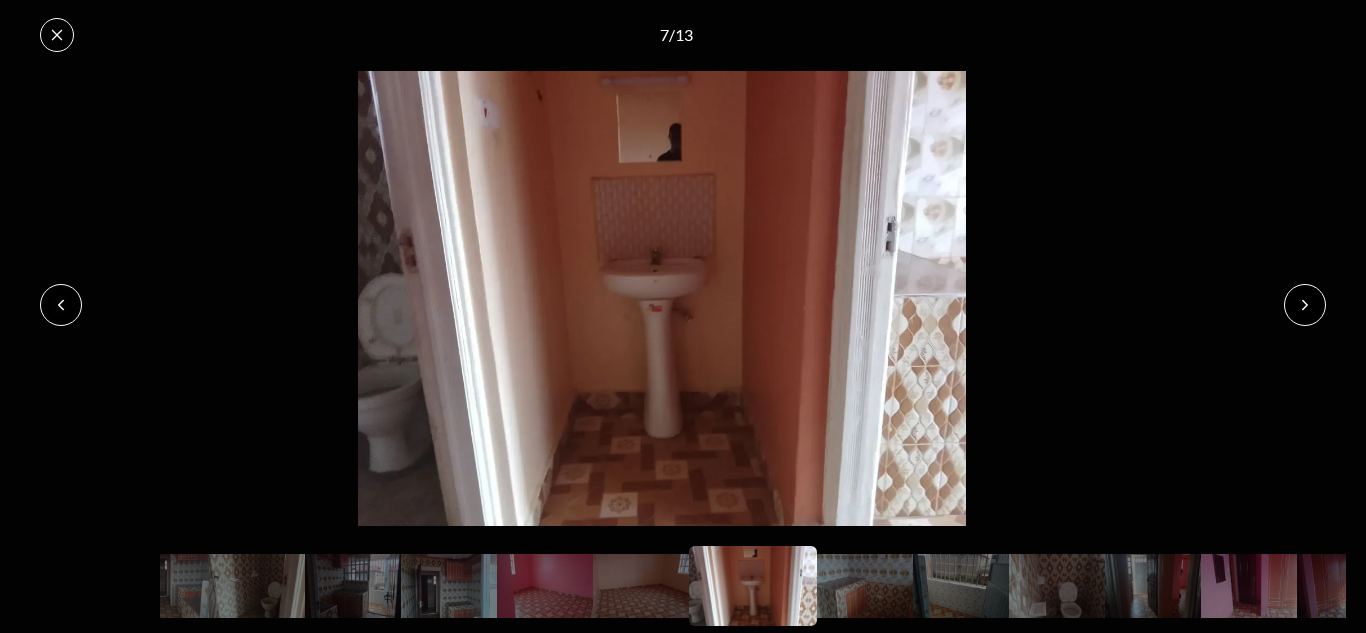 click 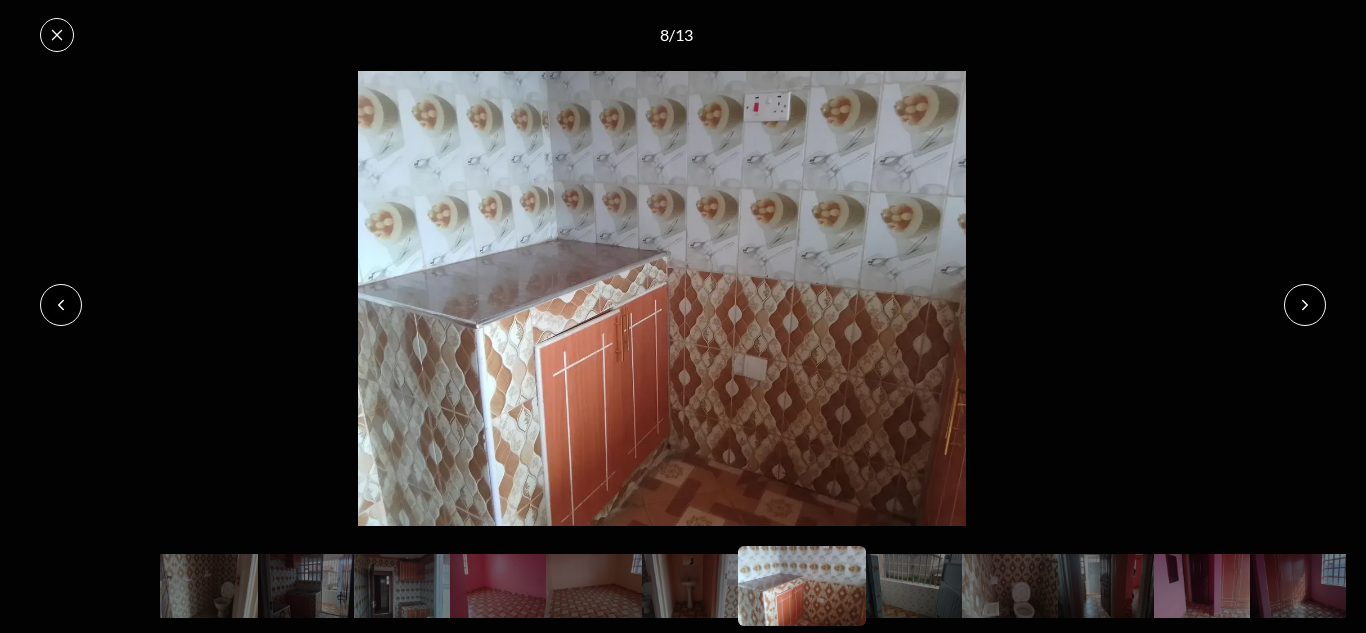click 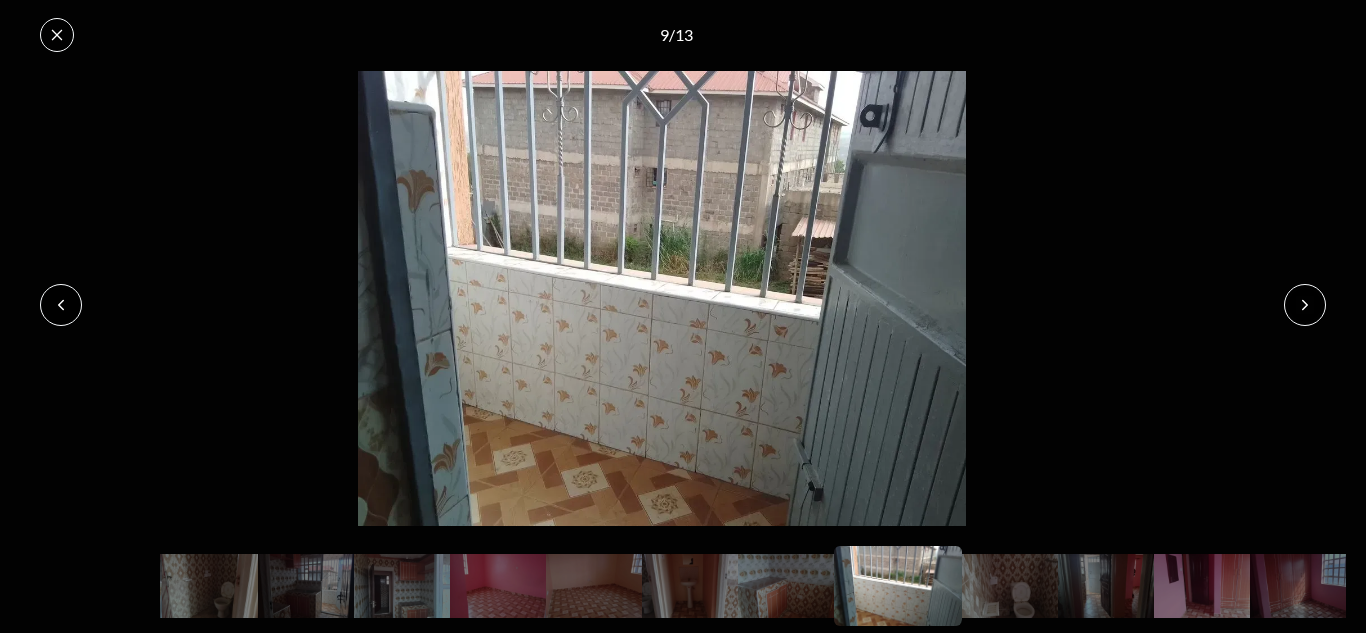 click 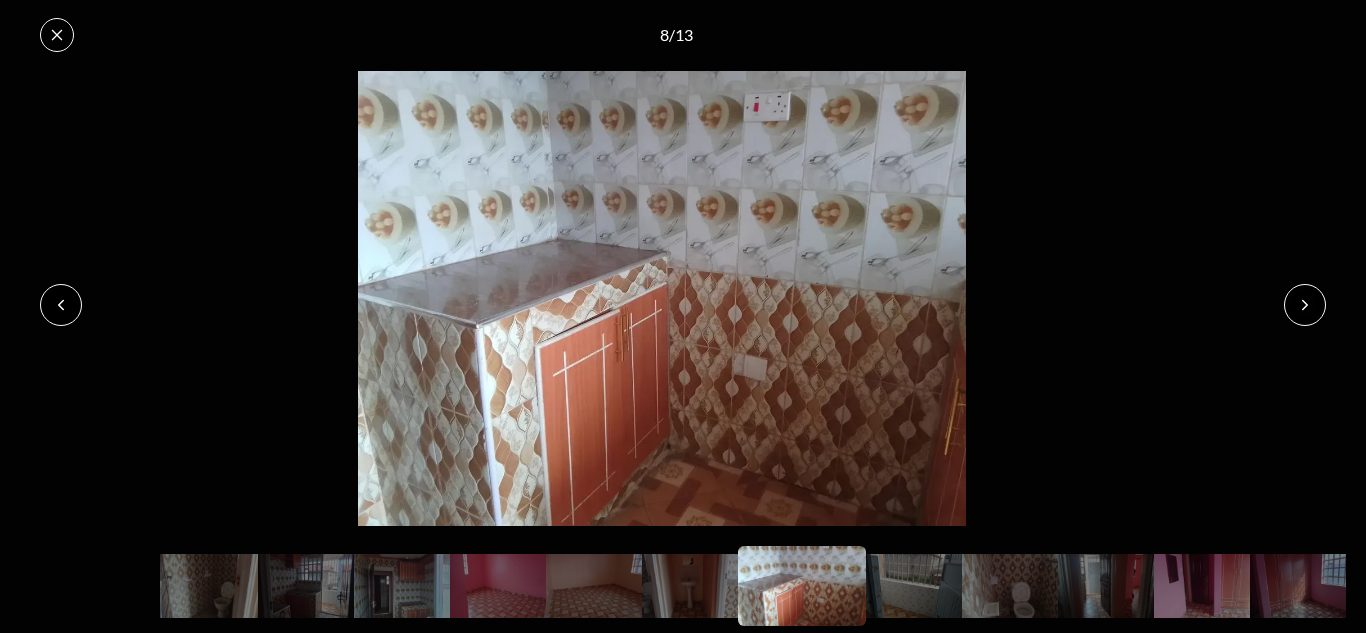 click 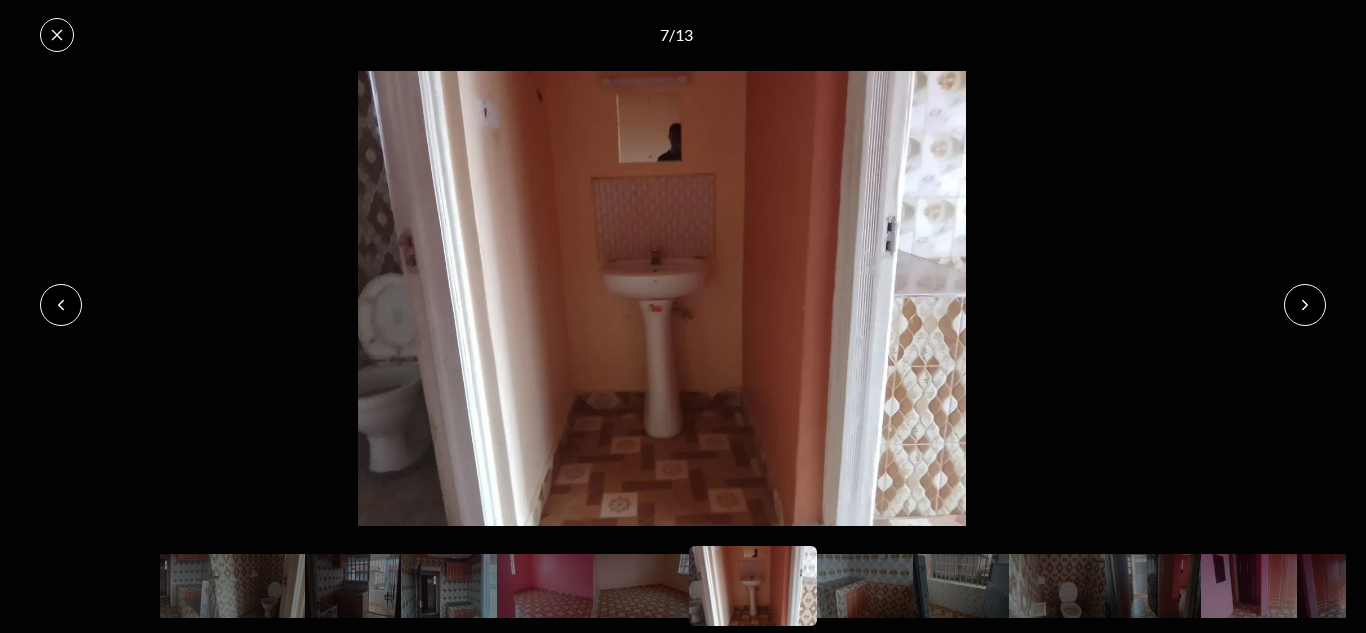 click 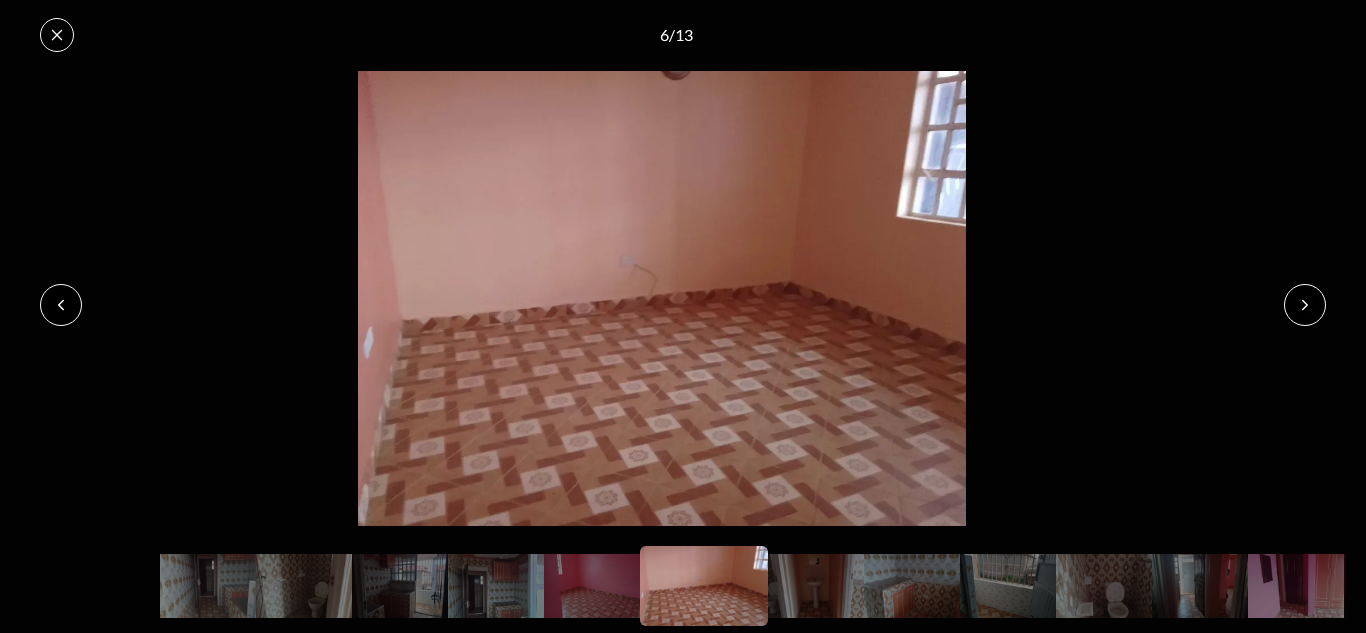 click 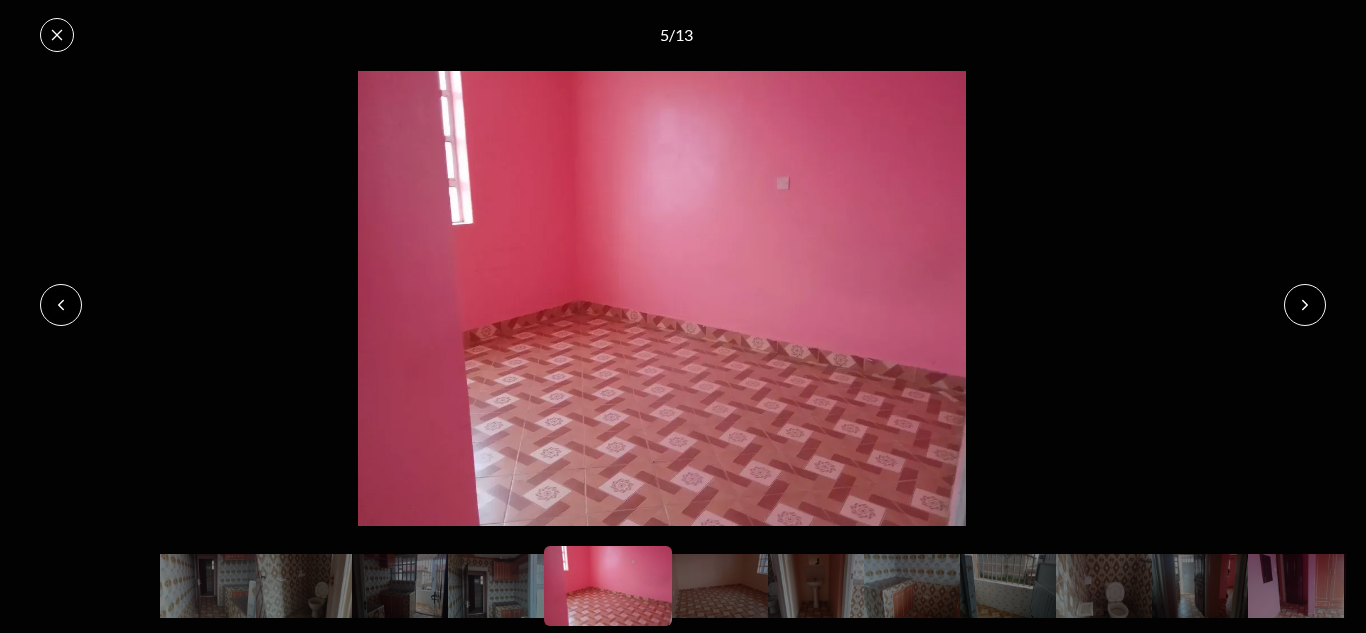 click 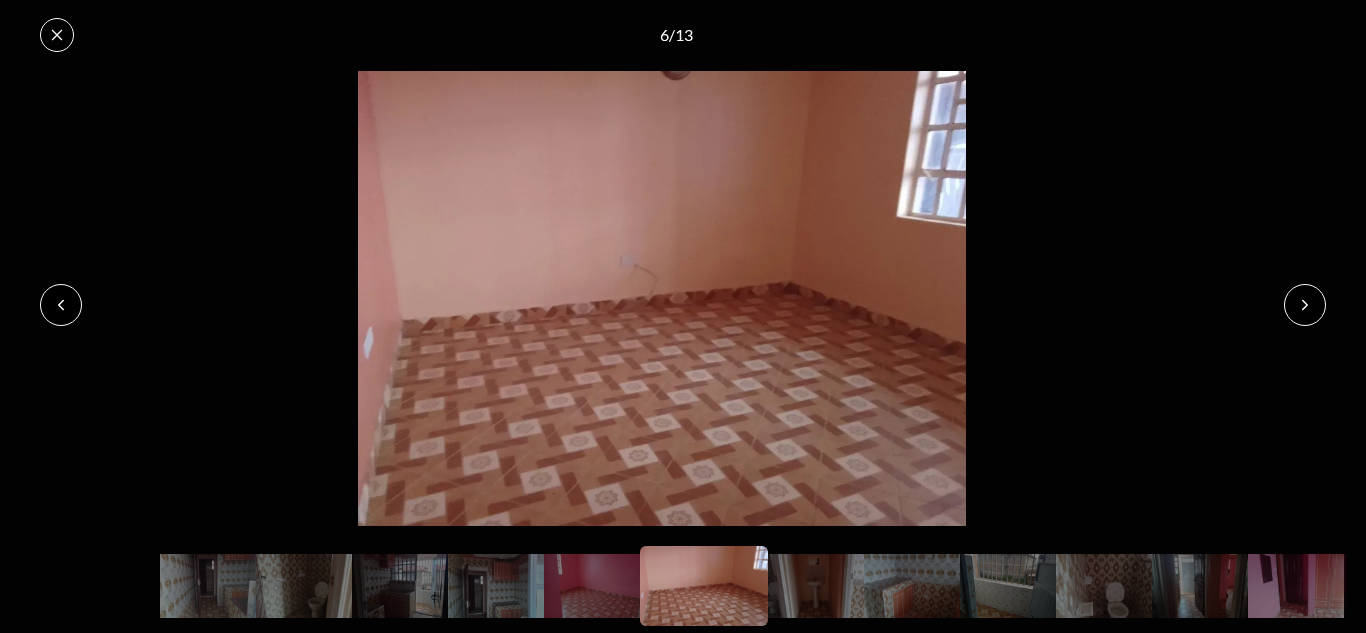 click at bounding box center [61, 305] 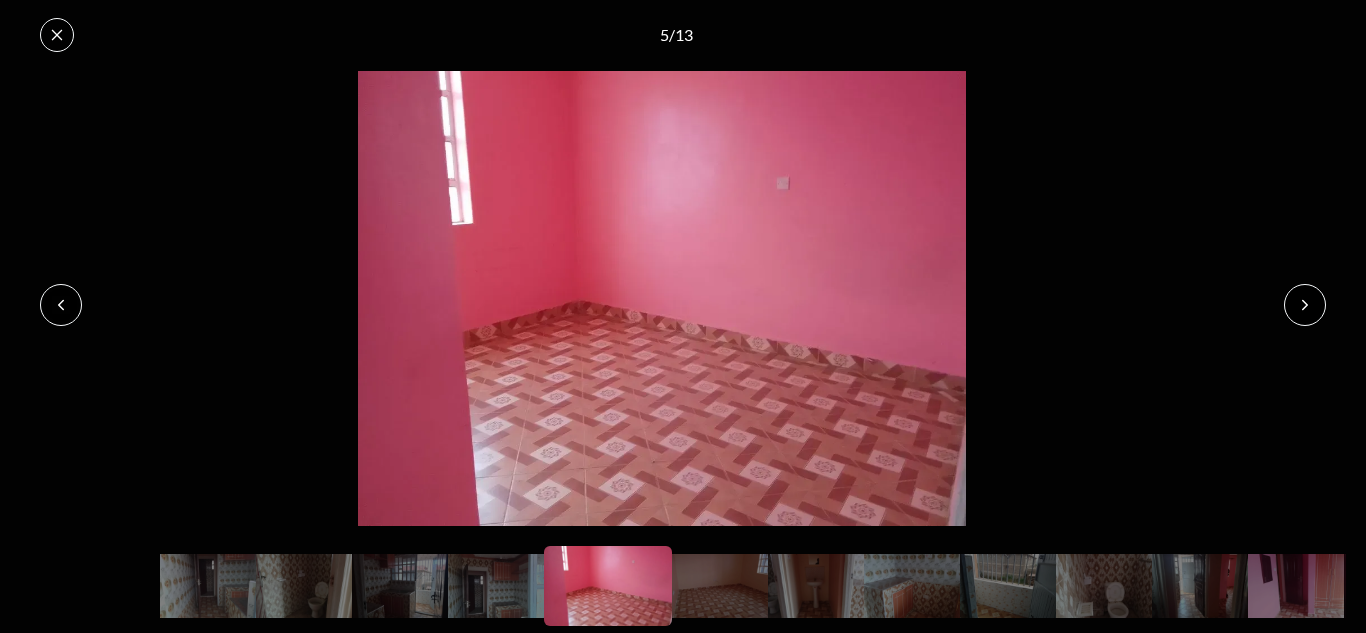 click 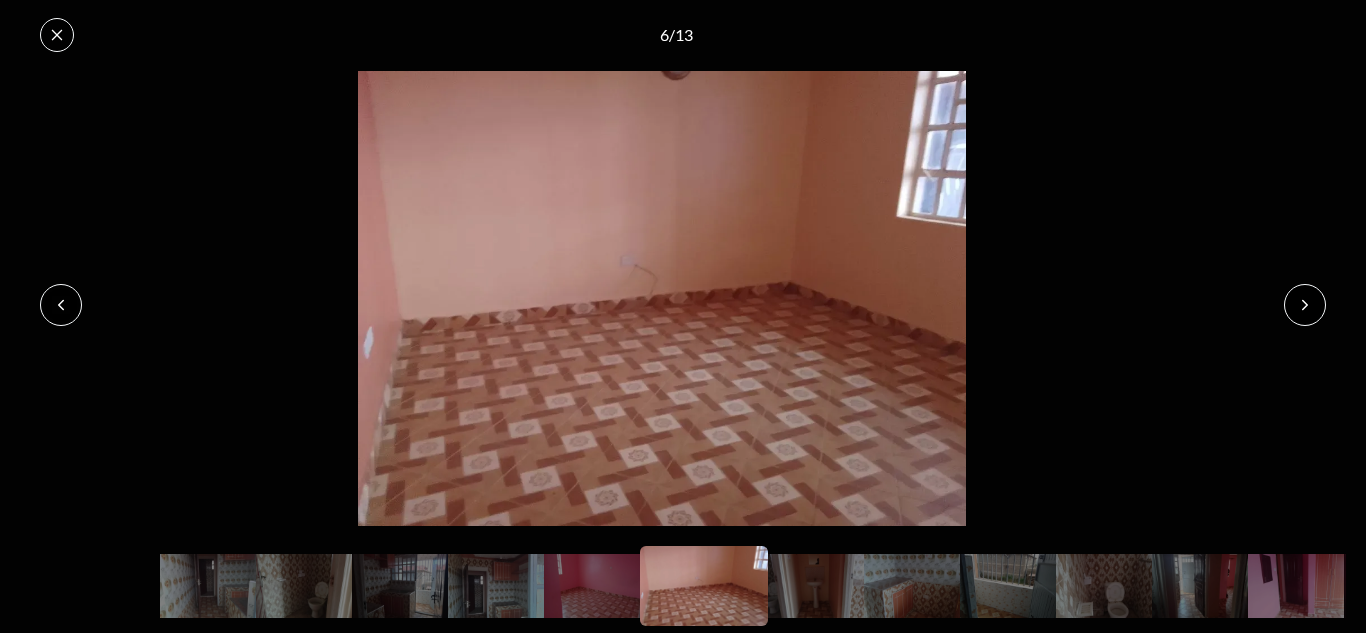 click 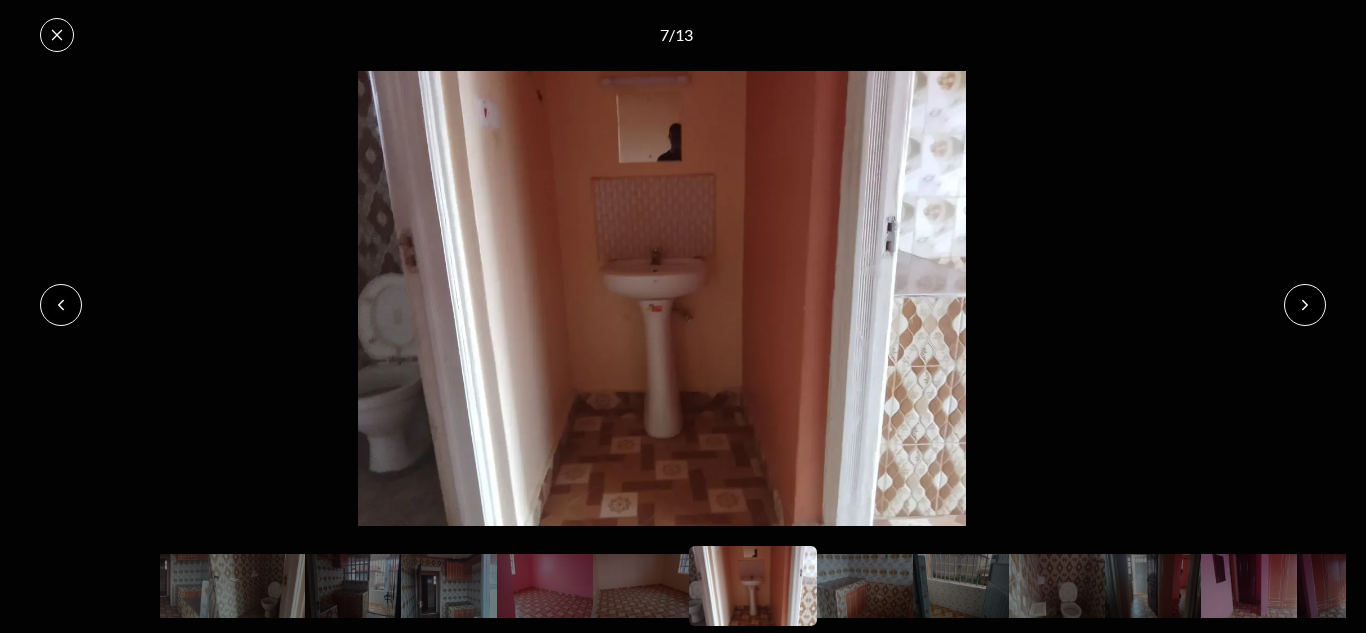 click 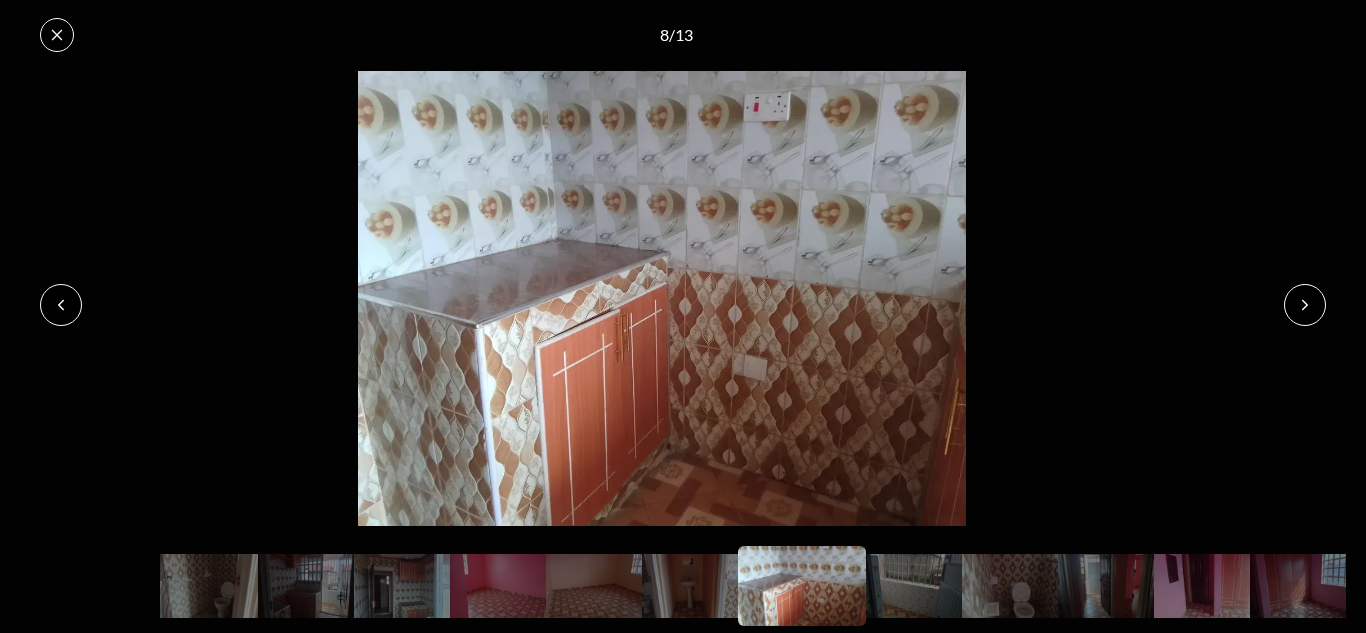 click 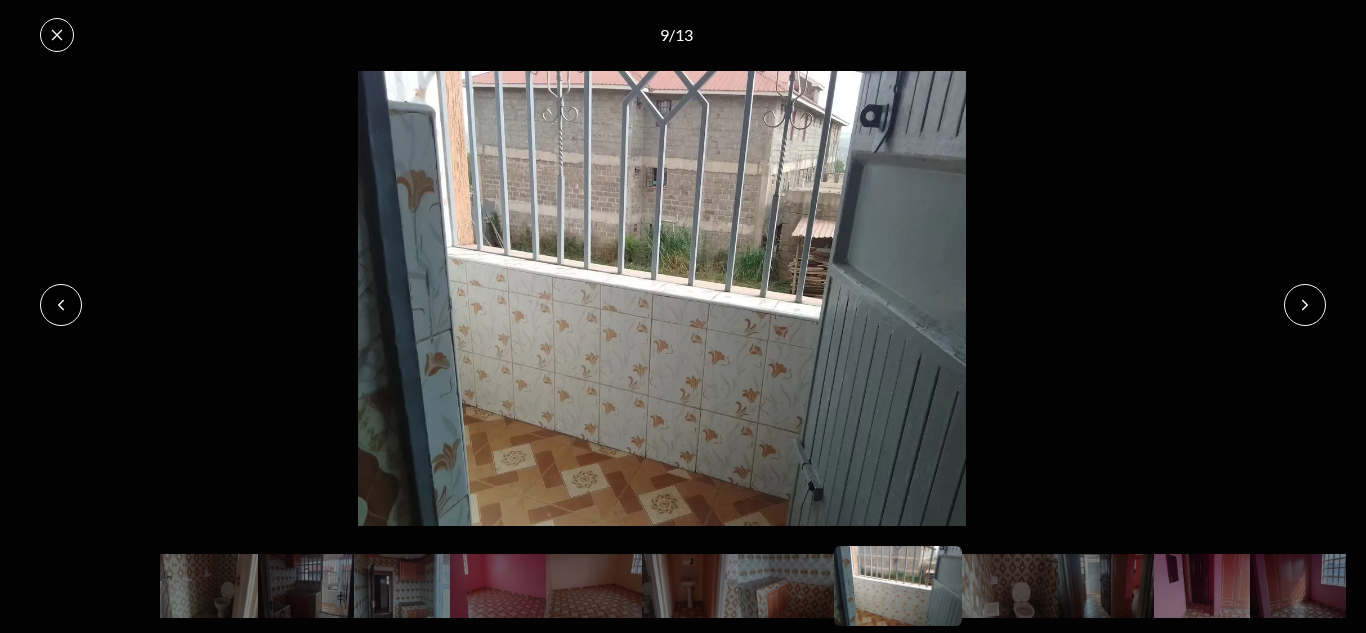 click 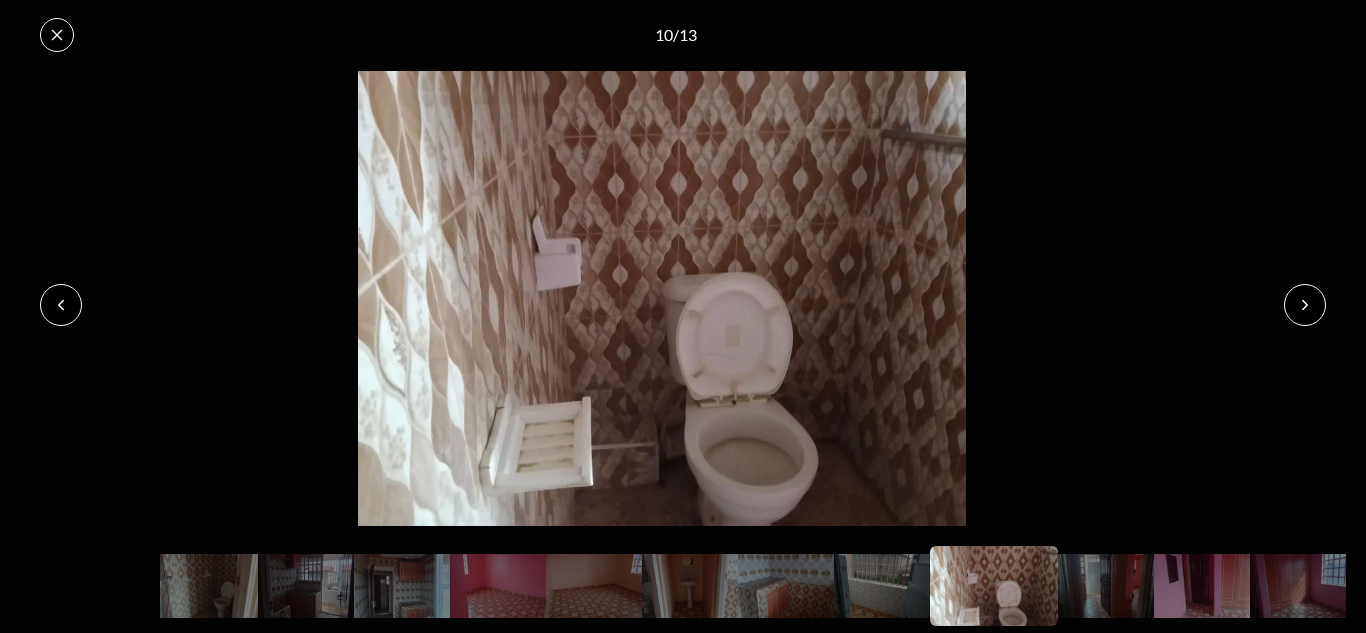 click 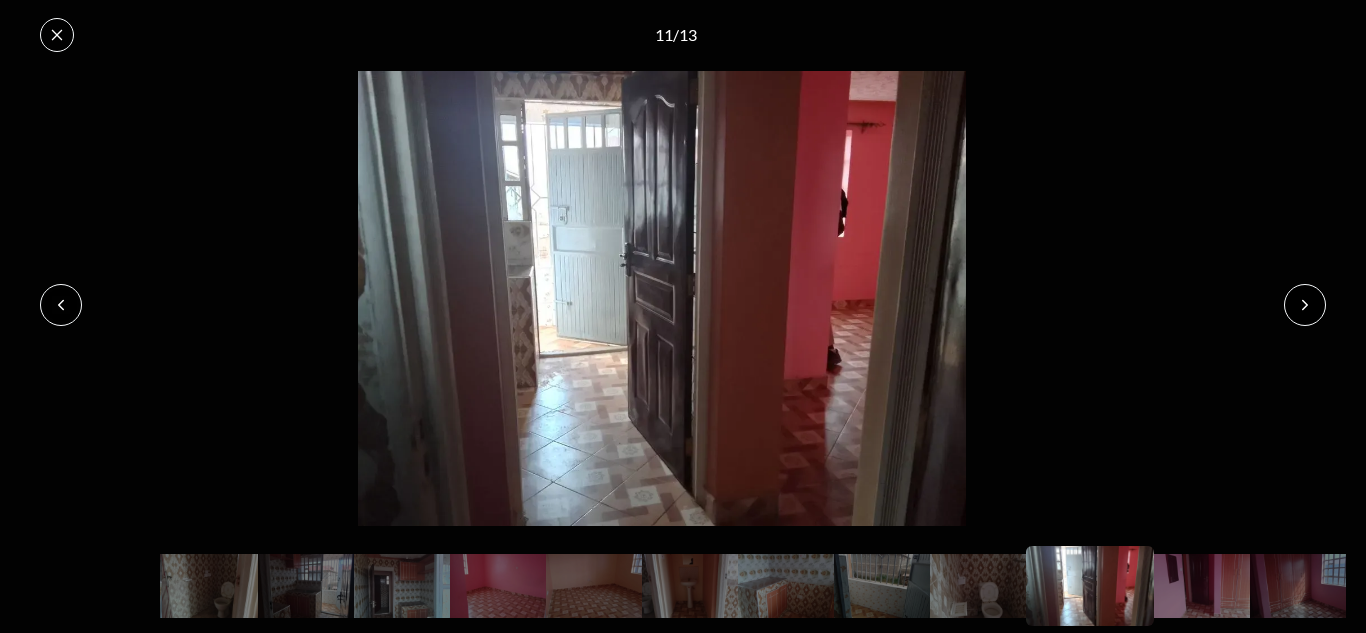 click 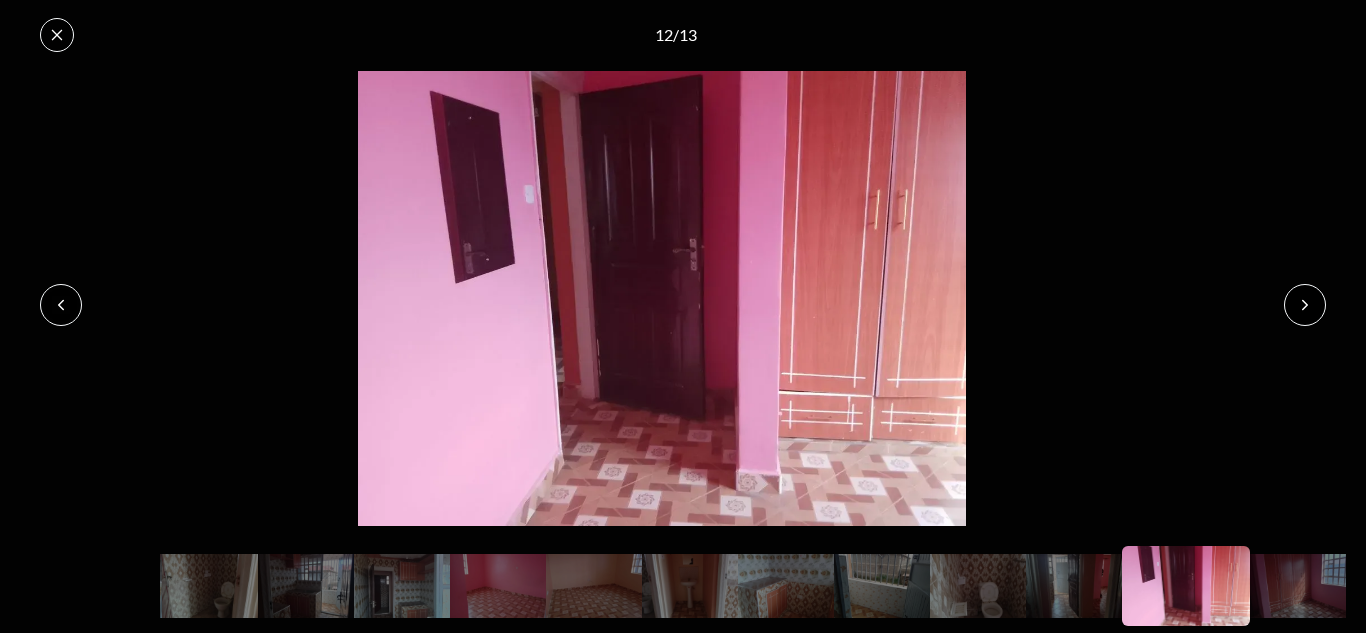 click 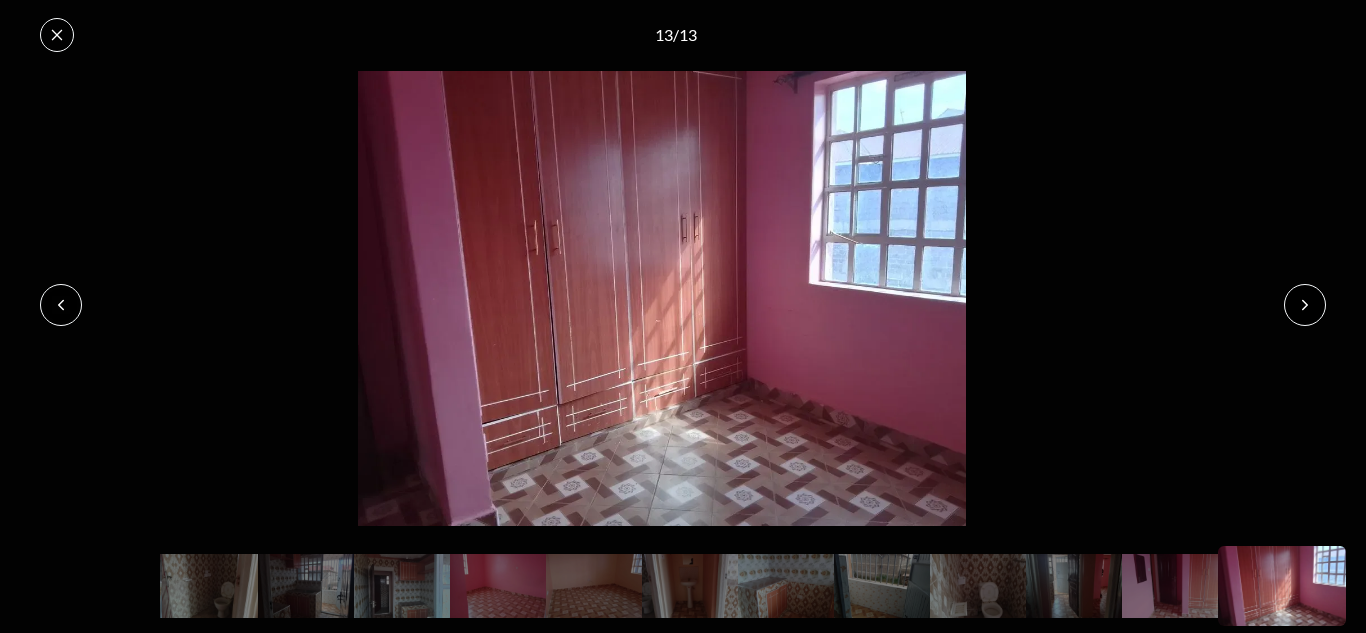 click 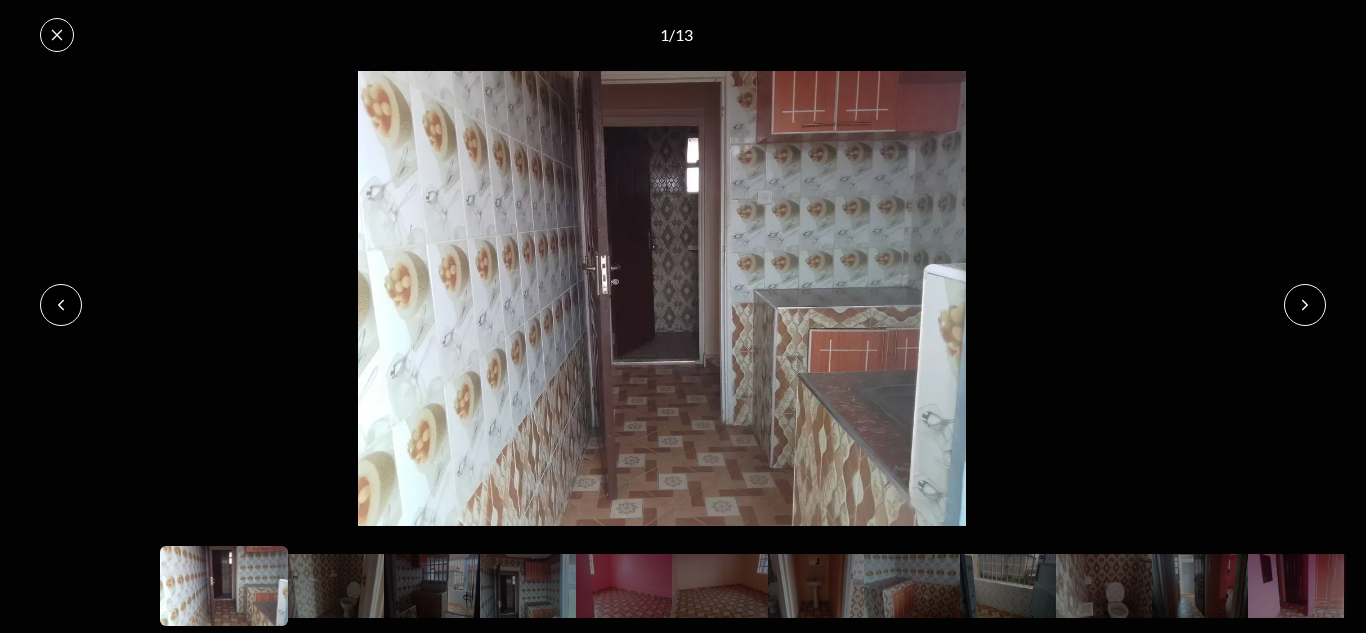 click 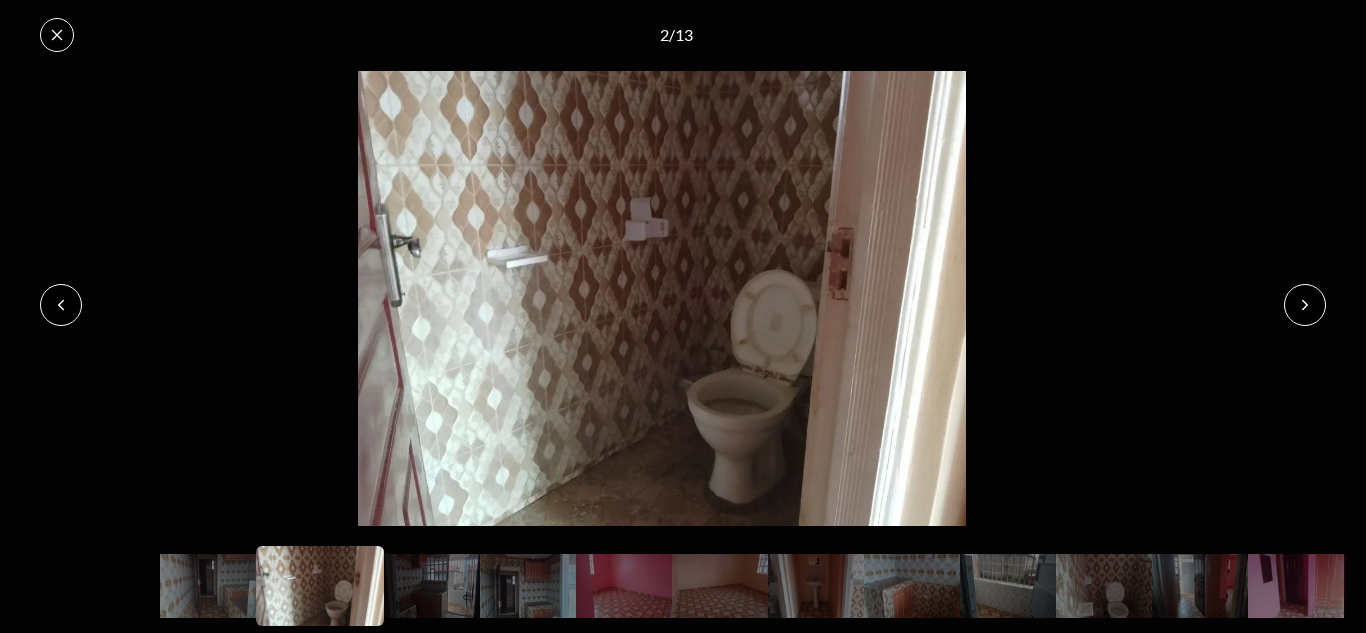 click at bounding box center (57, 35) 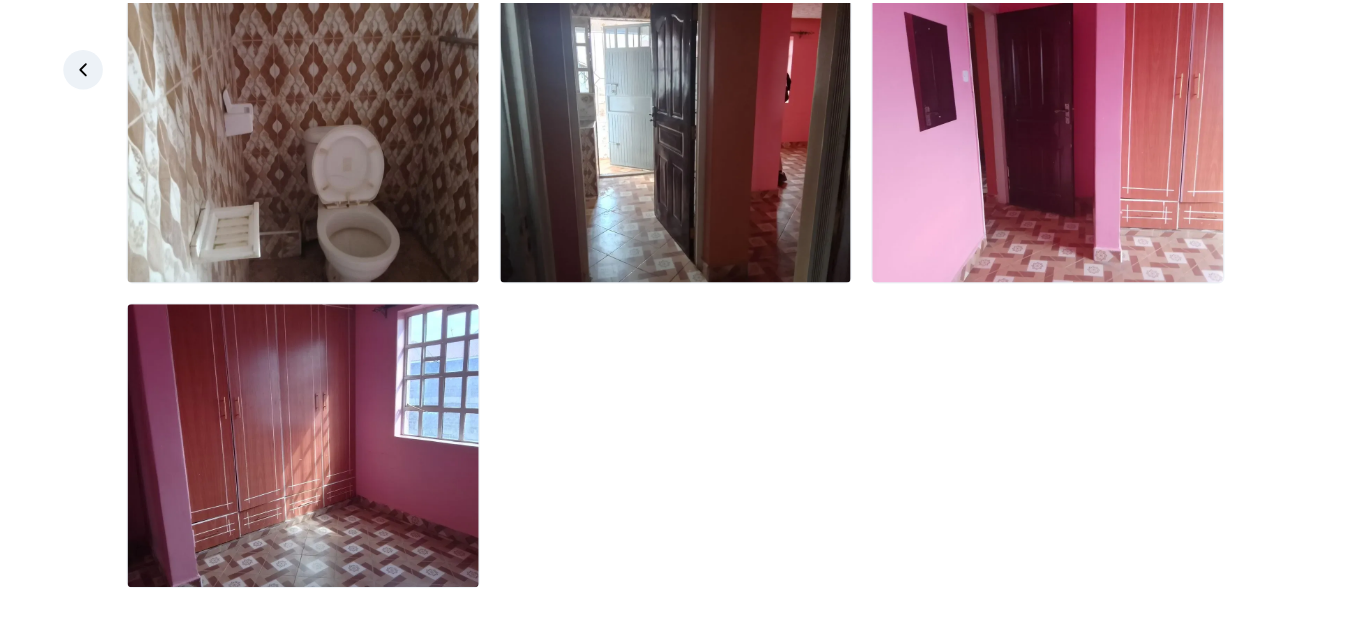 scroll, scrollTop: 1047, scrollLeft: 0, axis: vertical 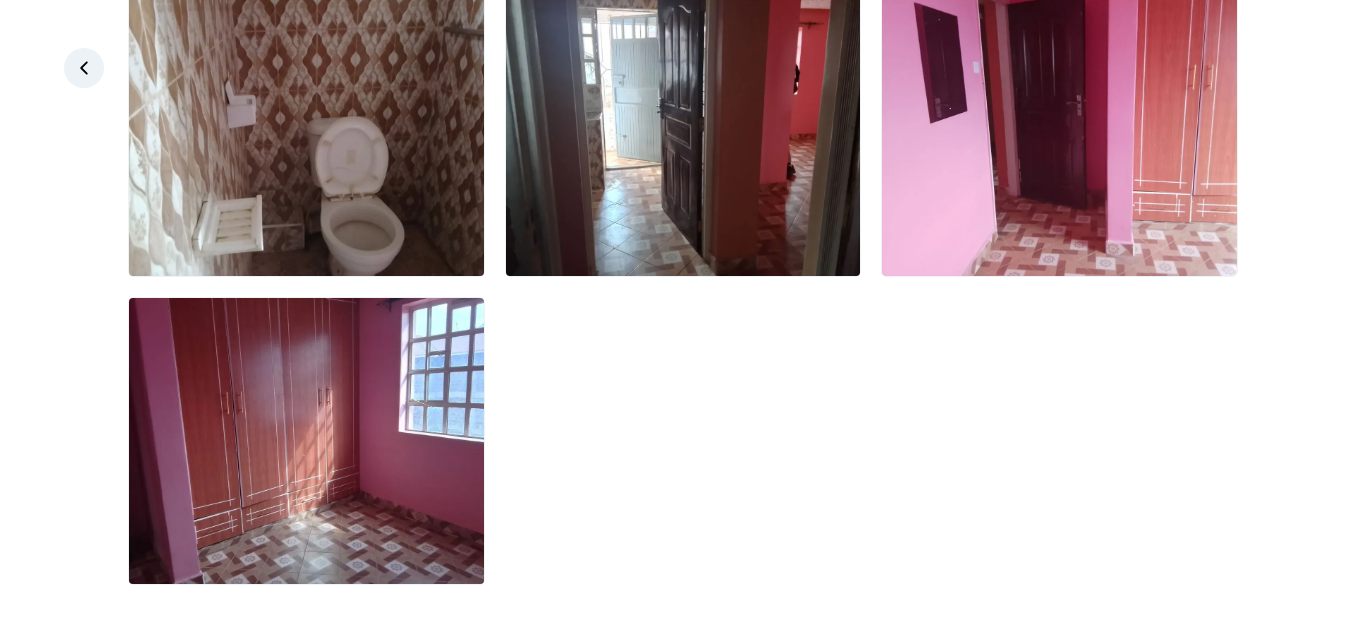 click at bounding box center [84, 68] 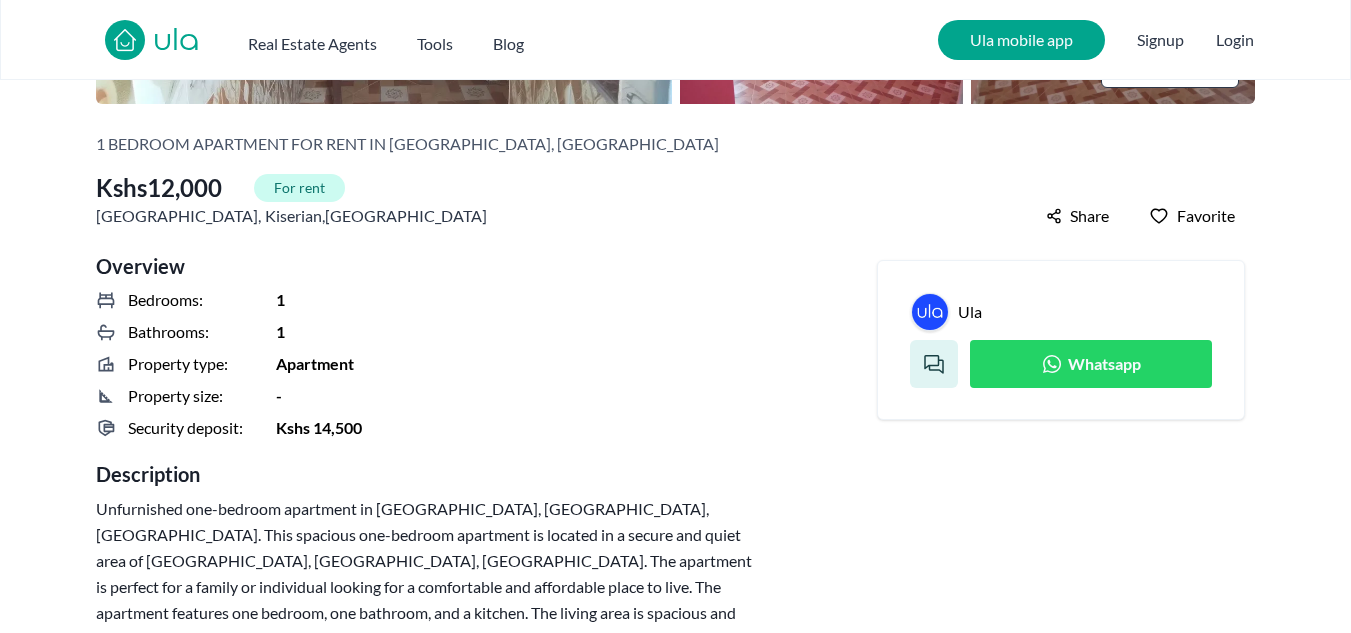 scroll, scrollTop: 0, scrollLeft: 0, axis: both 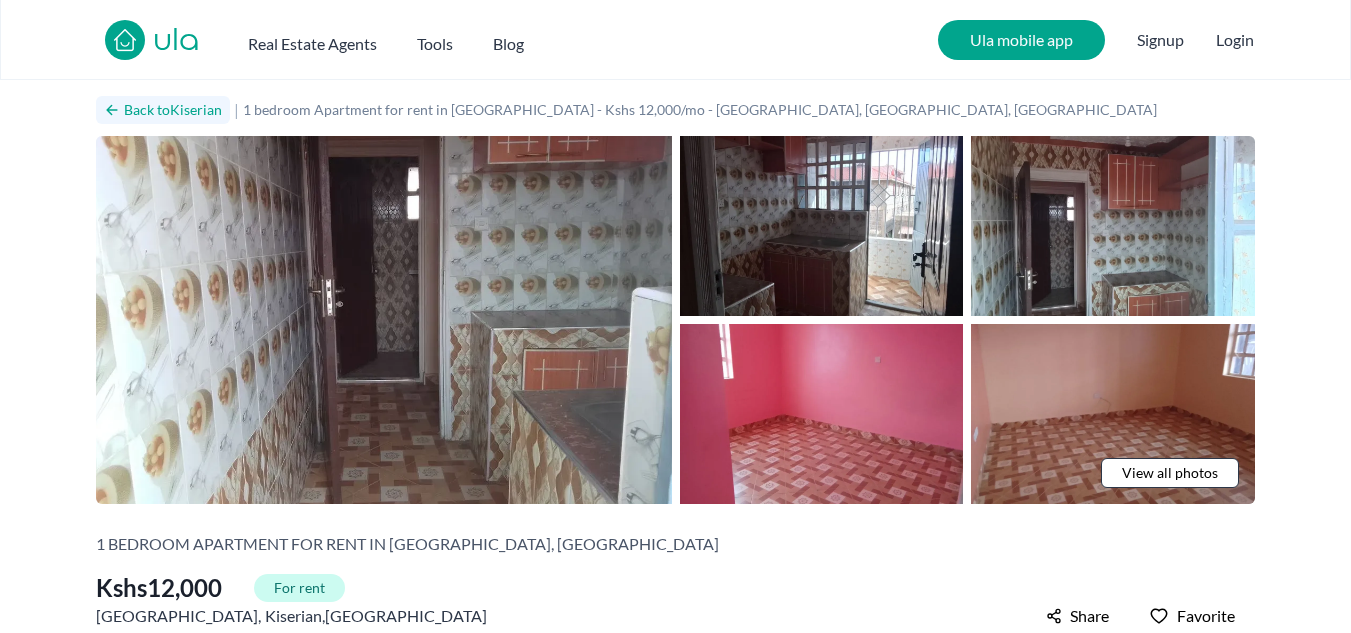 click on "Back to  Kiserian" at bounding box center (173, 110) 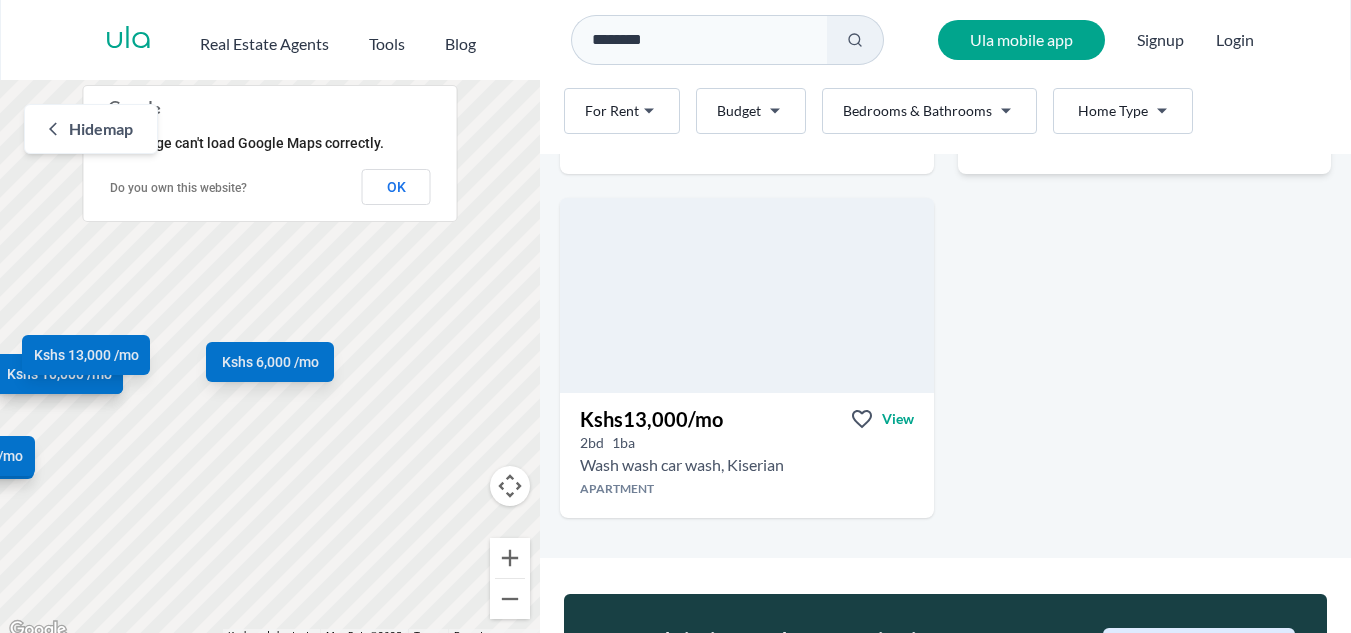 scroll, scrollTop: 2300, scrollLeft: 0, axis: vertical 